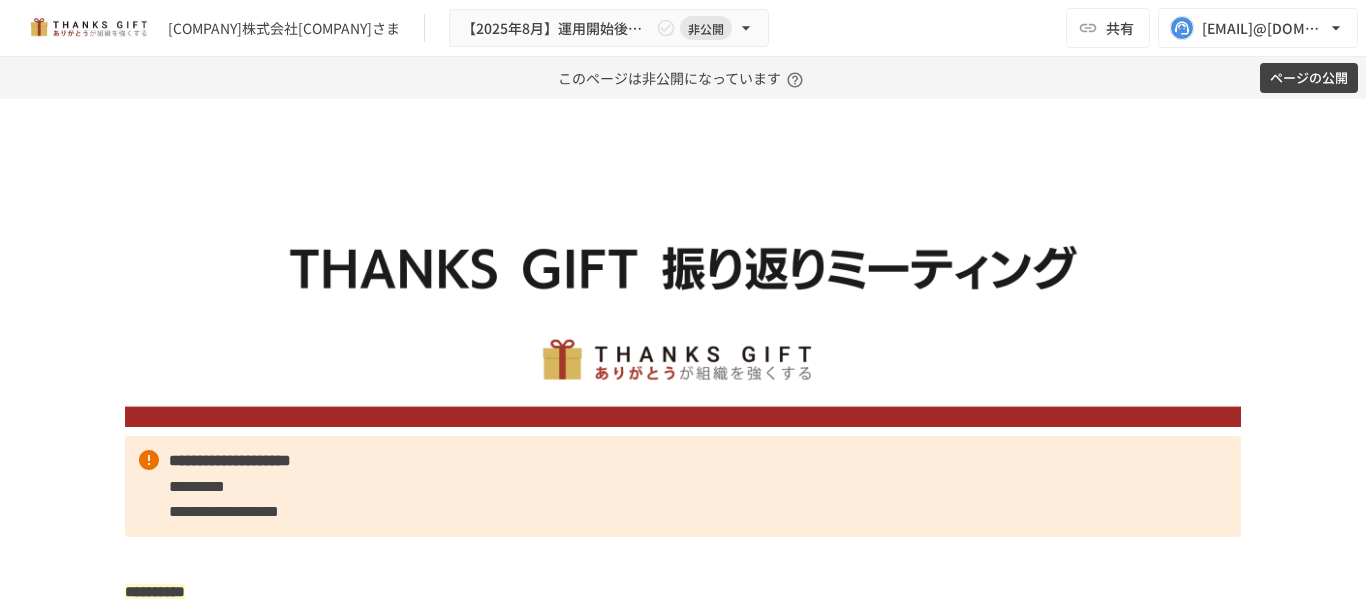 scroll, scrollTop: 0, scrollLeft: 0, axis: both 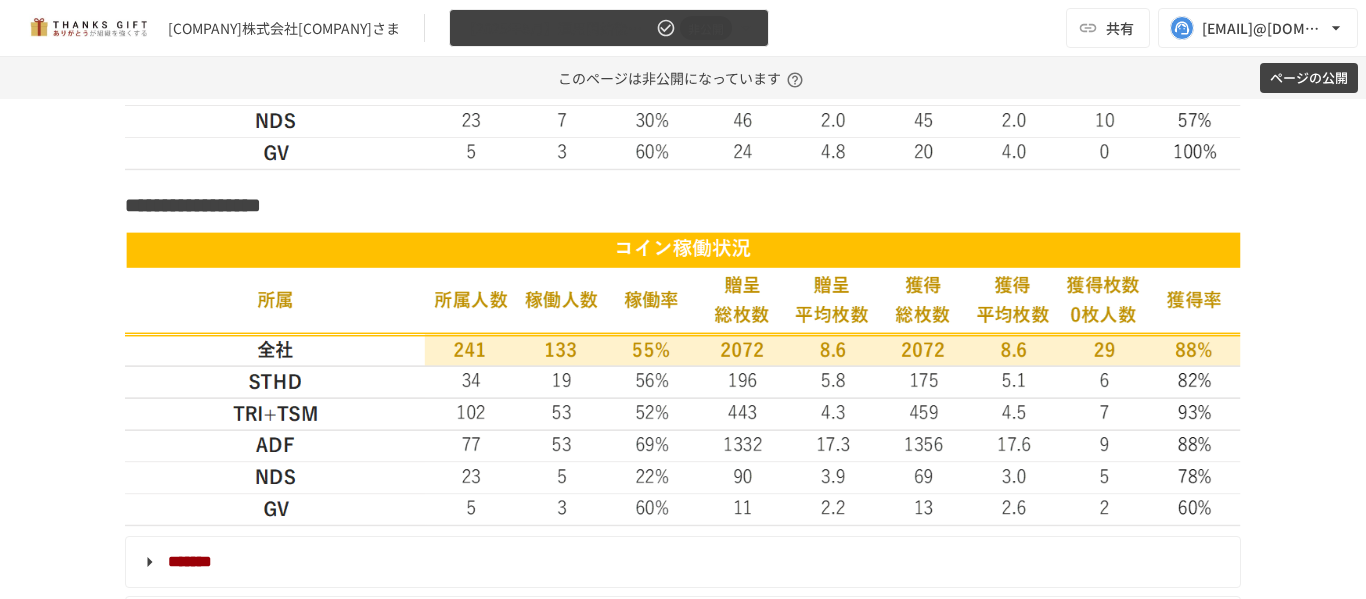 click on "【2025年8月】運用開始後振り返りミーティング 非公開" at bounding box center [609, 28] 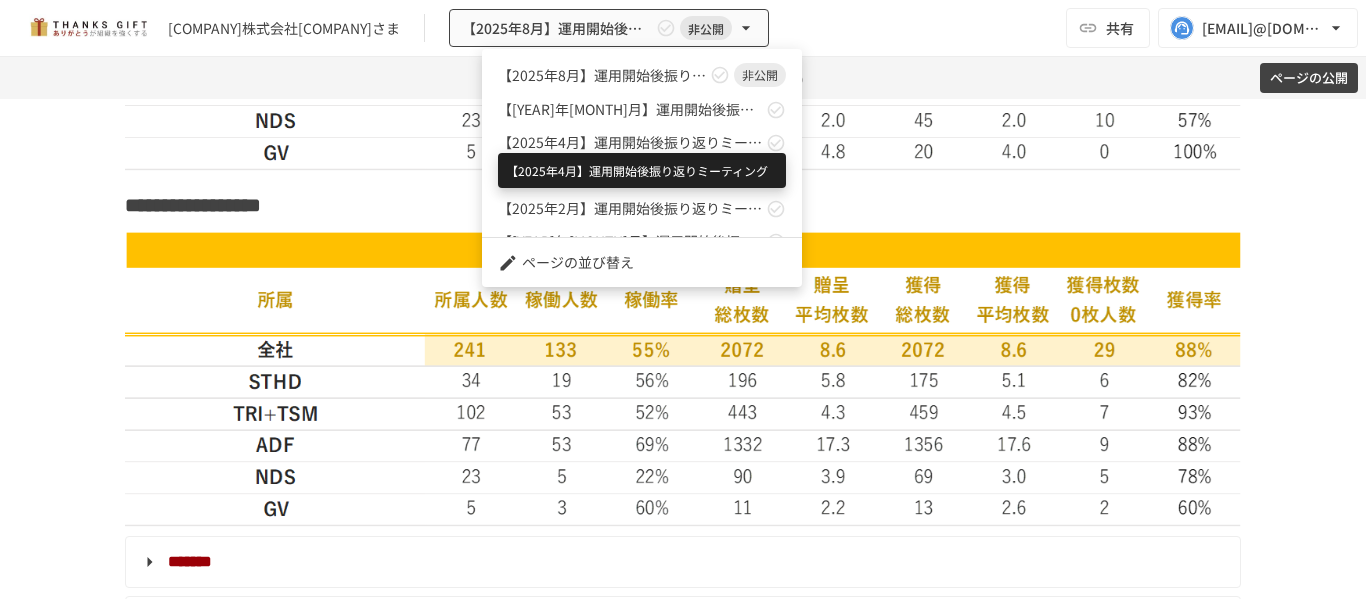 click on "【2025年4月】運用開始後振り返りミーティング" at bounding box center (630, 142) 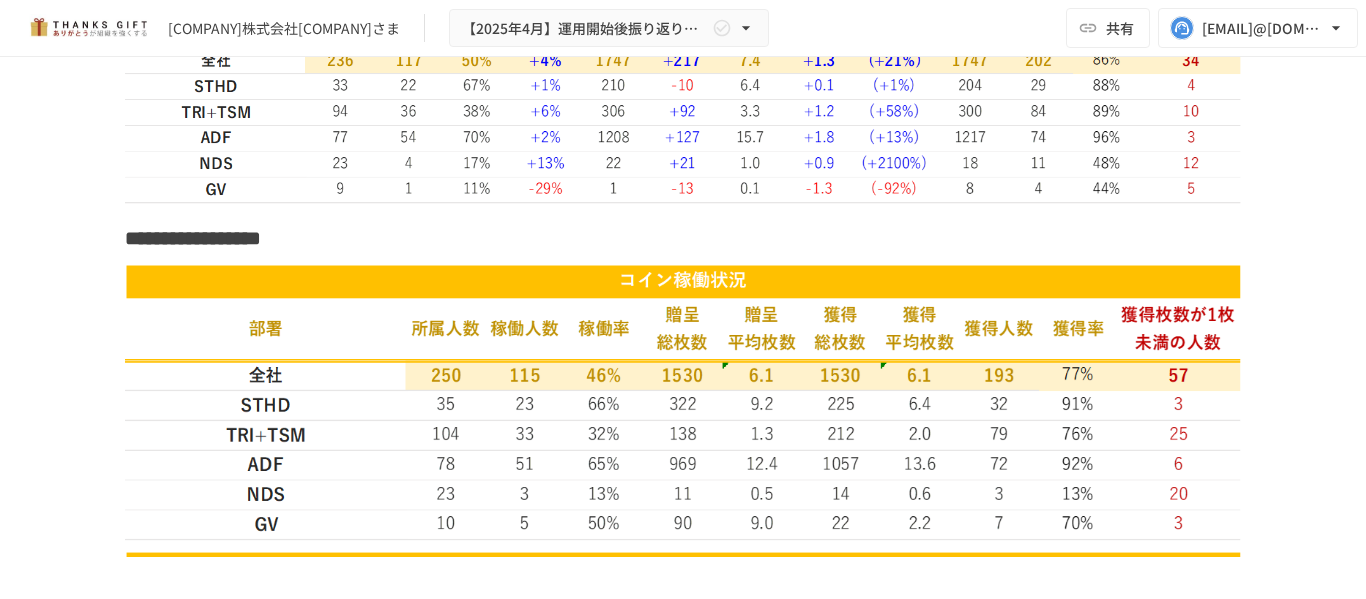 scroll, scrollTop: 4483, scrollLeft: 0, axis: vertical 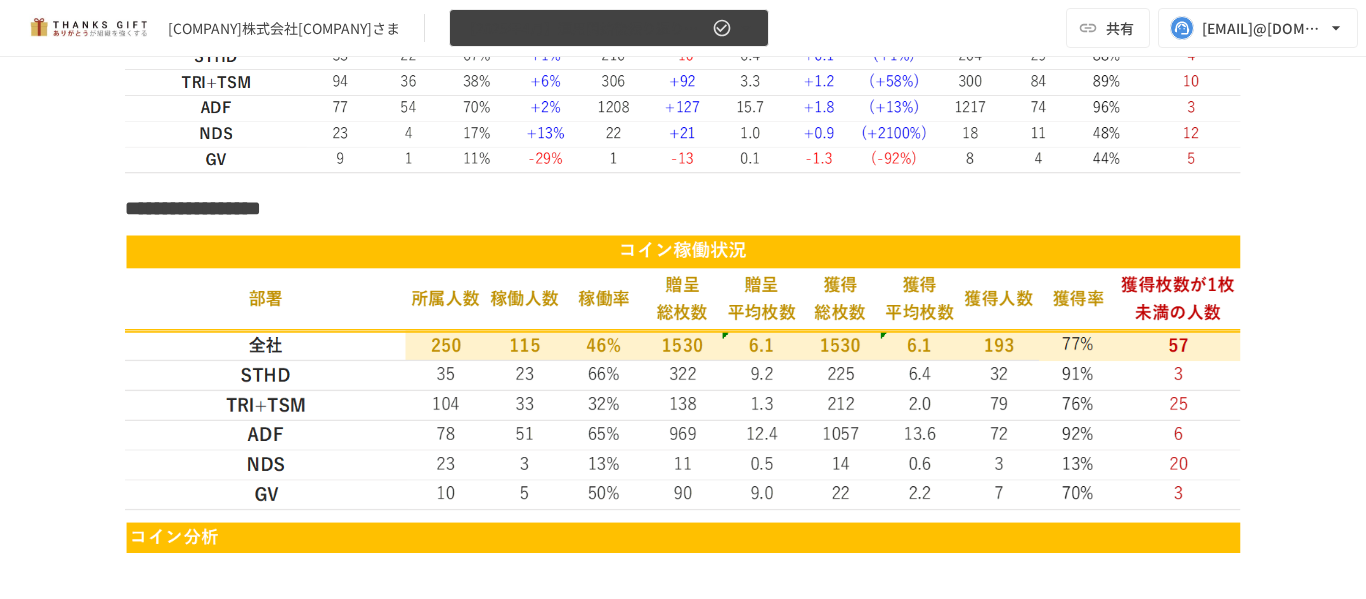 click on "【2025年4月】運用開始後振り返りミーティング" at bounding box center [585, 28] 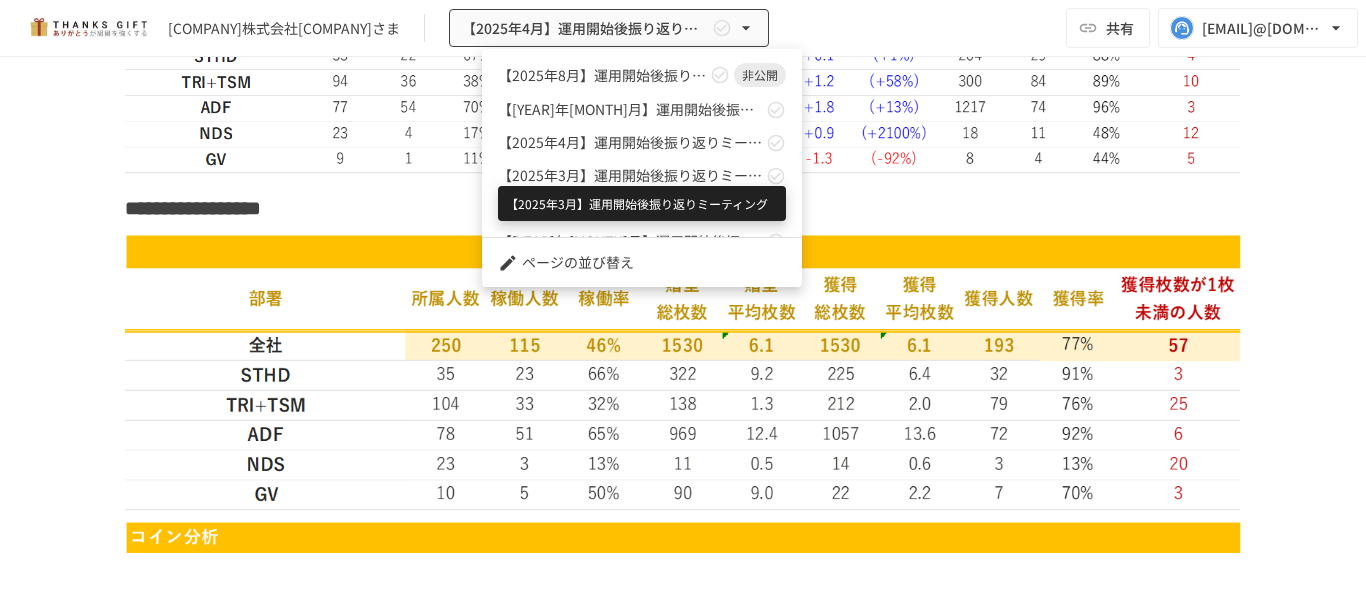 scroll, scrollTop: 100, scrollLeft: 0, axis: vertical 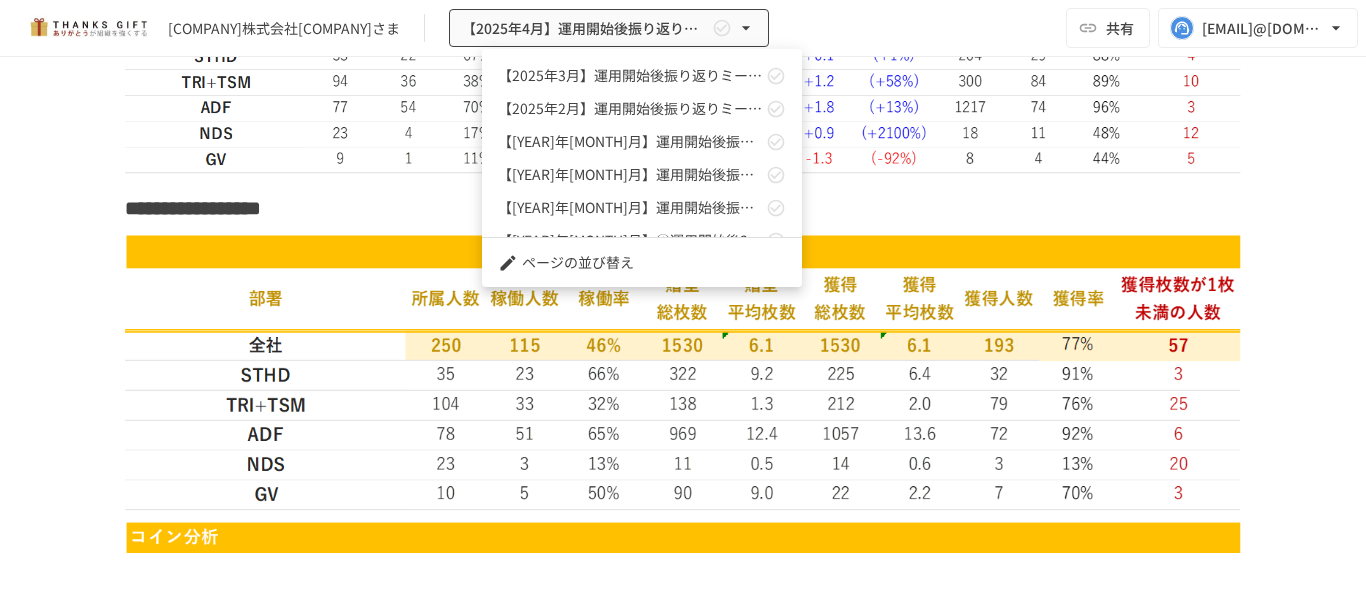 click on "【2025年1月】運用開始後振り返りミーティング" at bounding box center [642, 141] 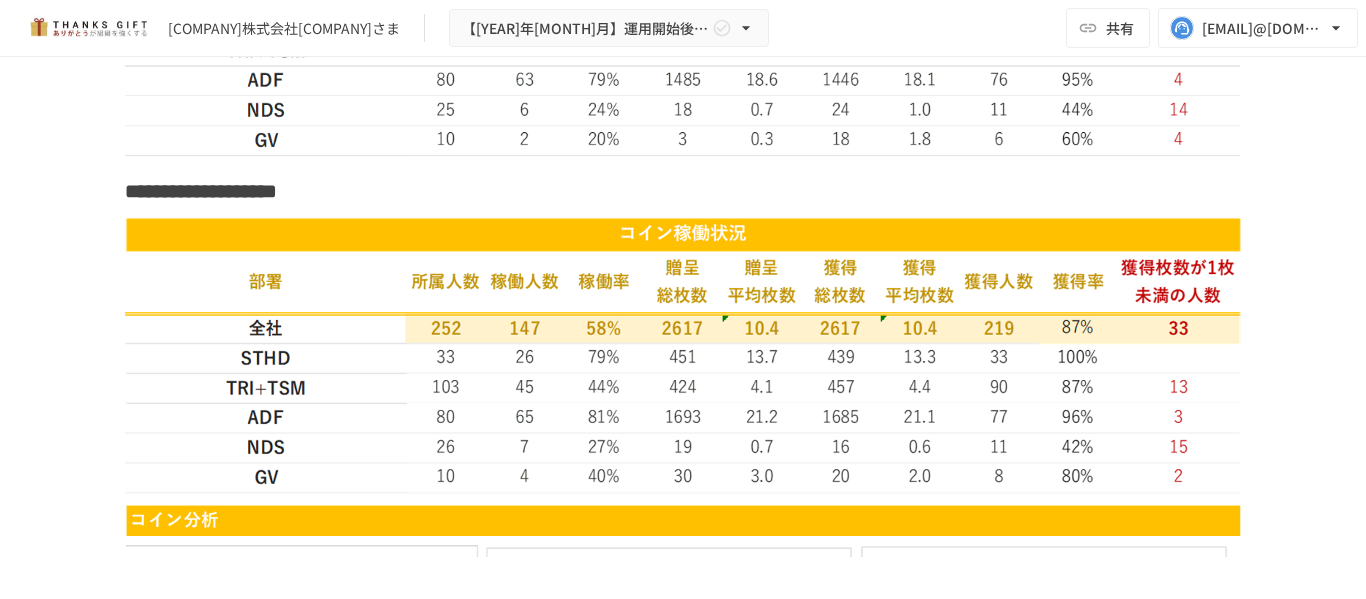 scroll, scrollTop: 3876, scrollLeft: 0, axis: vertical 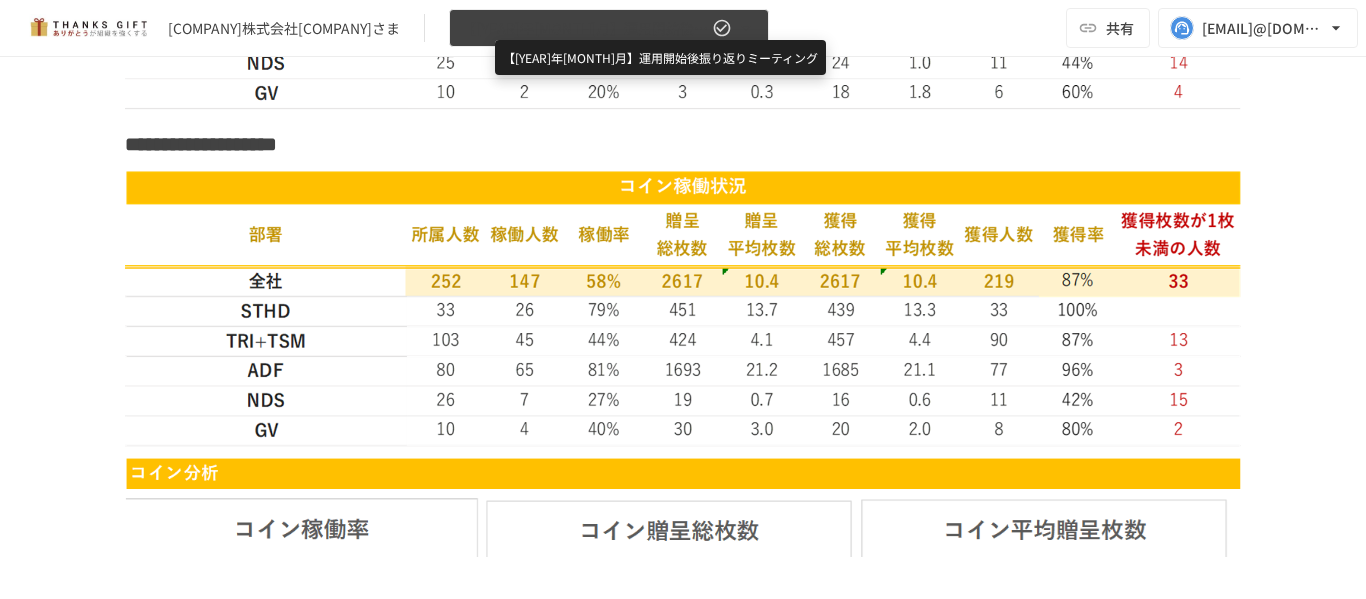 click on "【2025年1月】運用開始後振り返りミーティング" at bounding box center (585, 28) 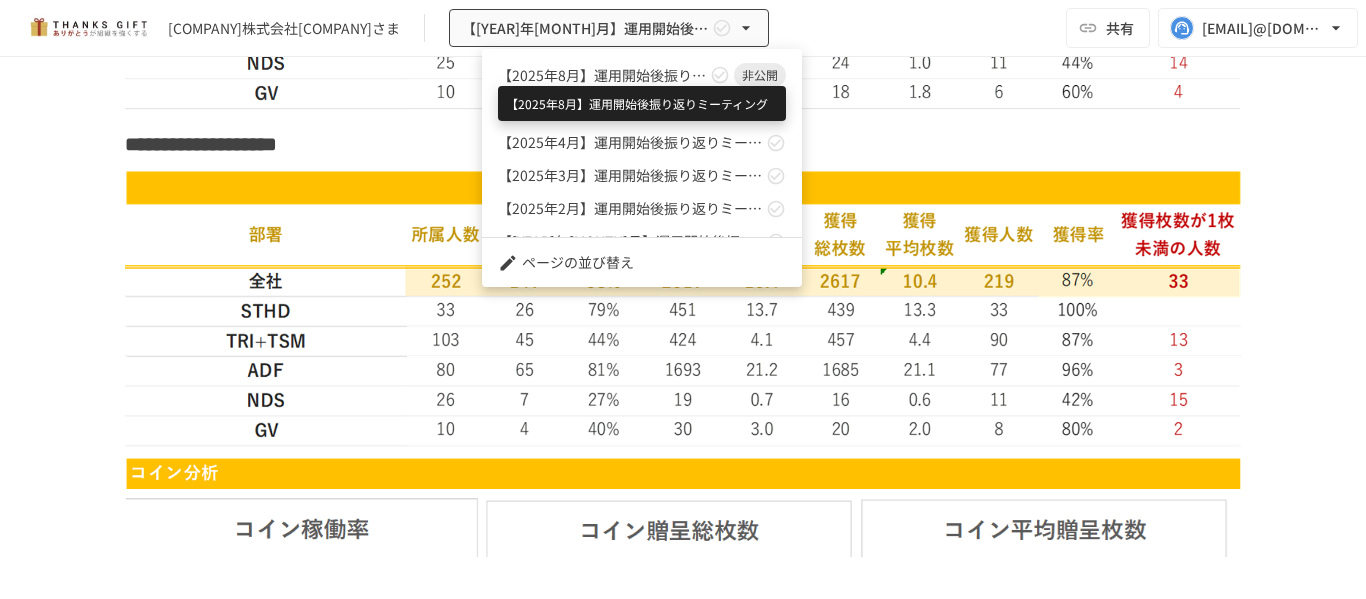 click on "【2025年8月】運用開始後振り返りミーティング" at bounding box center [602, 75] 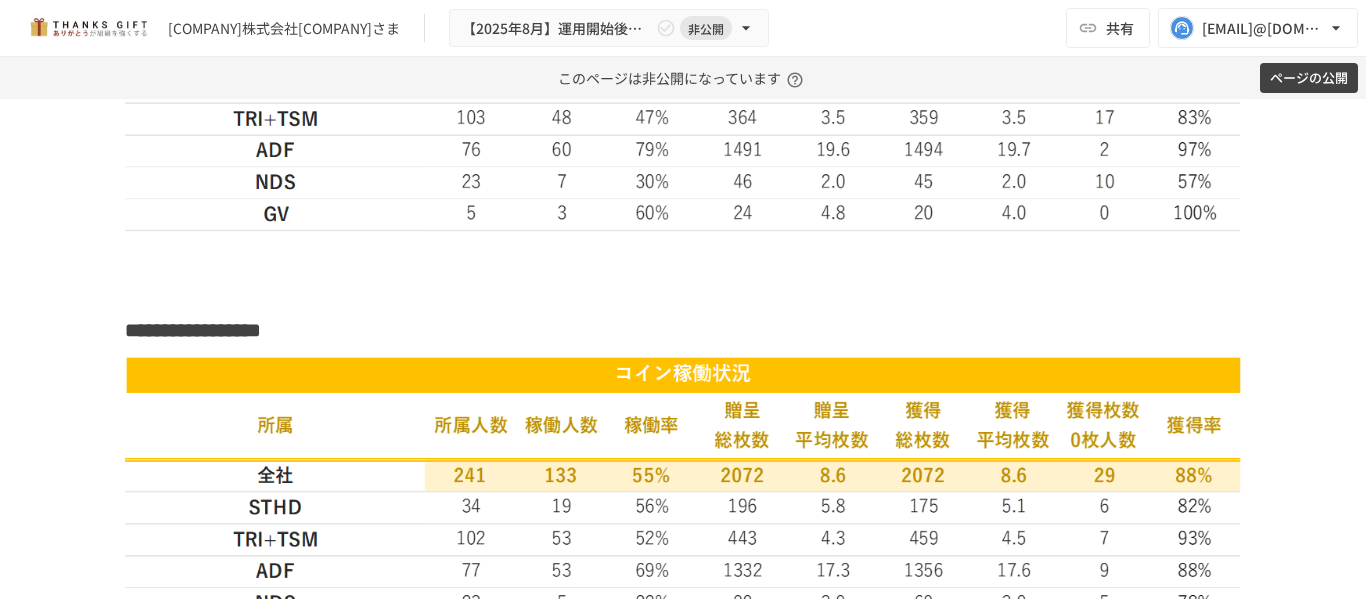 scroll, scrollTop: 3691, scrollLeft: 0, axis: vertical 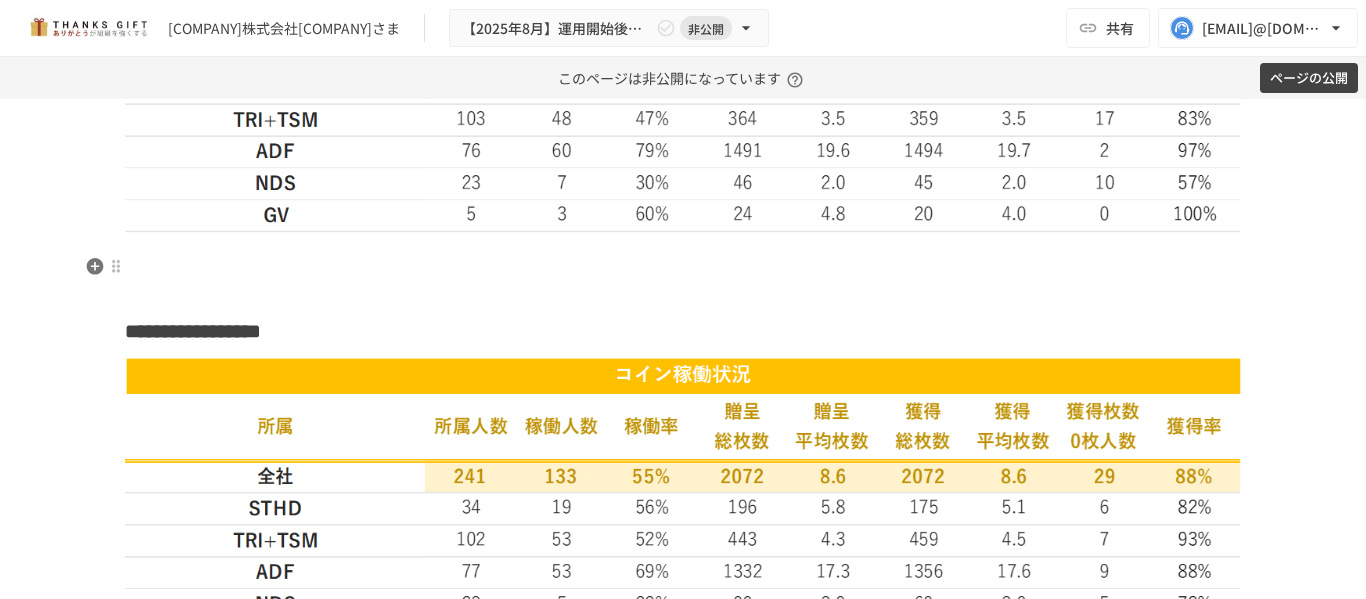 click on "**********" at bounding box center (683, 299) 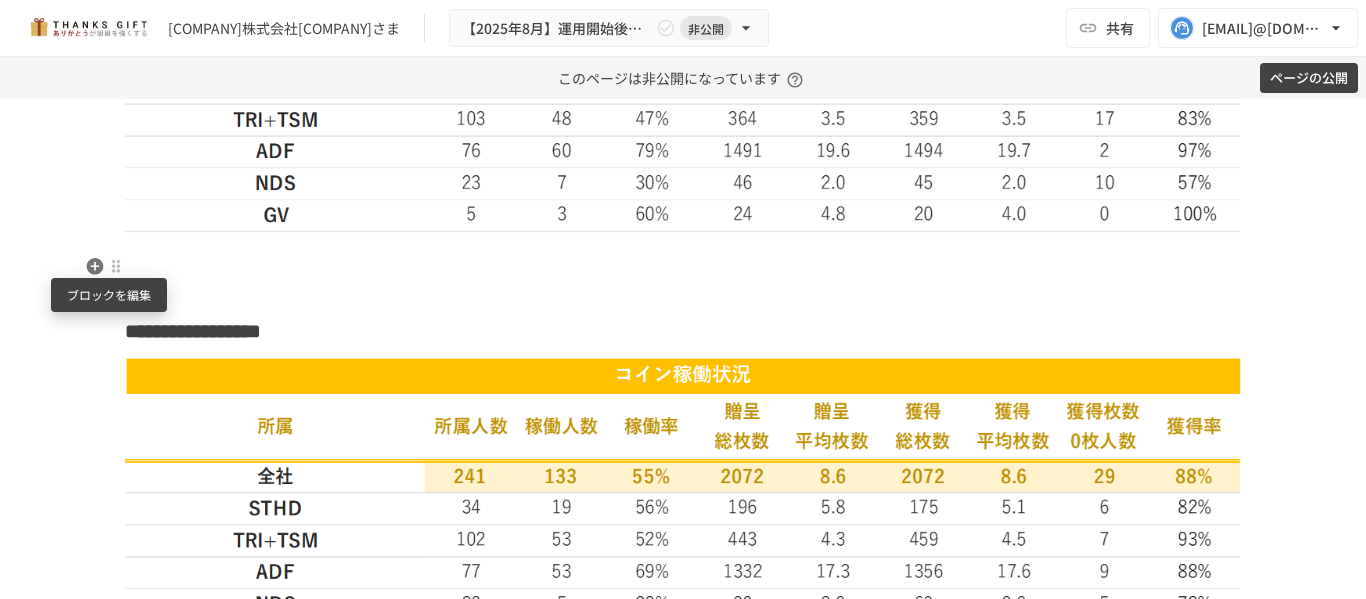 click at bounding box center [116, 266] 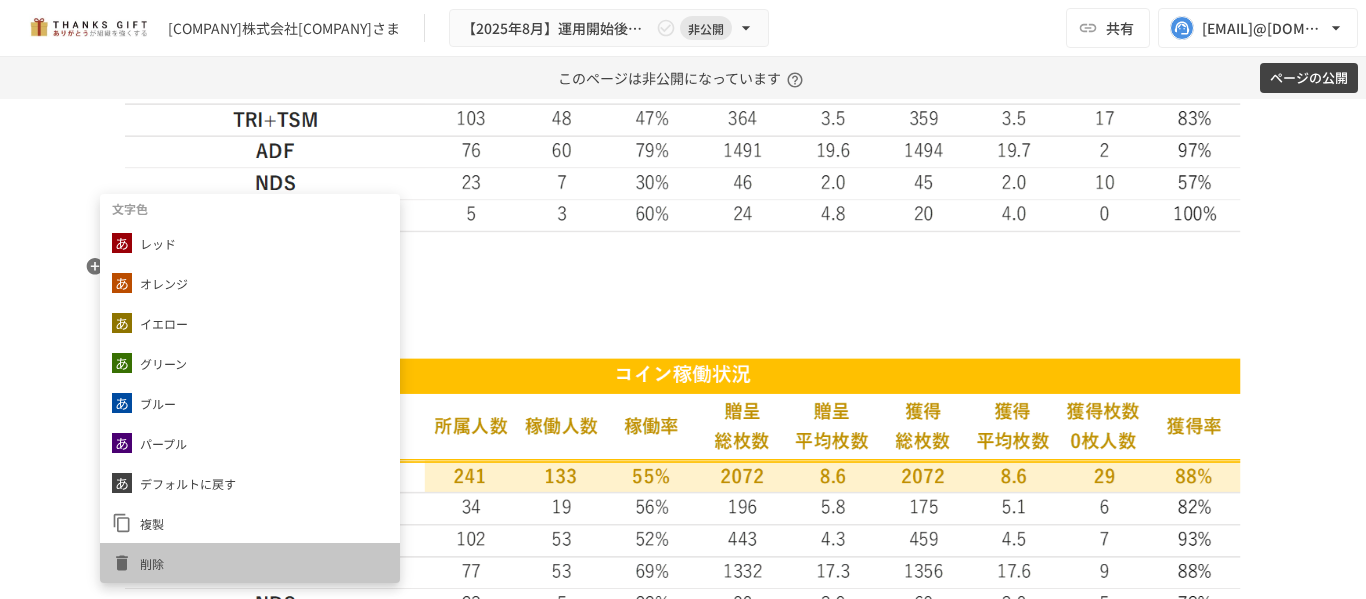 click on "削除" at bounding box center (250, 563) 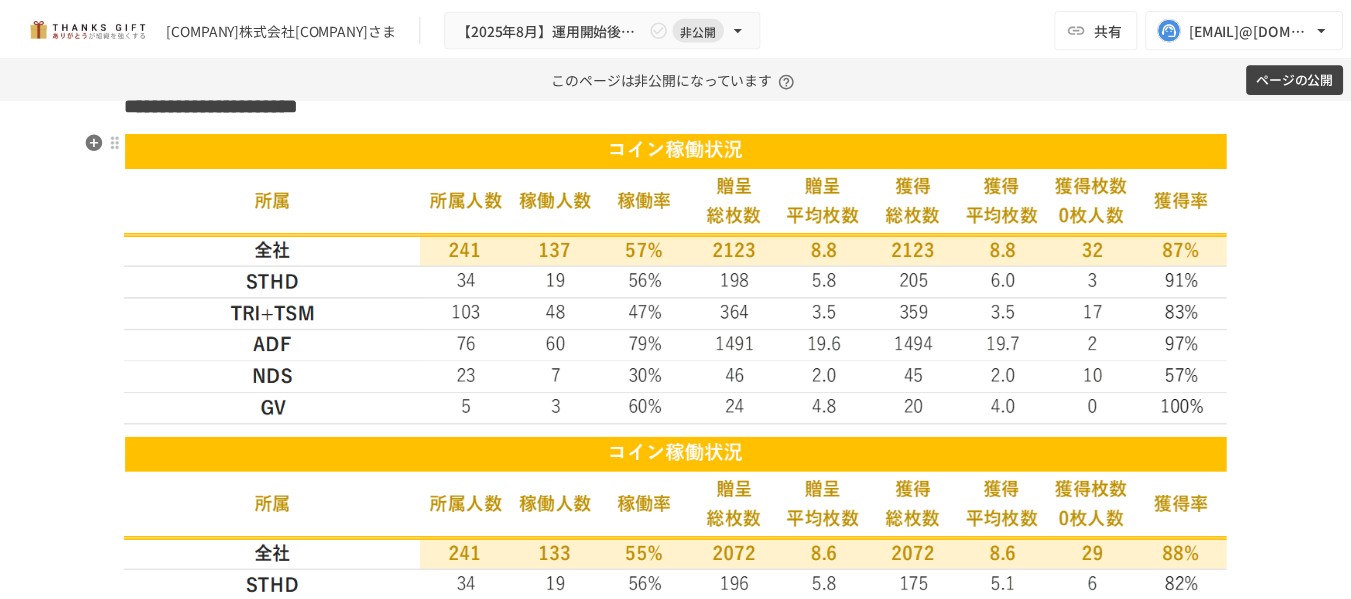 scroll, scrollTop: 3491, scrollLeft: 0, axis: vertical 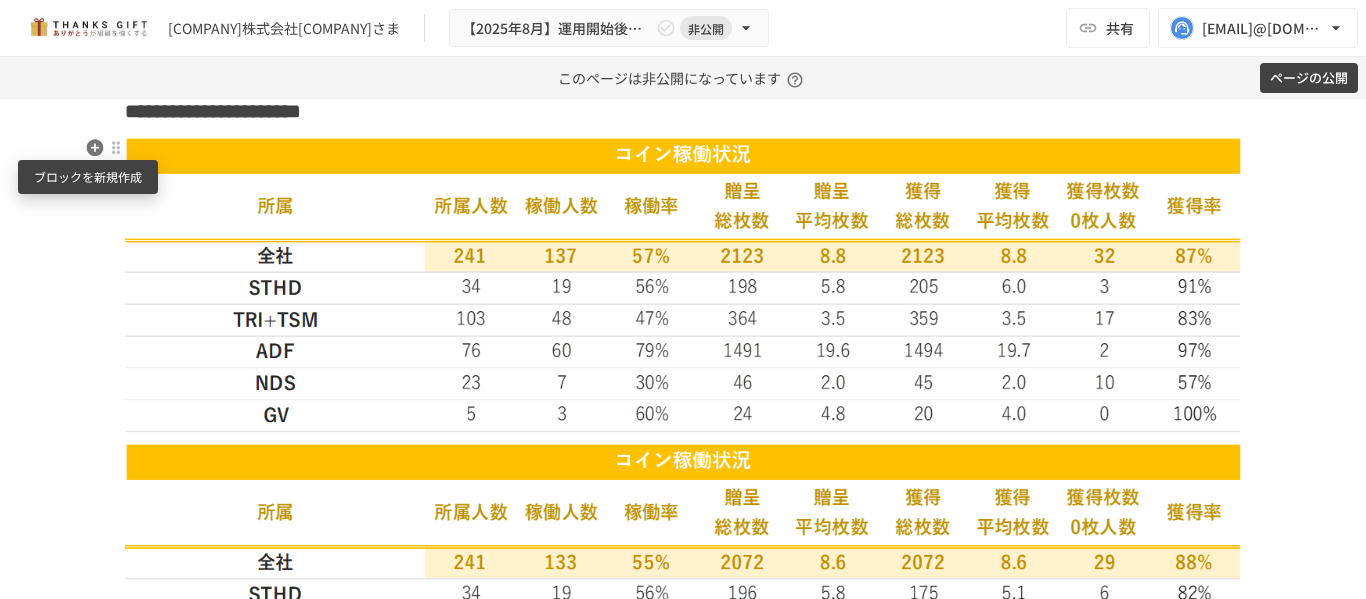 click 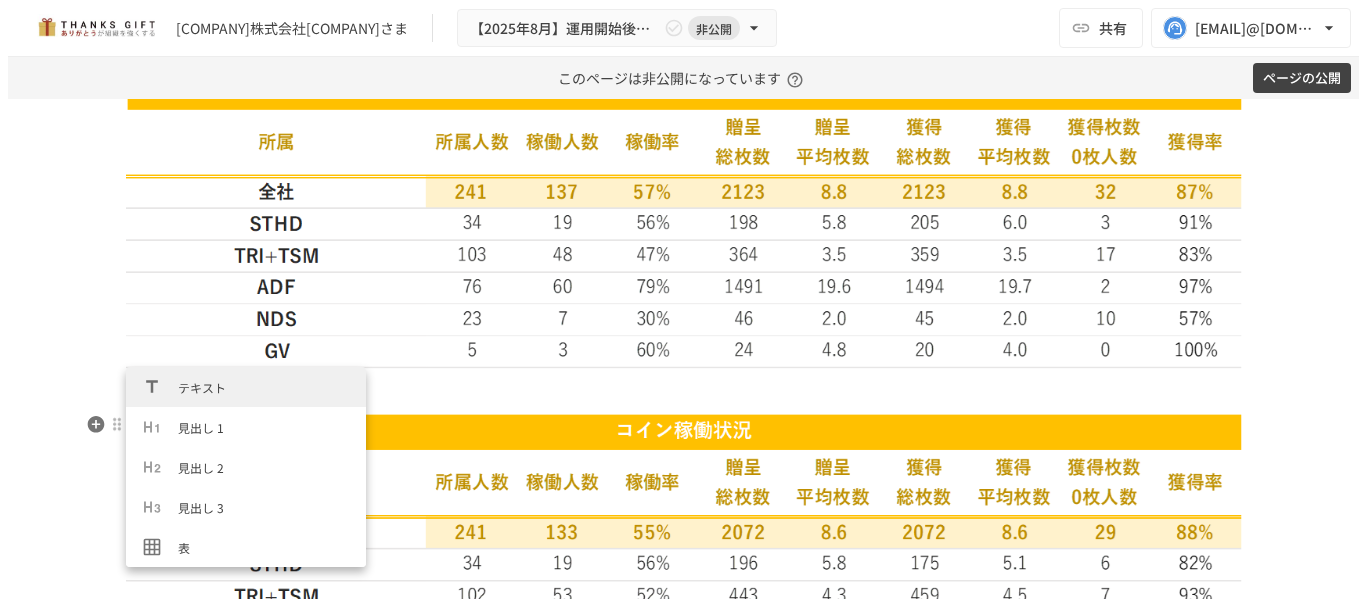 scroll, scrollTop: 3591, scrollLeft: 0, axis: vertical 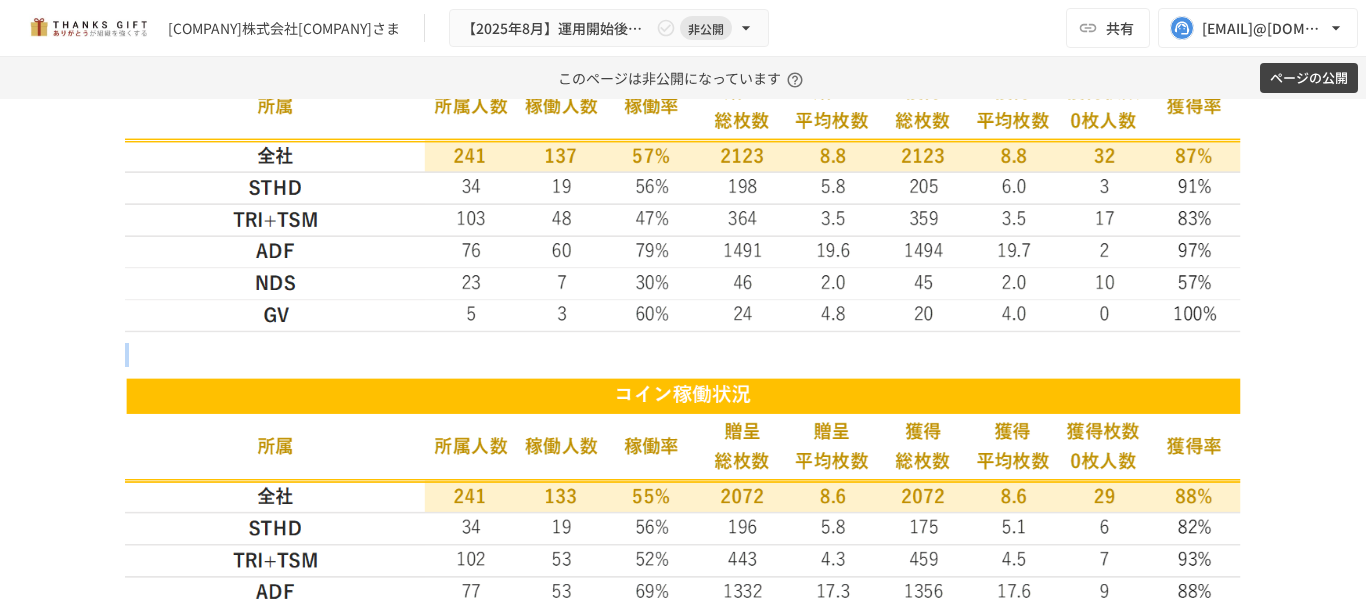 click at bounding box center [683, 355] 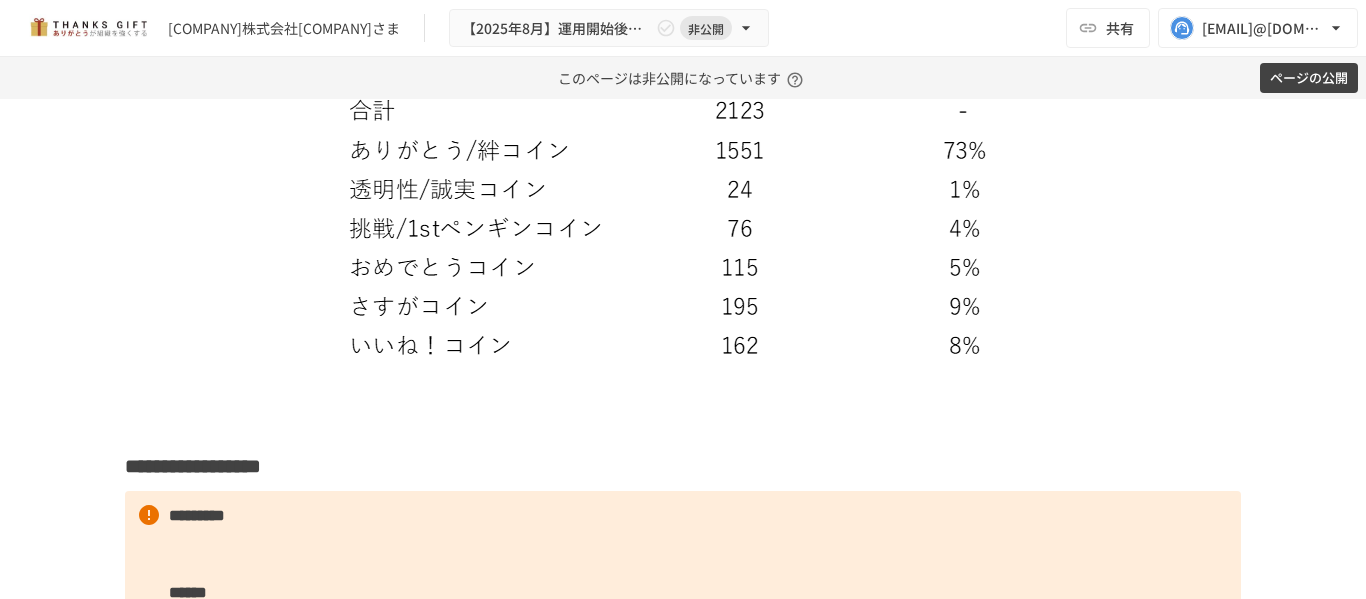 scroll, scrollTop: 5291, scrollLeft: 0, axis: vertical 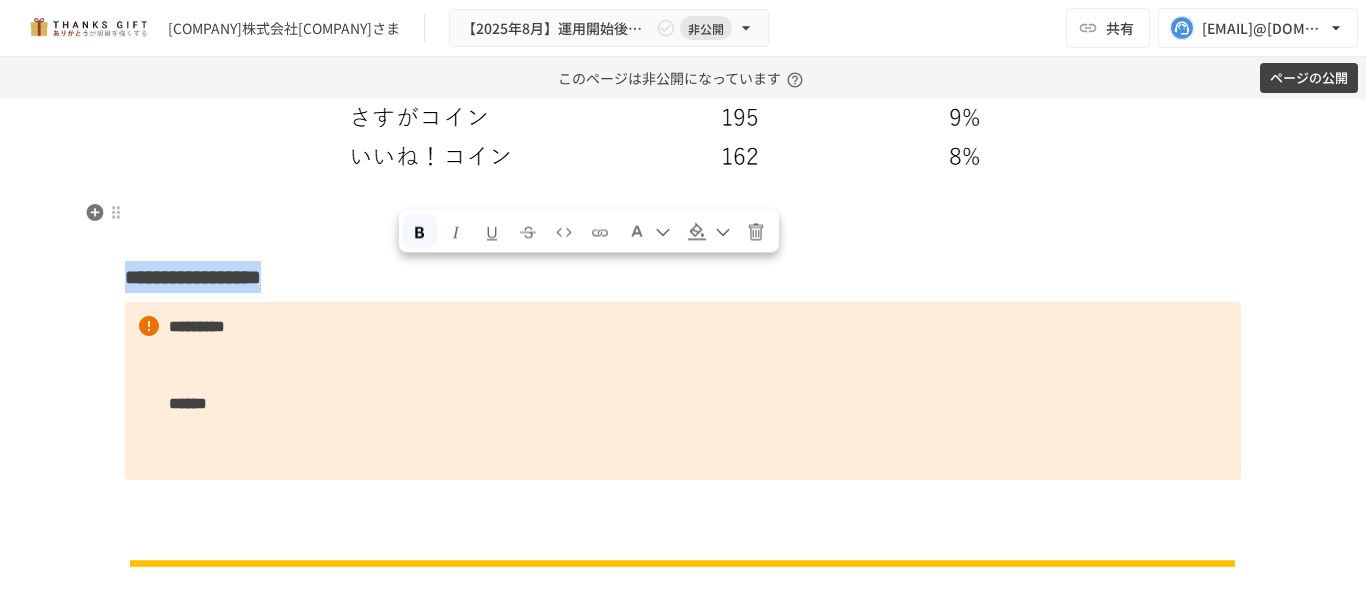 drag, startPoint x: 436, startPoint y: 277, endPoint x: 127, endPoint y: 279, distance: 309.00647 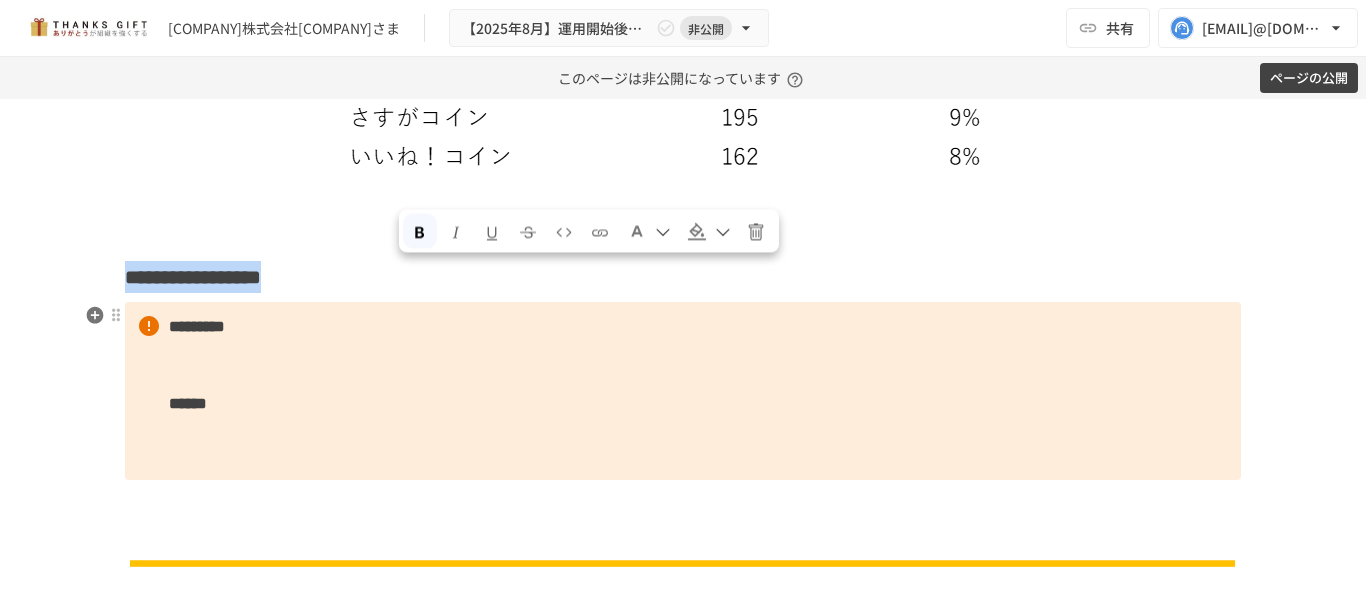 copy on "**********" 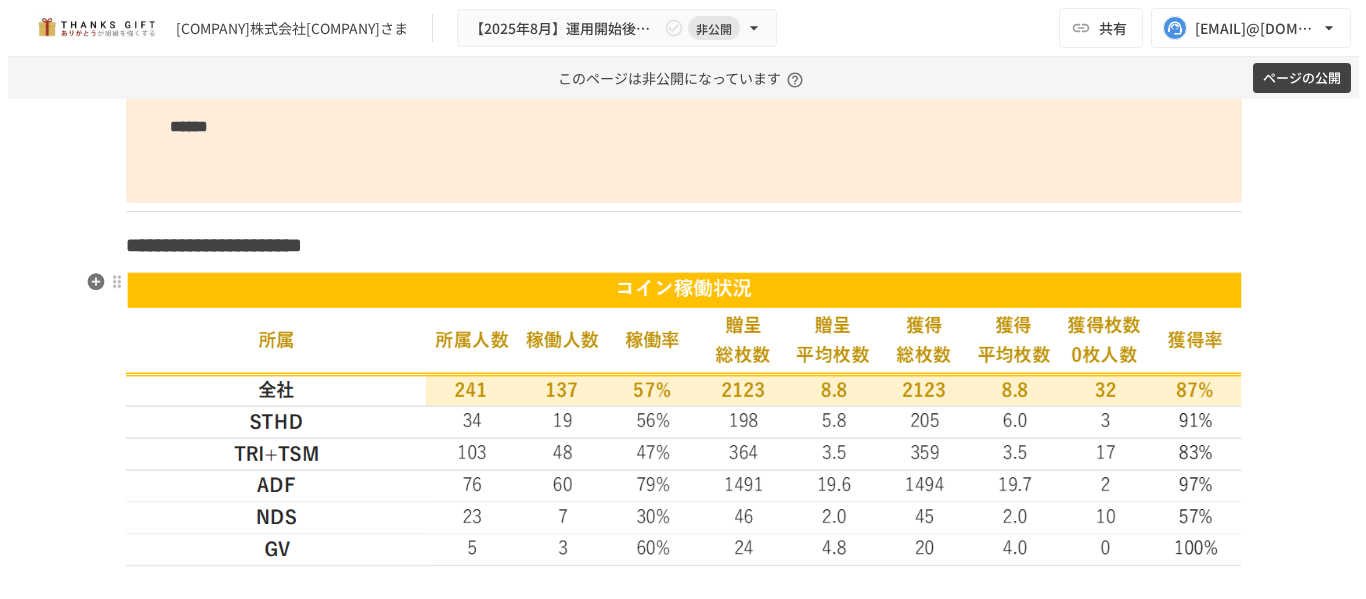 scroll, scrollTop: 3491, scrollLeft: 0, axis: vertical 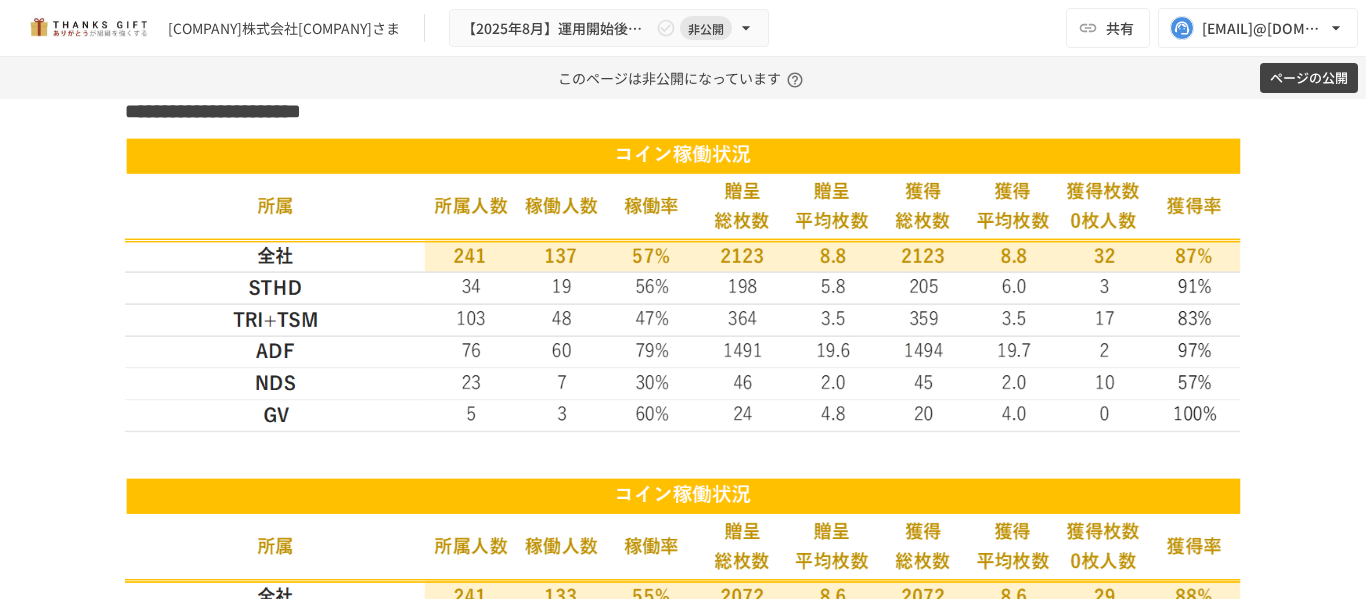 click at bounding box center [676, 455] 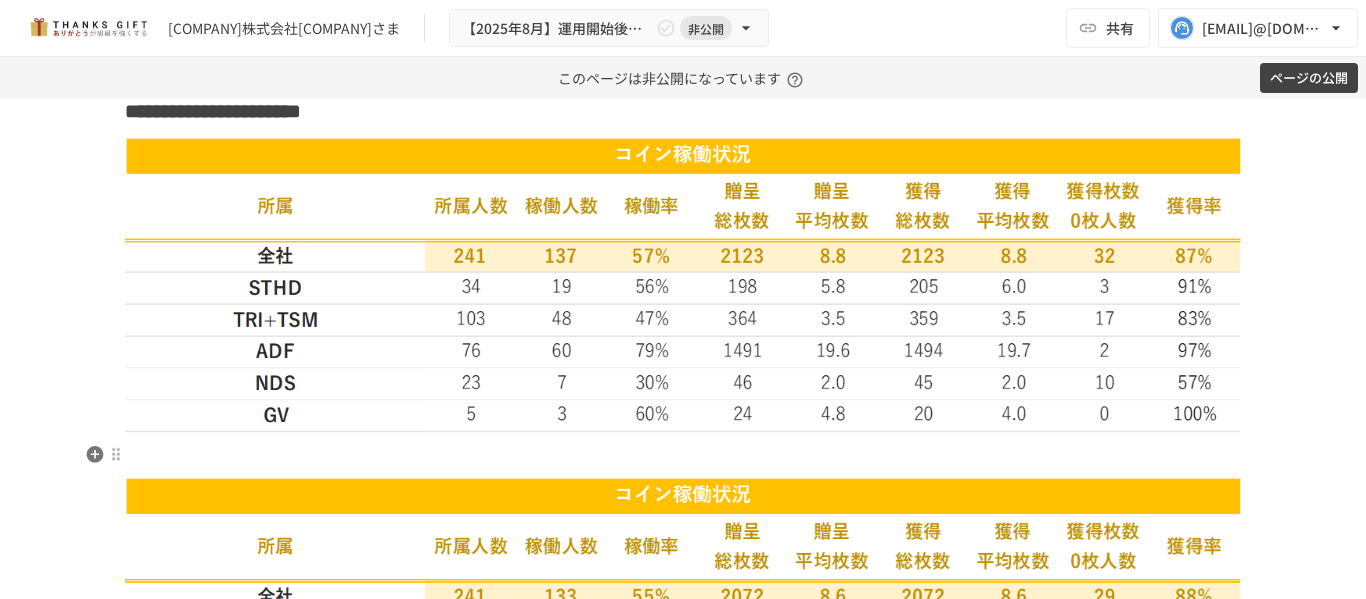 click on "**********" at bounding box center [683, 2465] 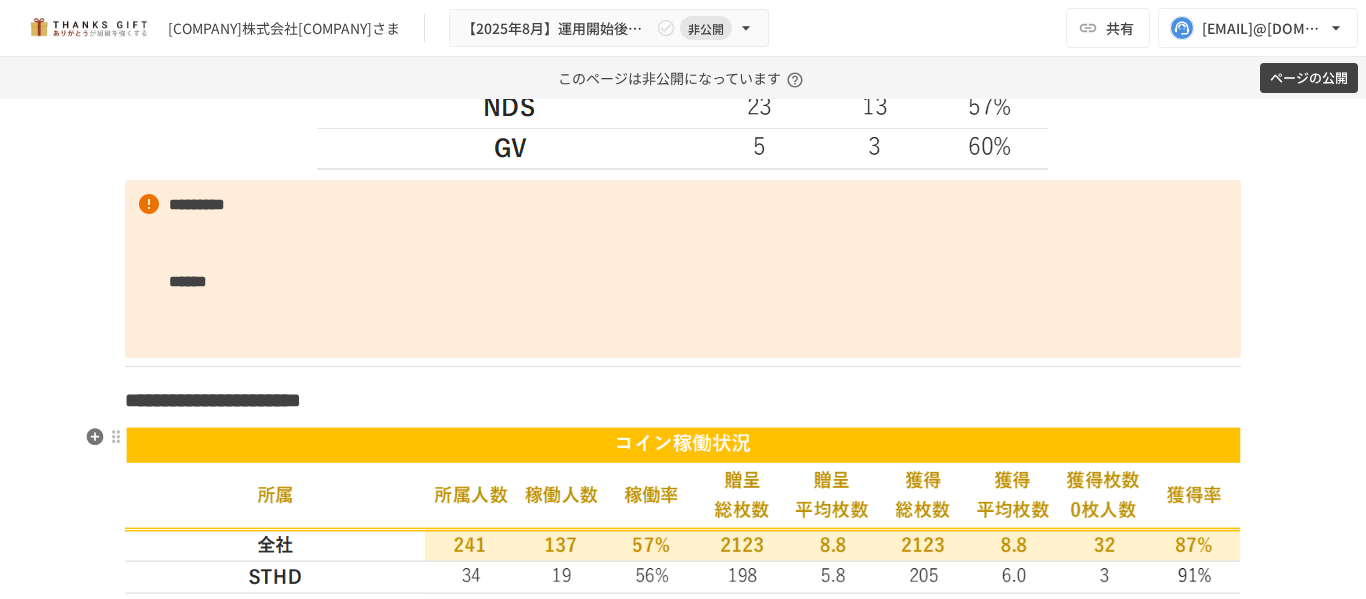 scroll, scrollTop: 3191, scrollLeft: 0, axis: vertical 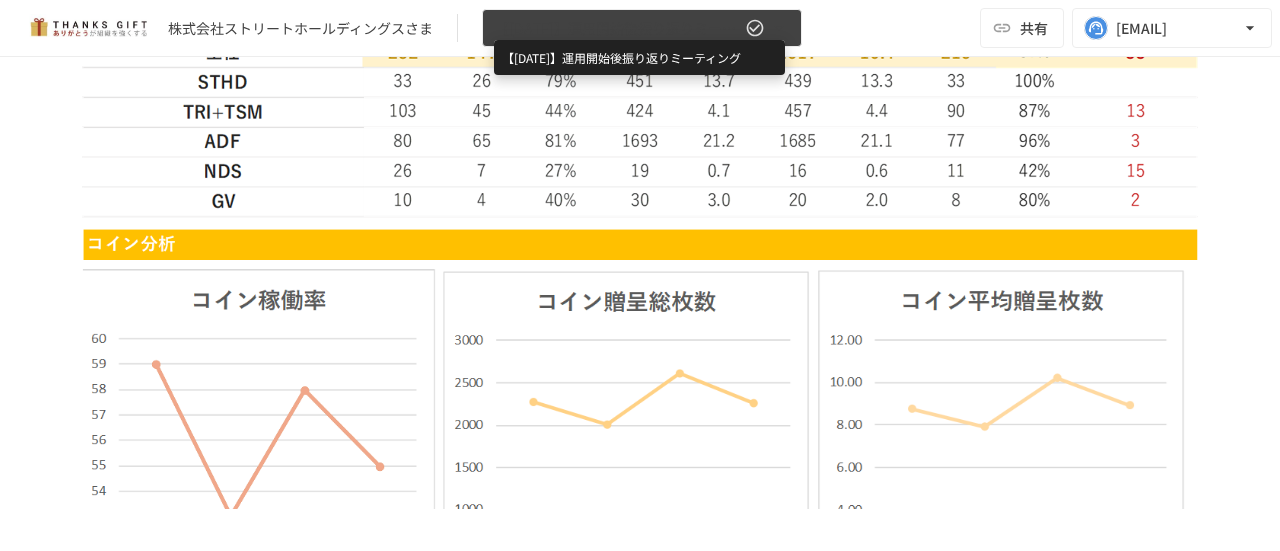 click on "【[DATE]】運用開始後振り返りミーティング" at bounding box center [618, 28] 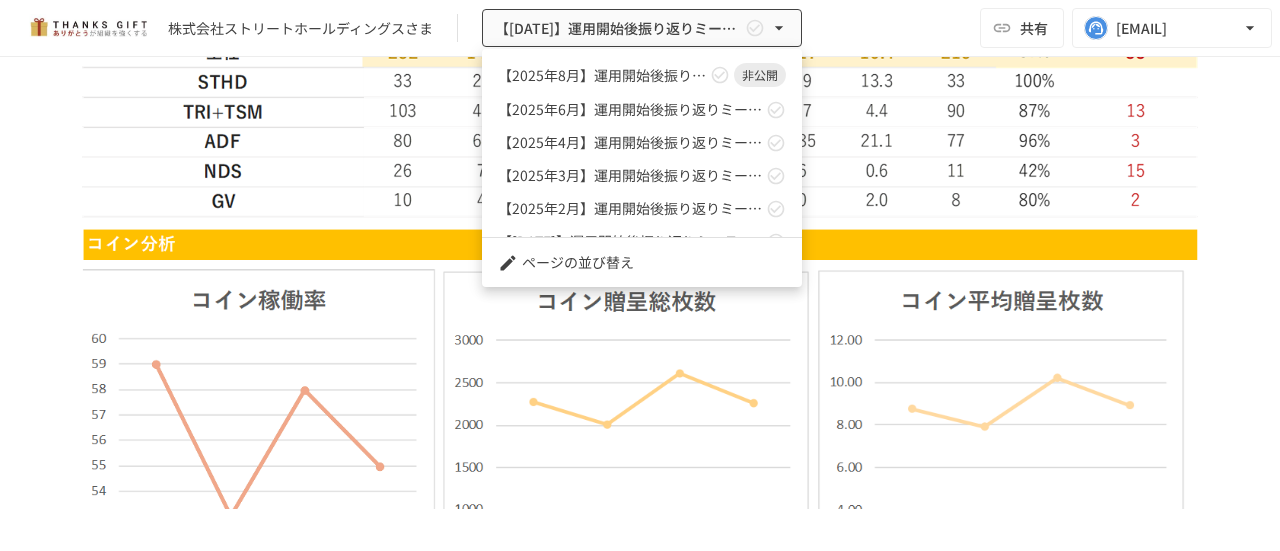 drag, startPoint x: 344, startPoint y: 262, endPoint x: 356, endPoint y: 249, distance: 17.691807 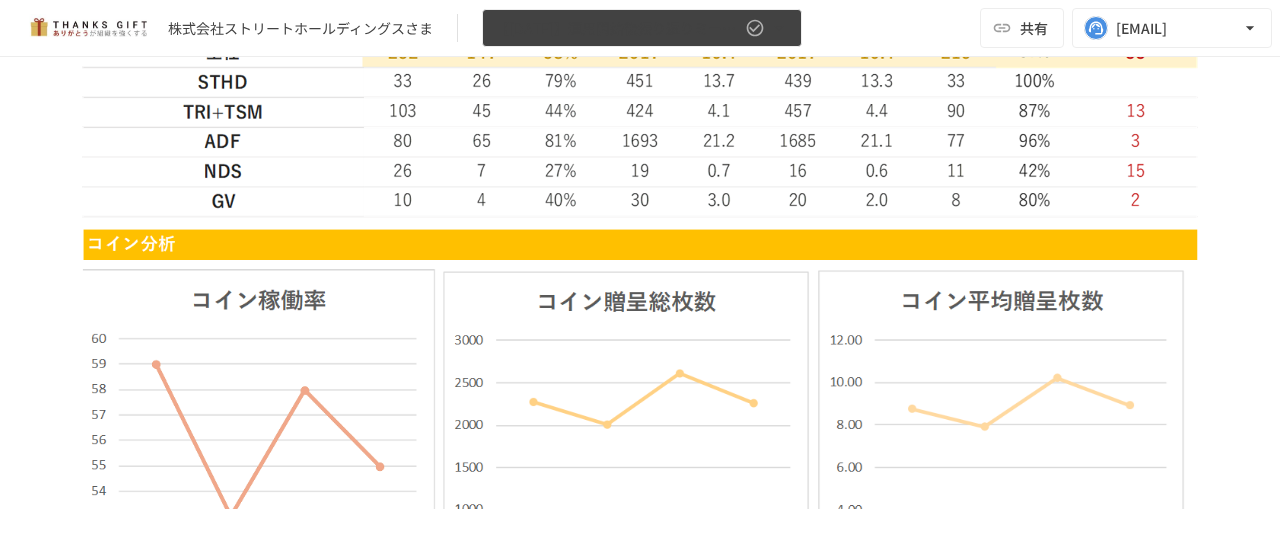 click on "【[DATE]】運用開始後振り返りミーティング" at bounding box center (642, 28) 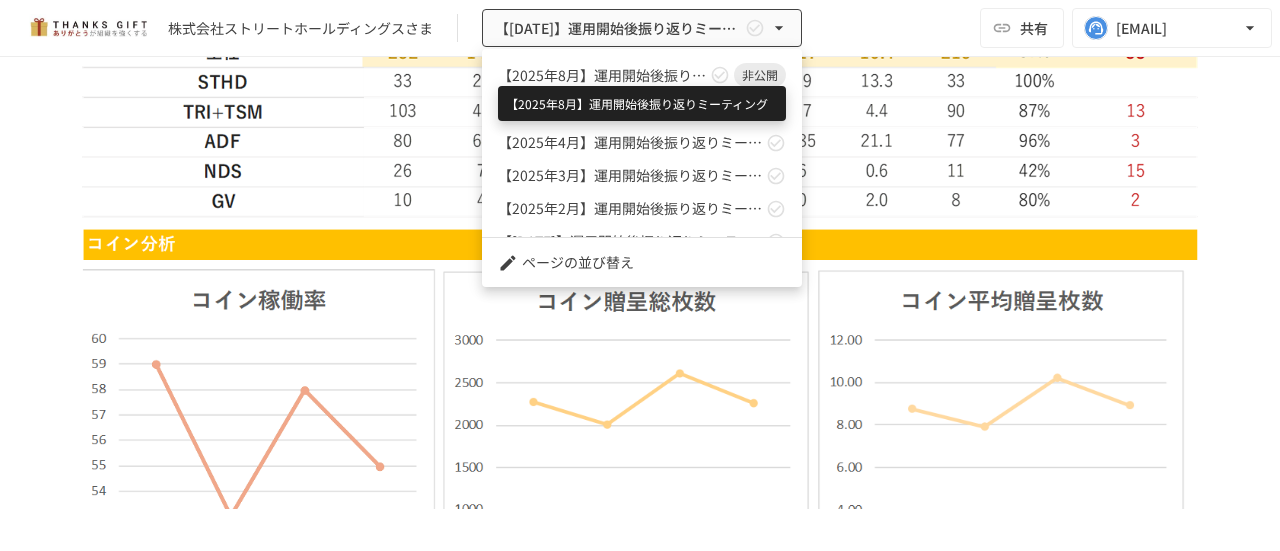 click on "【2025年8月】運用開始後振り返りミーティング" at bounding box center (602, 75) 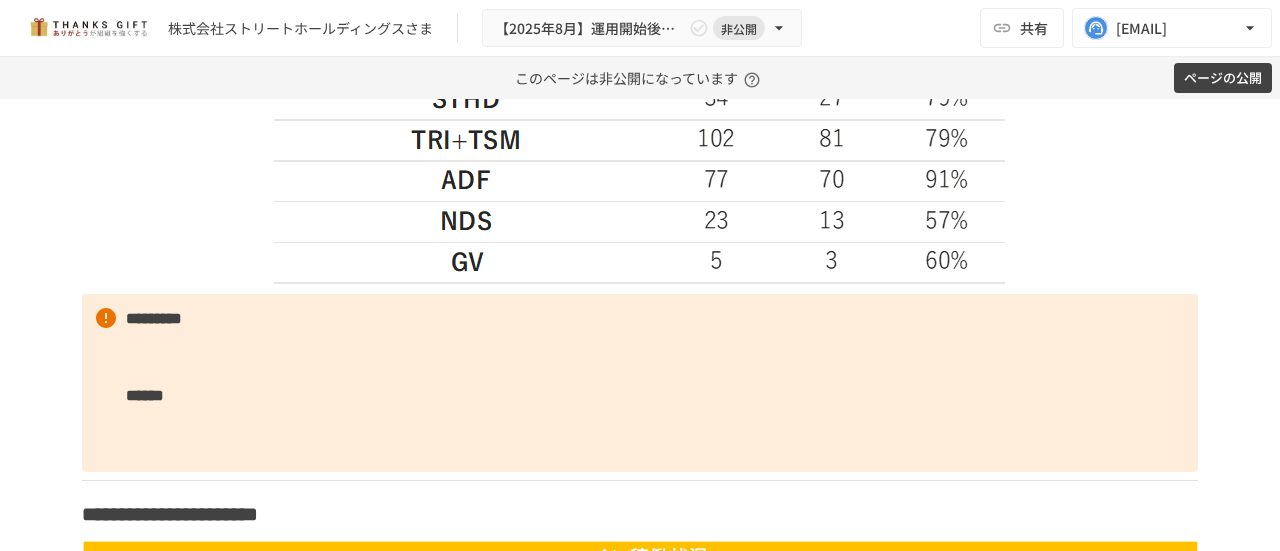 scroll, scrollTop: 3188, scrollLeft: 0, axis: vertical 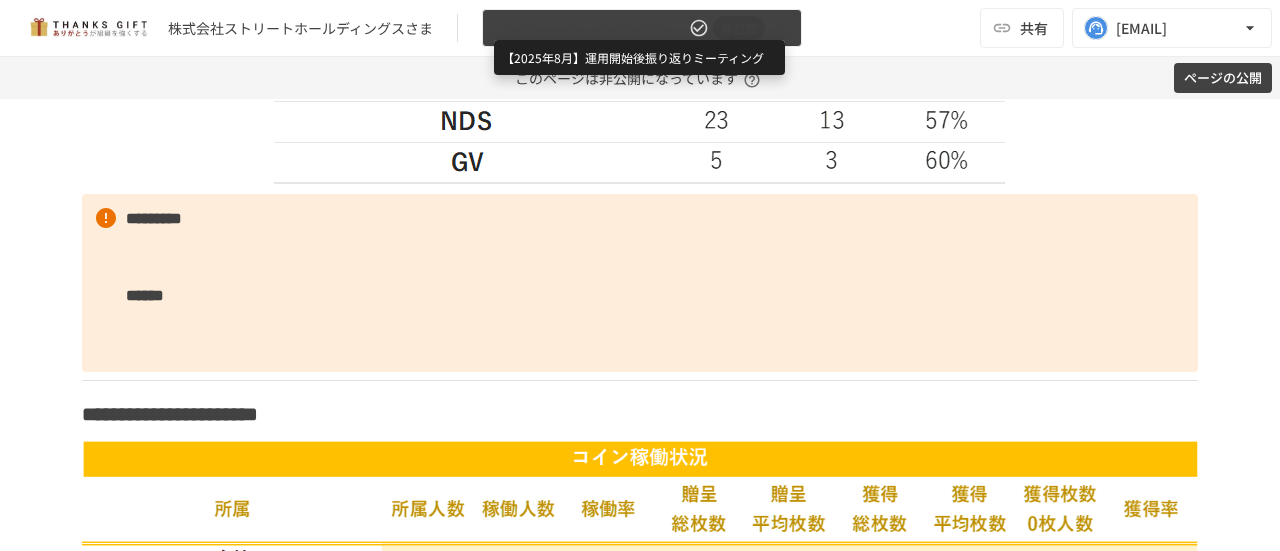 click on "【2025年8月】運用開始後振り返りミーティング" at bounding box center (590, 28) 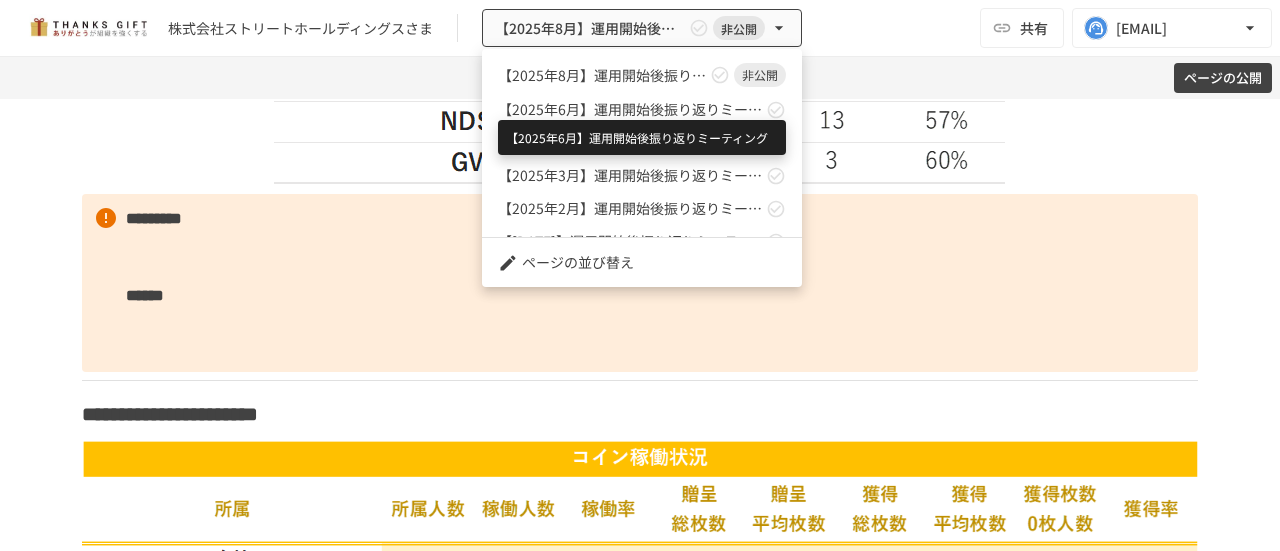 click on "【2025年6月】運用開始後振り返りミーティング" at bounding box center (630, 109) 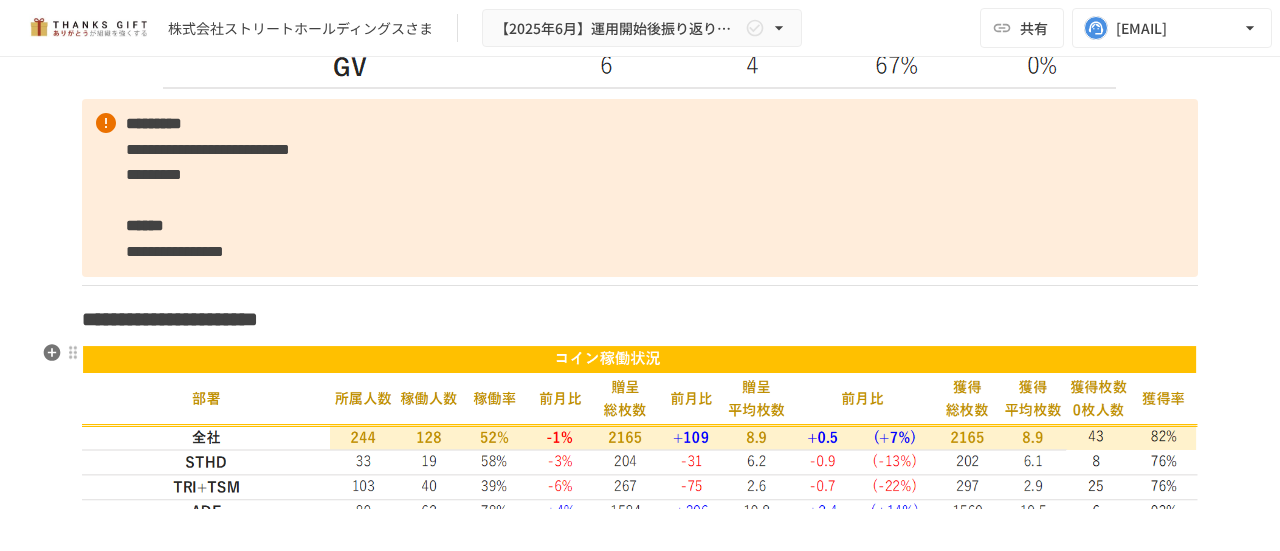 scroll, scrollTop: 2510, scrollLeft: 0, axis: vertical 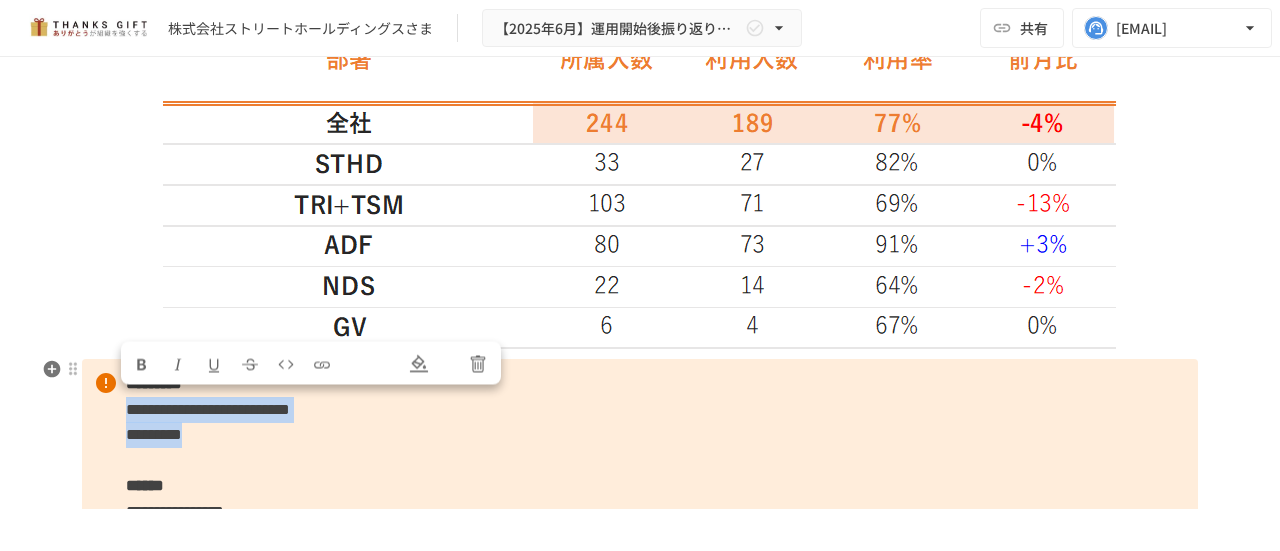 drag, startPoint x: 242, startPoint y: 427, endPoint x: 123, endPoint y: 404, distance: 121.20231 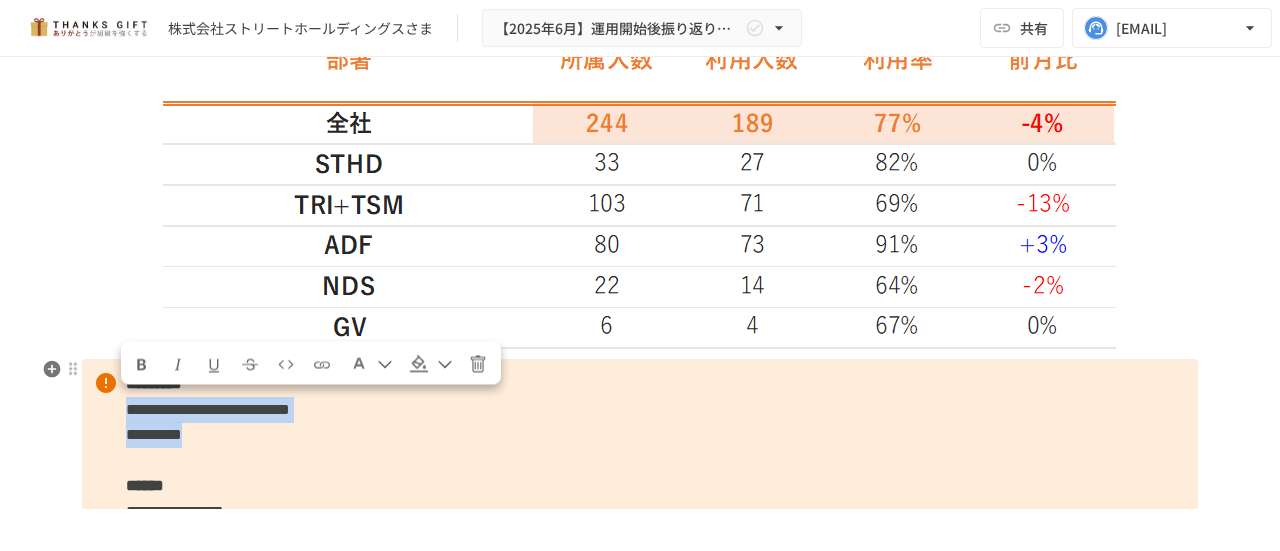 click on "**********" at bounding box center [640, 448] 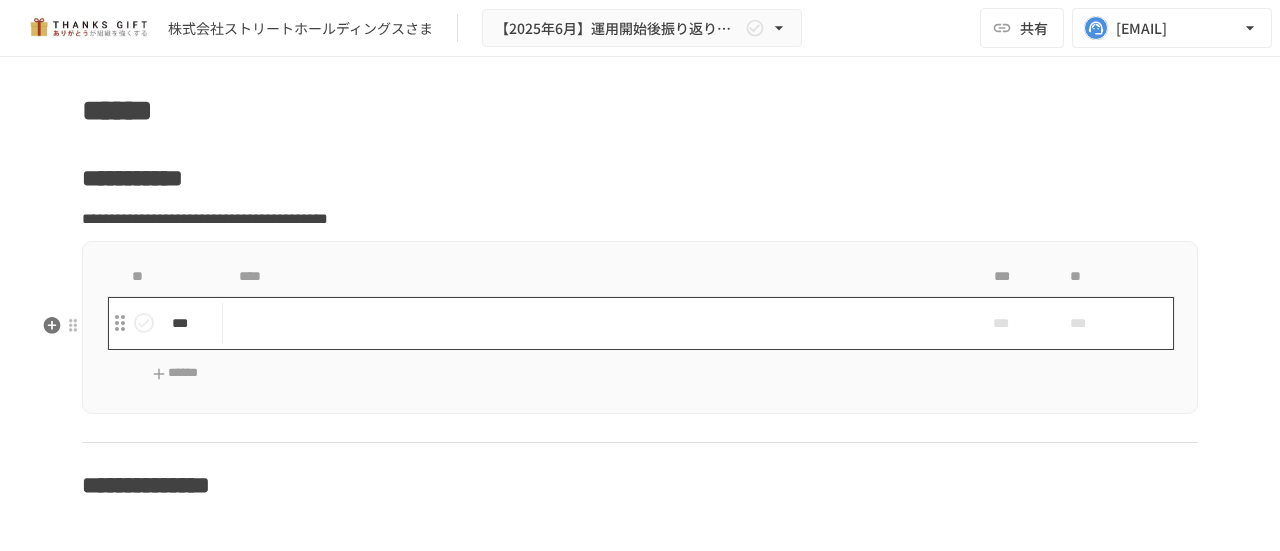 scroll, scrollTop: 7610, scrollLeft: 0, axis: vertical 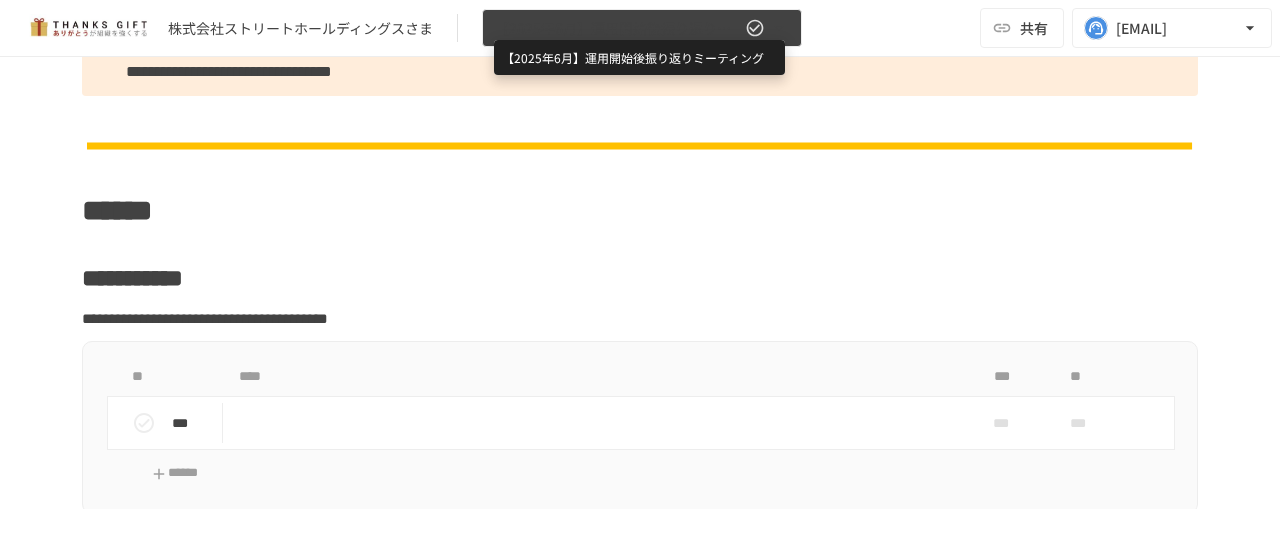 click on "【2025年6月】運用開始後振り返りミーティング" at bounding box center (618, 28) 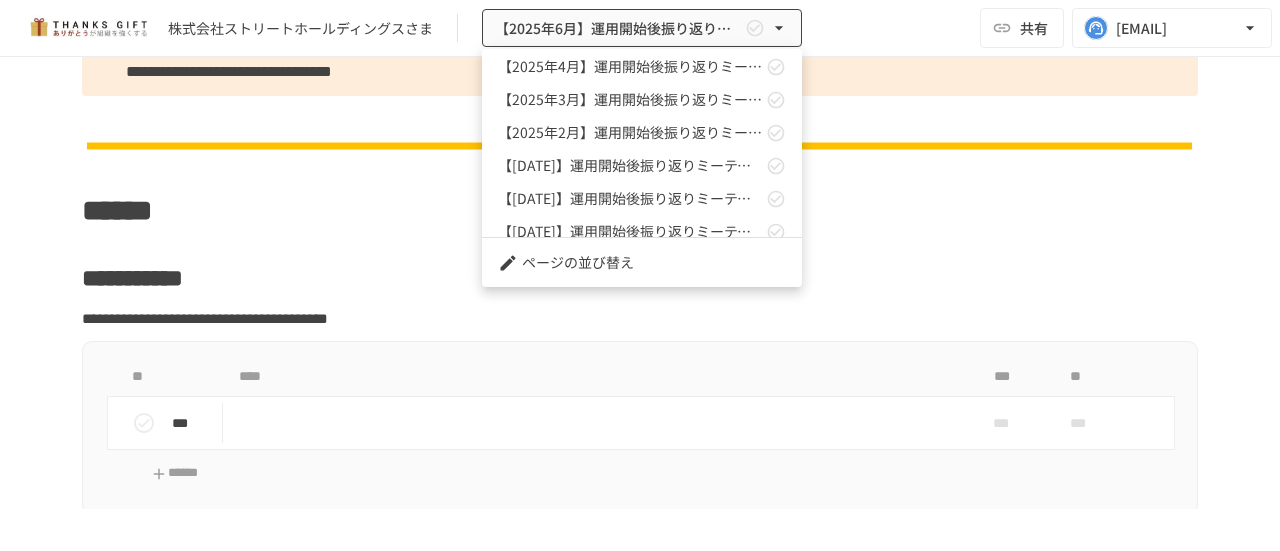 scroll, scrollTop: 222, scrollLeft: 0, axis: vertical 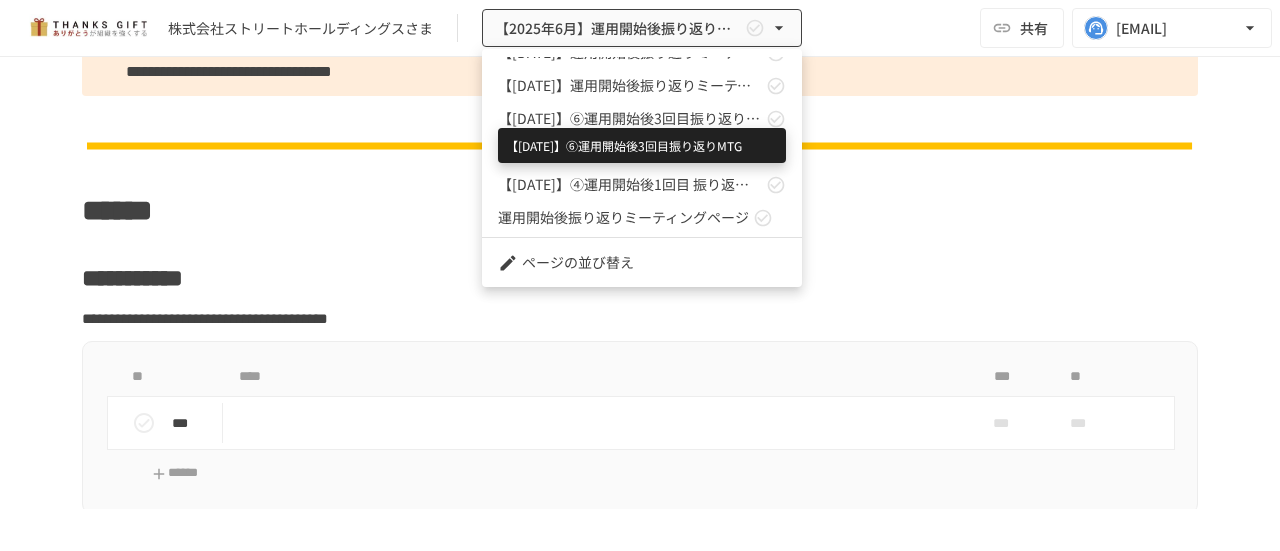 click on "【2024年10月】⑥運用開始後3回目振り返りMTG" at bounding box center (630, 118) 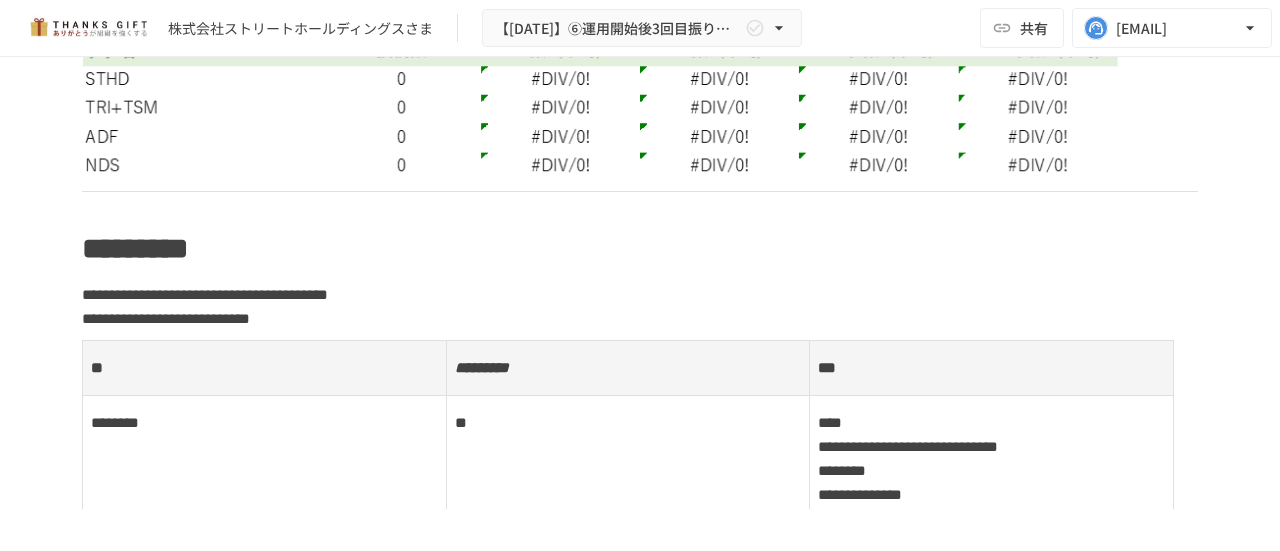 scroll, scrollTop: 6428, scrollLeft: 0, axis: vertical 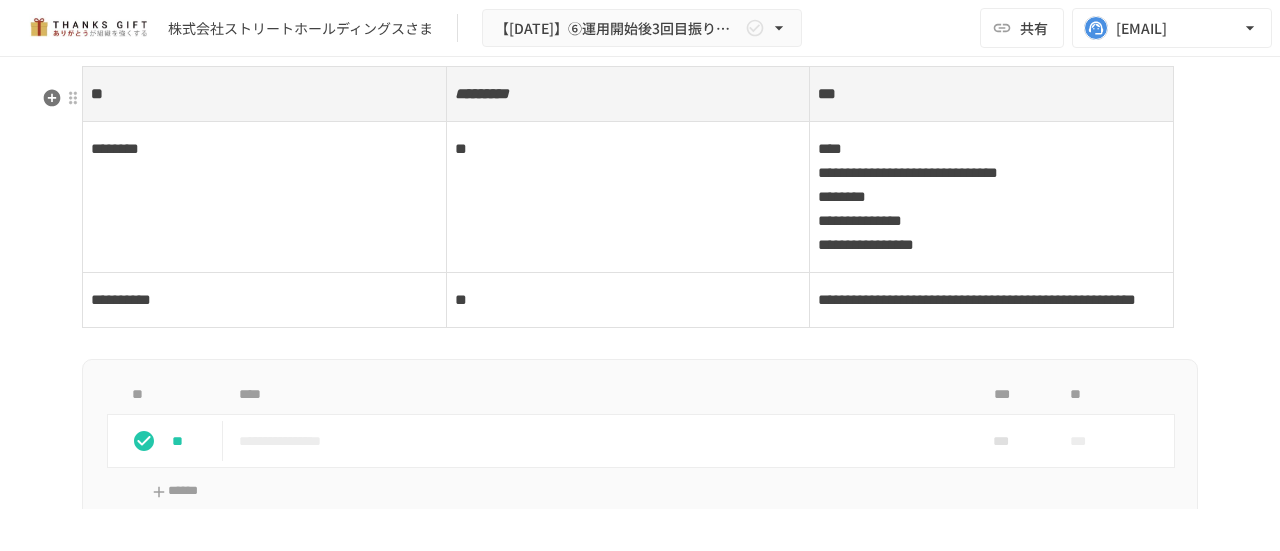 click on "**" at bounding box center [265, 94] 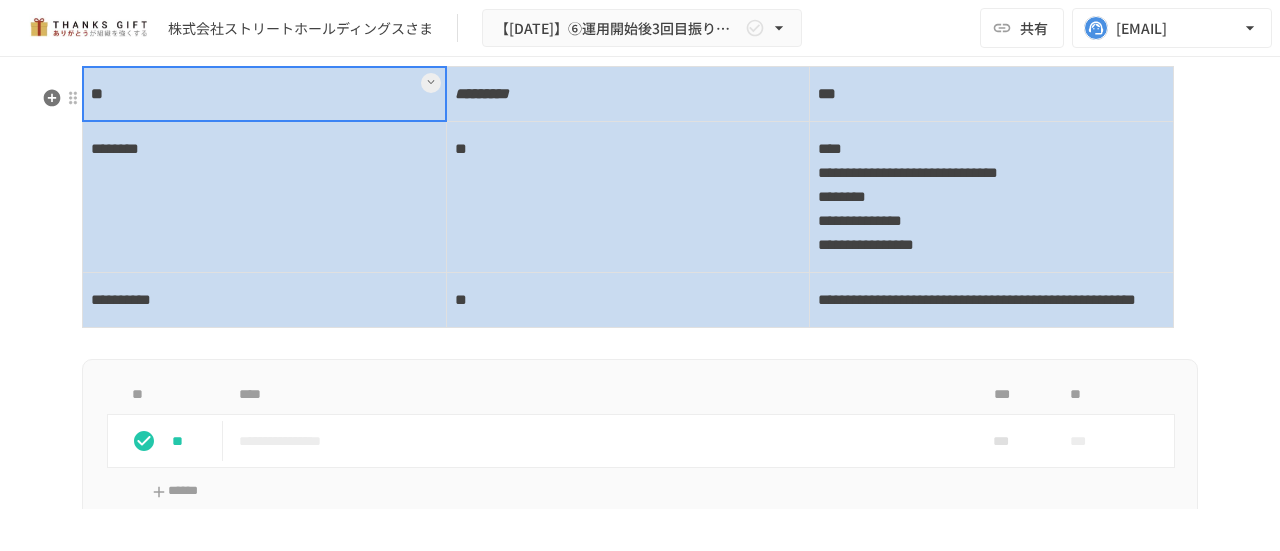 drag, startPoint x: 352, startPoint y: 124, endPoint x: 900, endPoint y: 344, distance: 590.51166 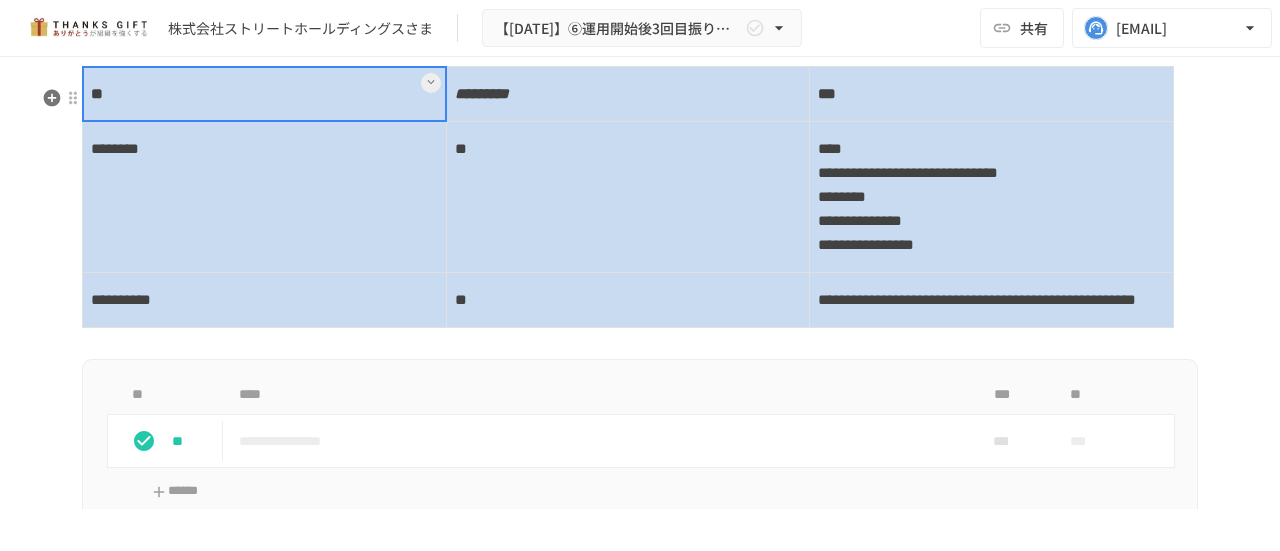 click on "**********" at bounding box center (628, 197) 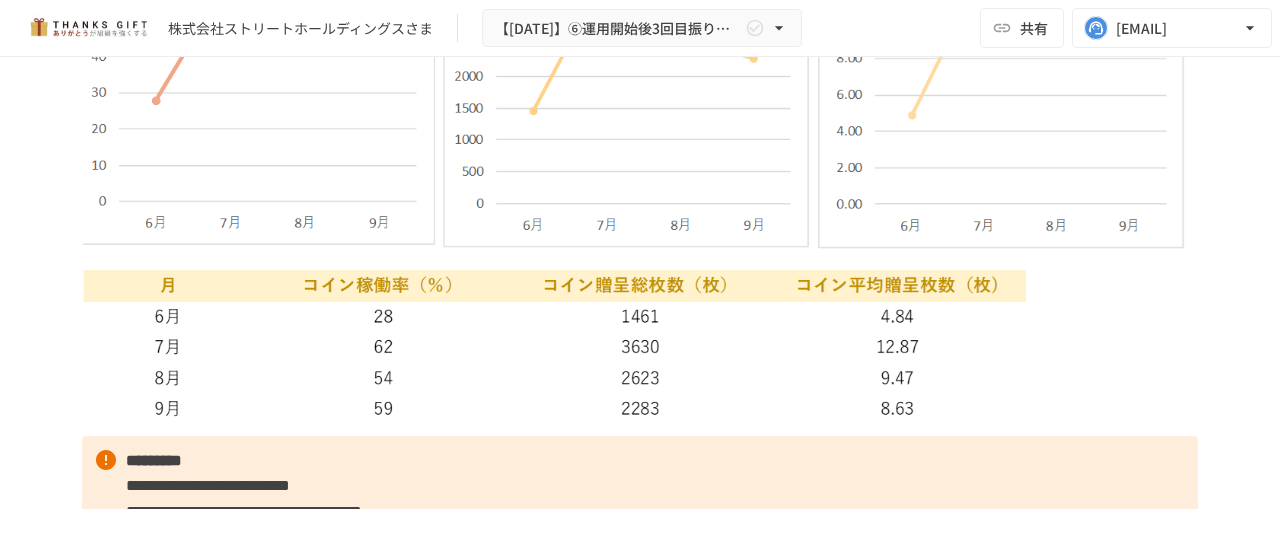 scroll, scrollTop: 3728, scrollLeft: 0, axis: vertical 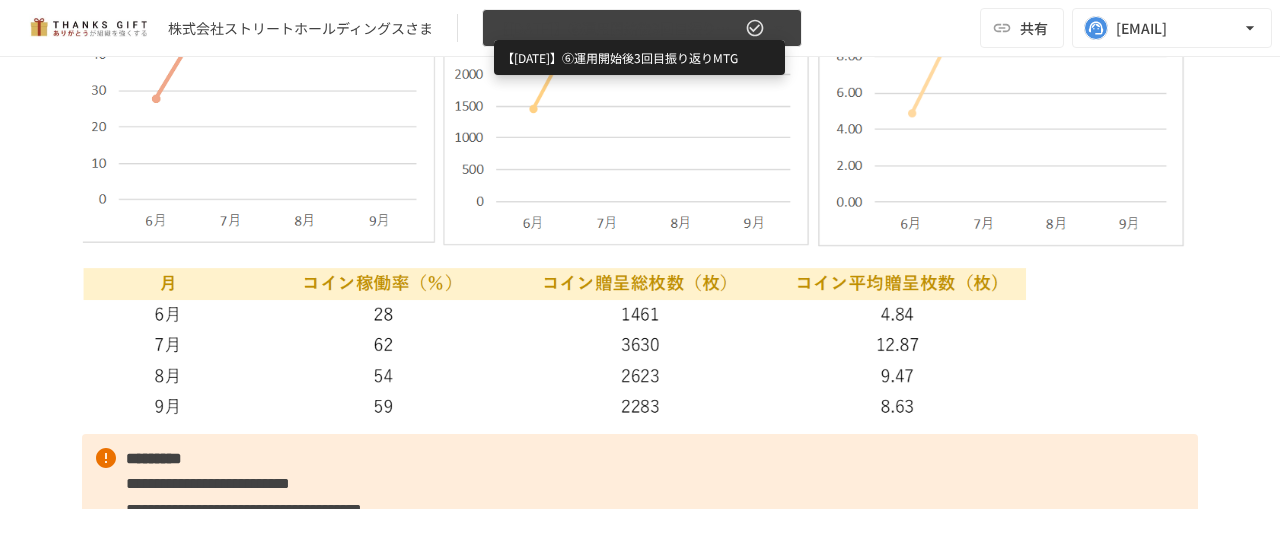 click on "【2024年10月】⑥運用開始後3回目振り返りMTG" at bounding box center [618, 28] 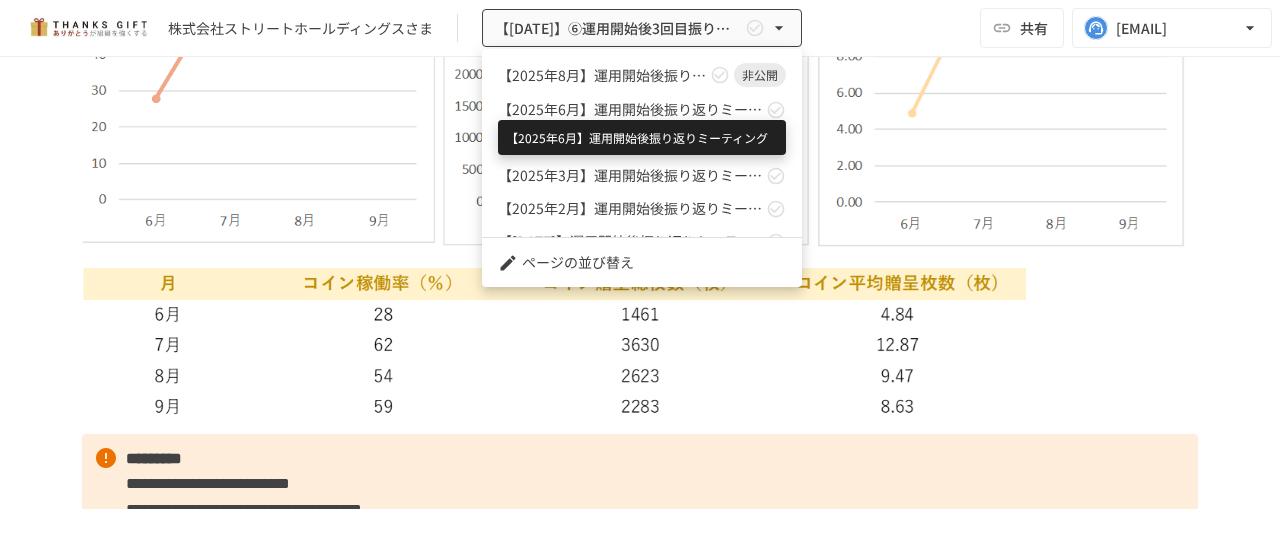 click on "【2025年6月】運用開始後振り返りミーティング" at bounding box center [630, 109] 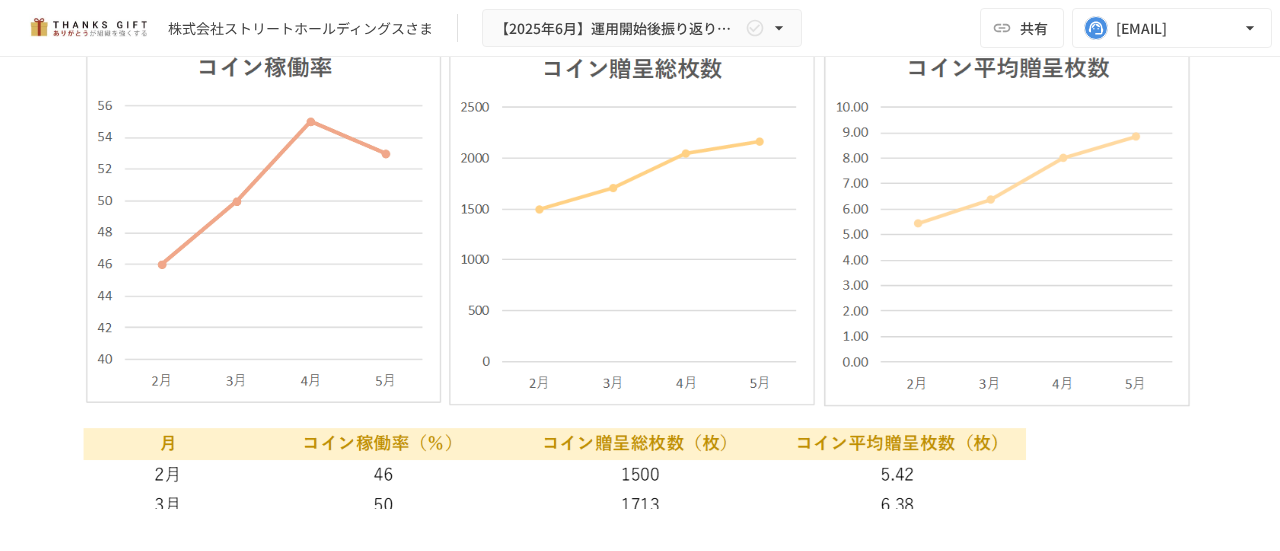 scroll, scrollTop: 3560, scrollLeft: 0, axis: vertical 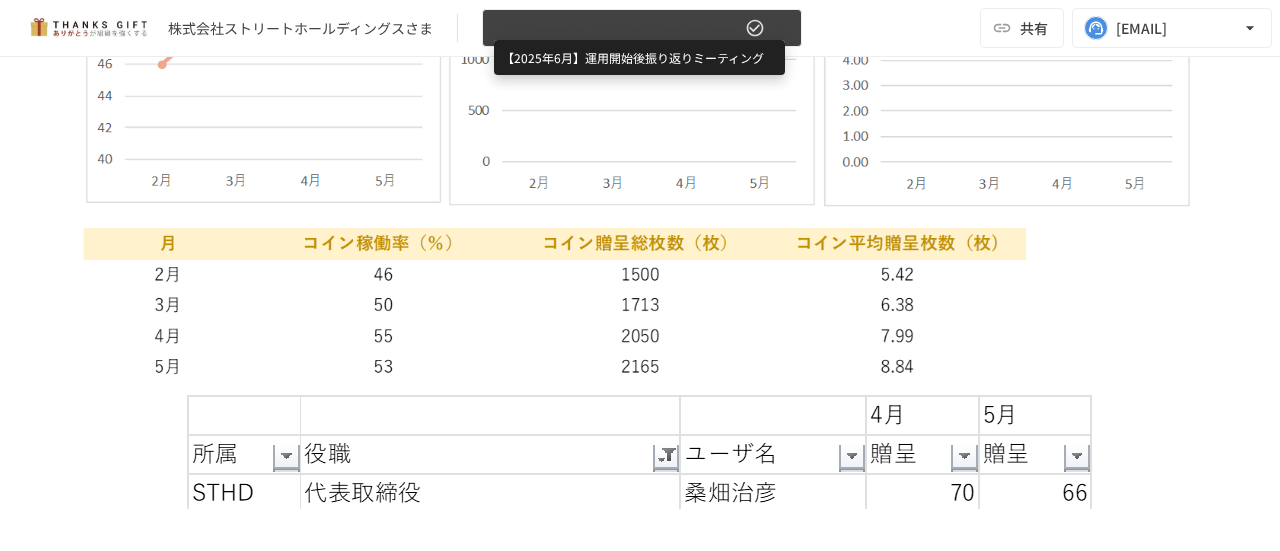 click on "【2025年6月】運用開始後振り返りミーティング" at bounding box center [618, 28] 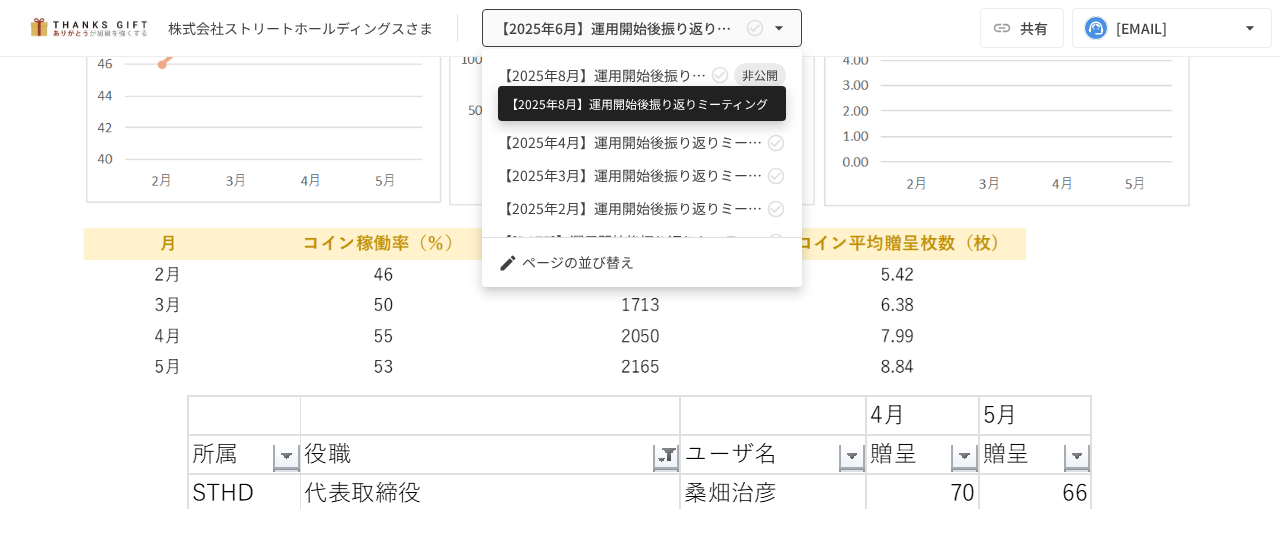 click on "【2025年8月】運用開始後振り返りミーティング" at bounding box center (602, 75) 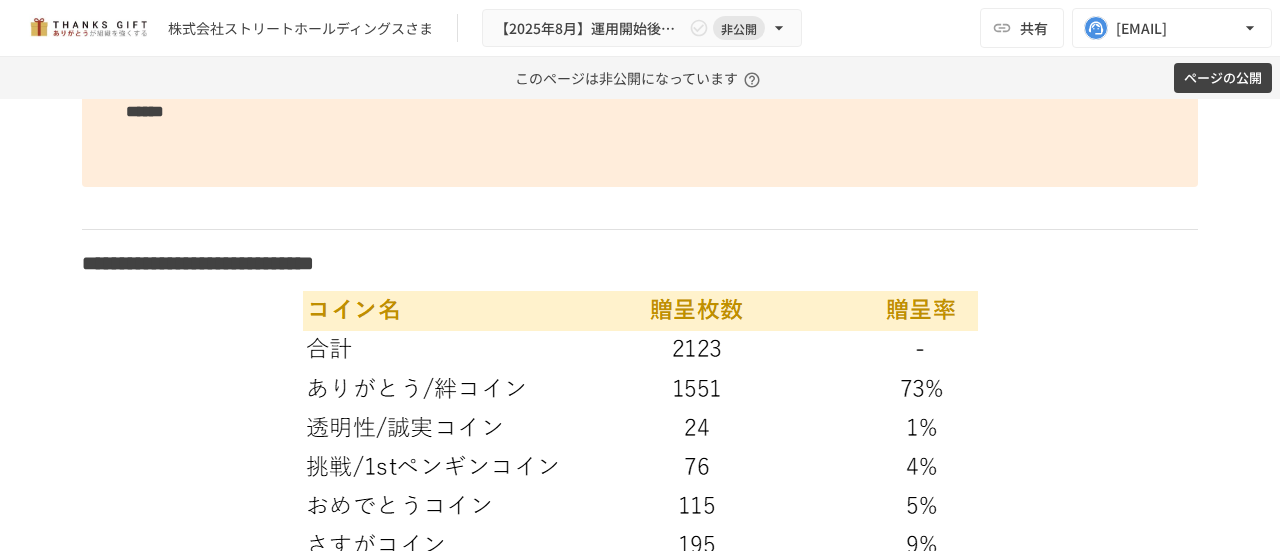 scroll, scrollTop: 4879, scrollLeft: 0, axis: vertical 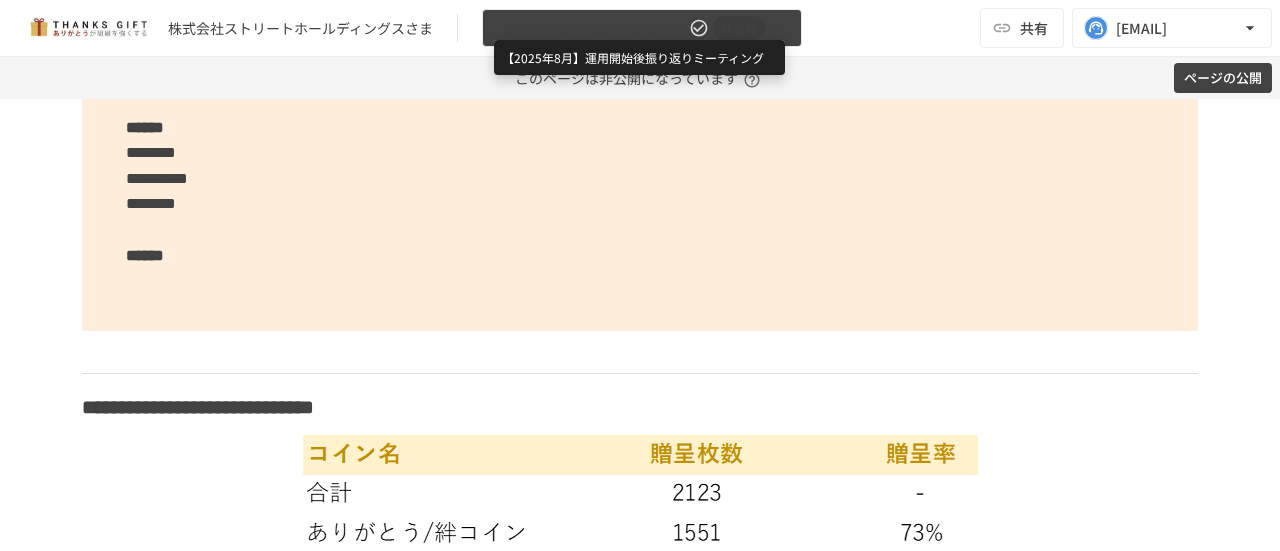 click on "【2025年8月】運用開始後振り返りミーティング" at bounding box center [590, 28] 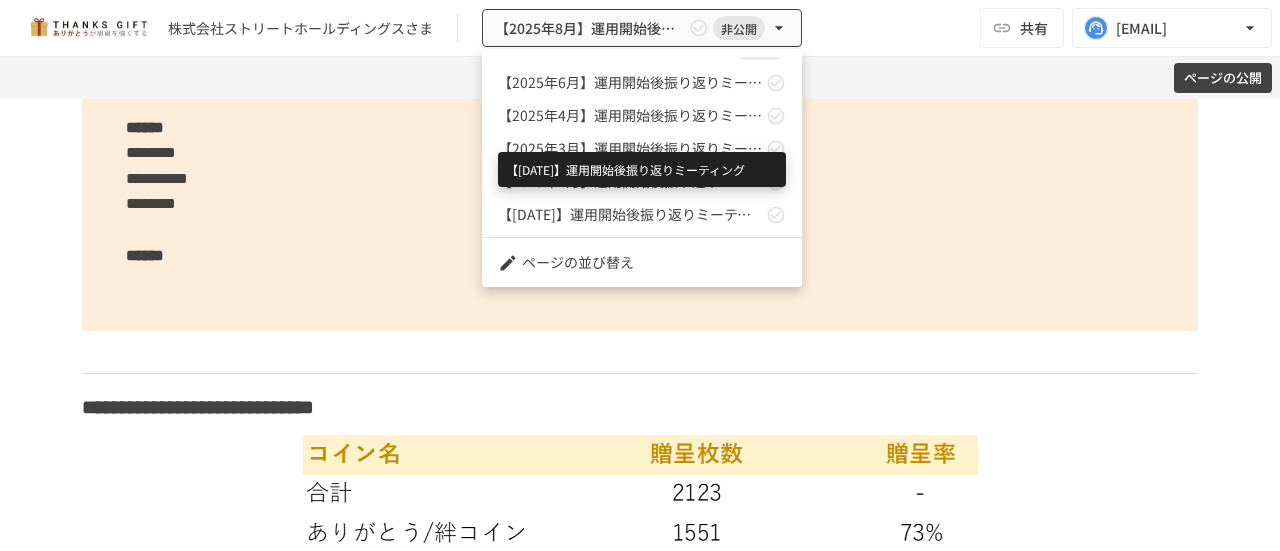 scroll, scrollTop: 0, scrollLeft: 0, axis: both 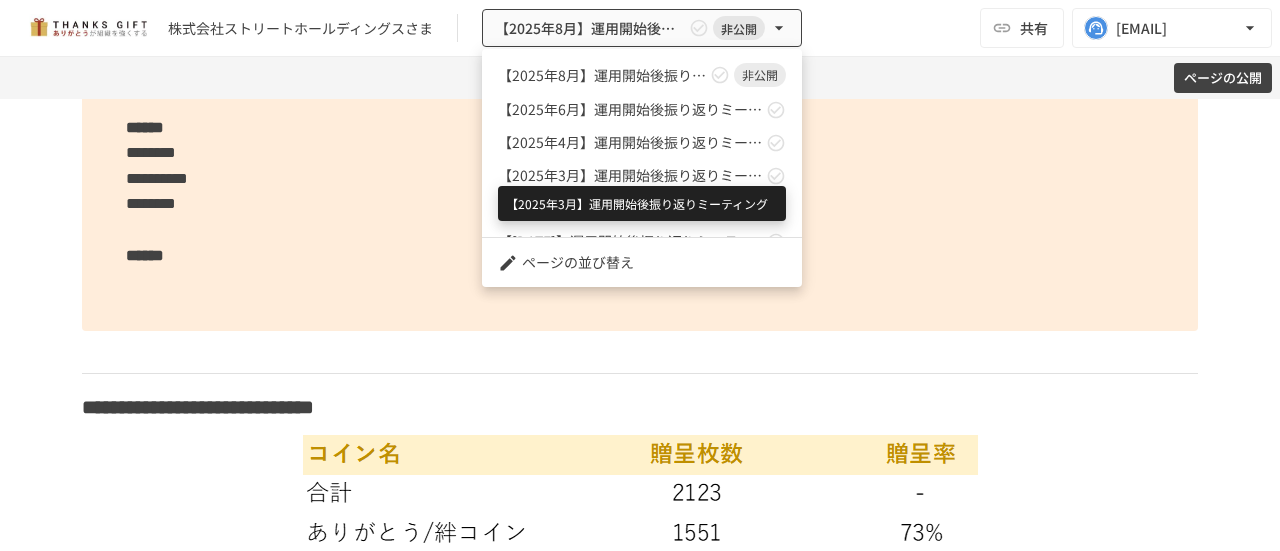 click on "【2025年3月】運用開始後振り返りミーティング" at bounding box center [630, 175] 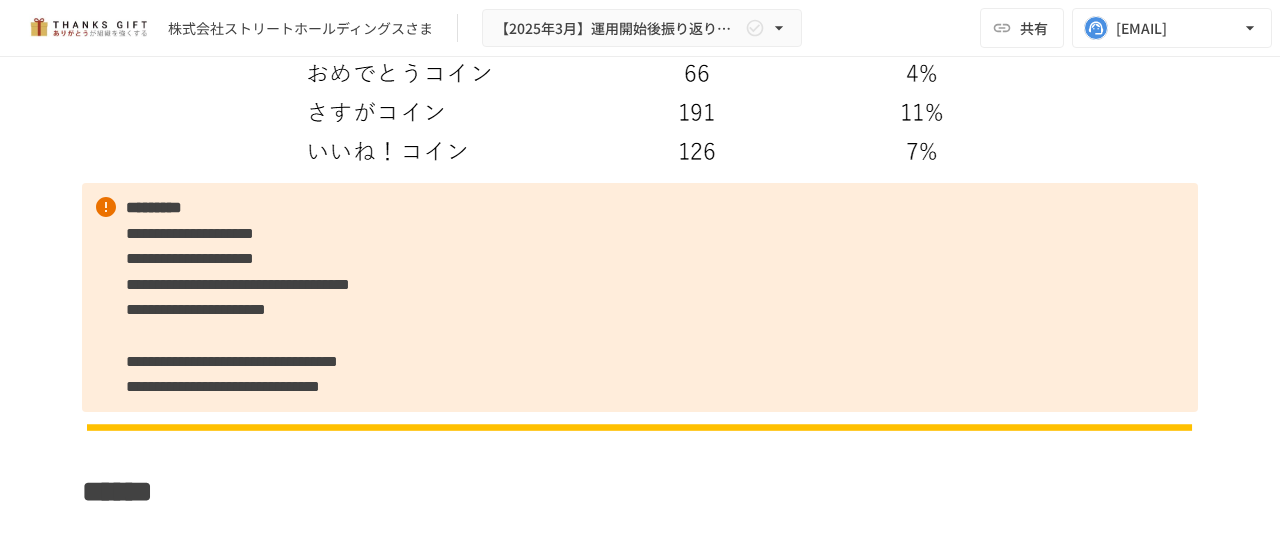 scroll, scrollTop: 6493, scrollLeft: 0, axis: vertical 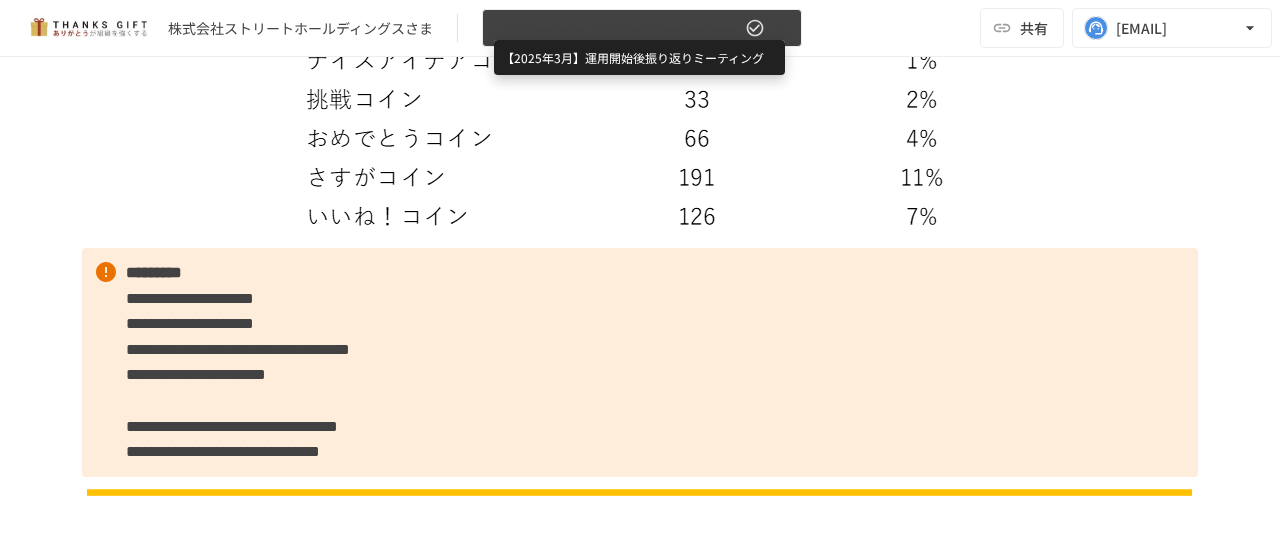 click on "【2025年3月】運用開始後振り返りミーティング" at bounding box center [618, 28] 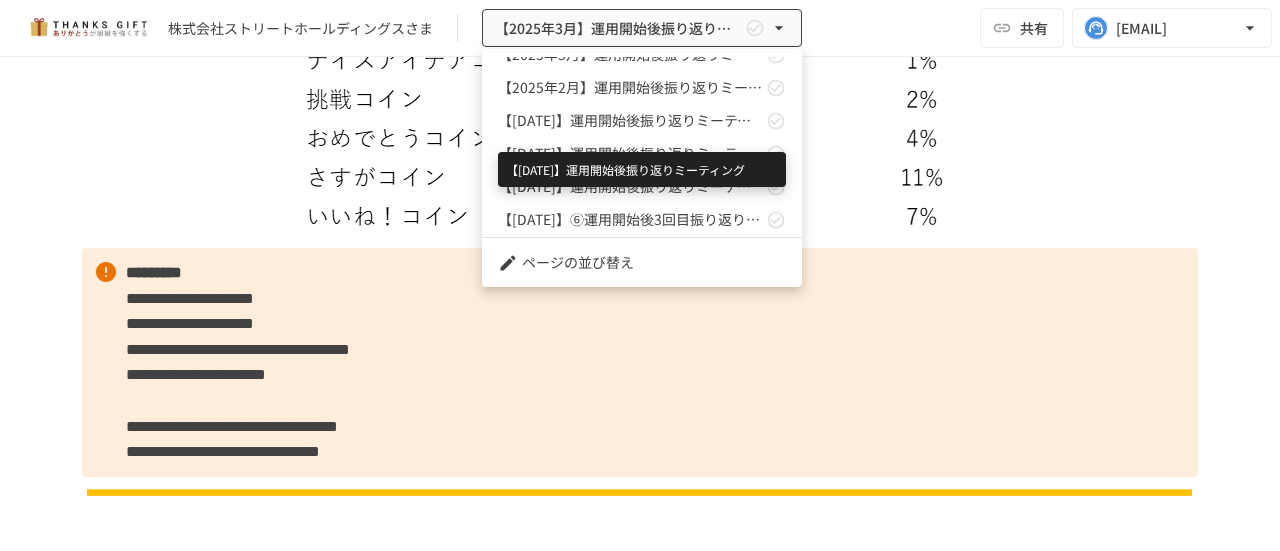 scroll, scrollTop: 200, scrollLeft: 0, axis: vertical 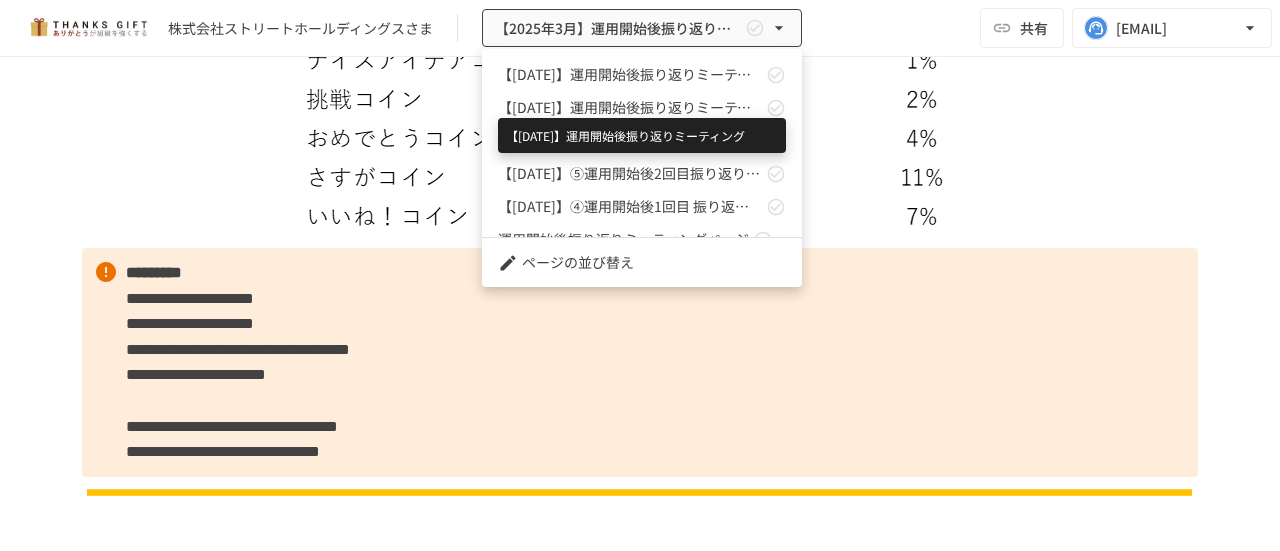 click on "【2024年11月】運用開始後振り返りミーティング" at bounding box center (630, 107) 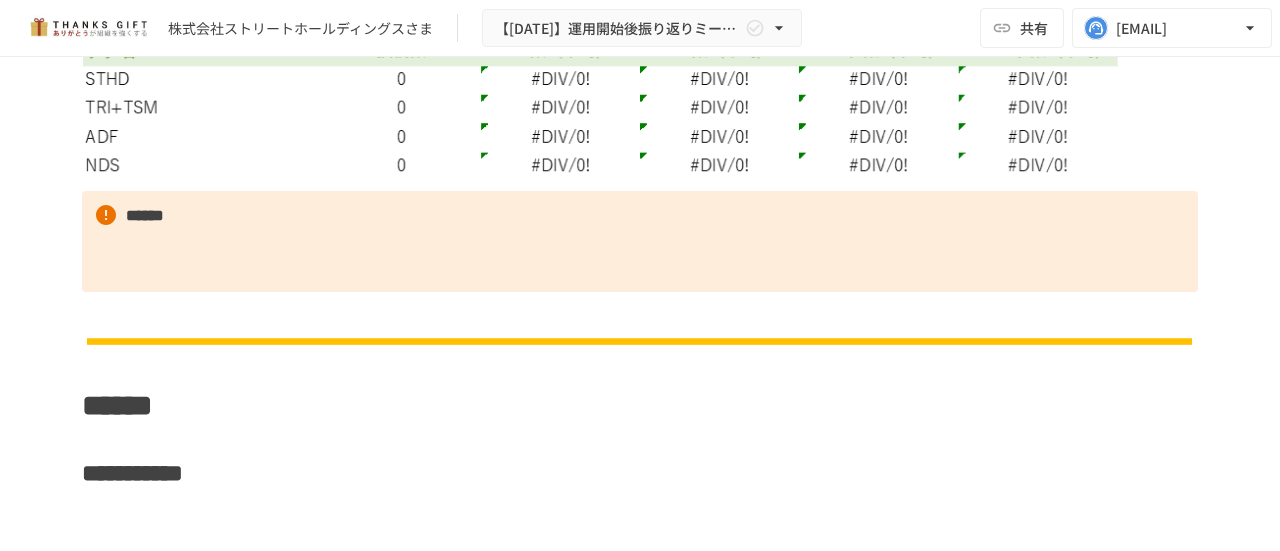 scroll, scrollTop: 7303, scrollLeft: 0, axis: vertical 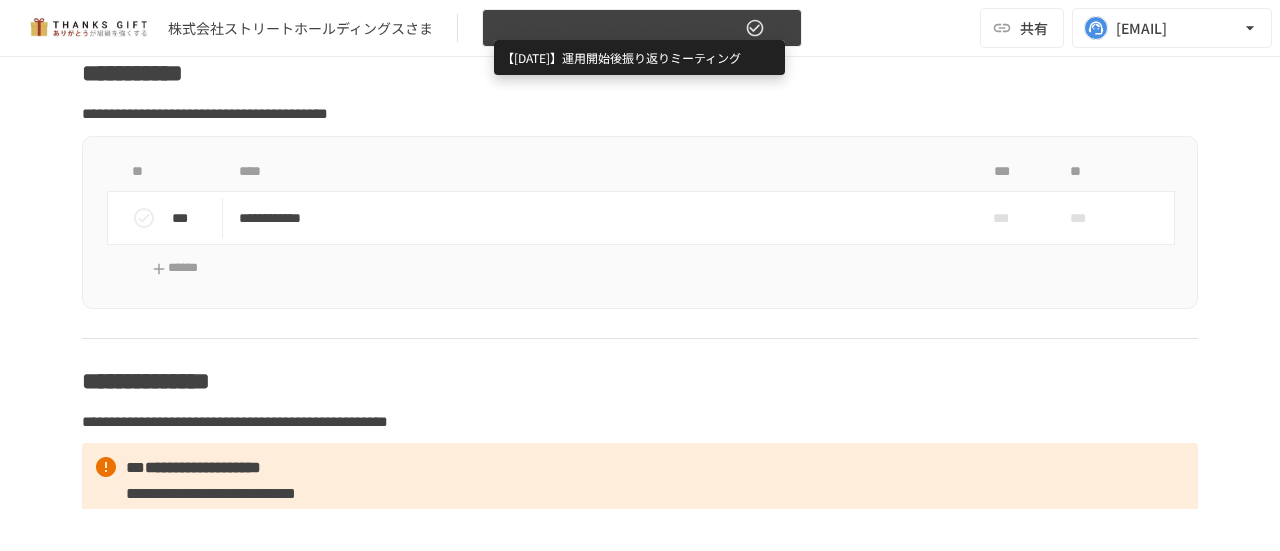 click on "【2024年11月】運用開始後振り返りミーティング" at bounding box center (618, 28) 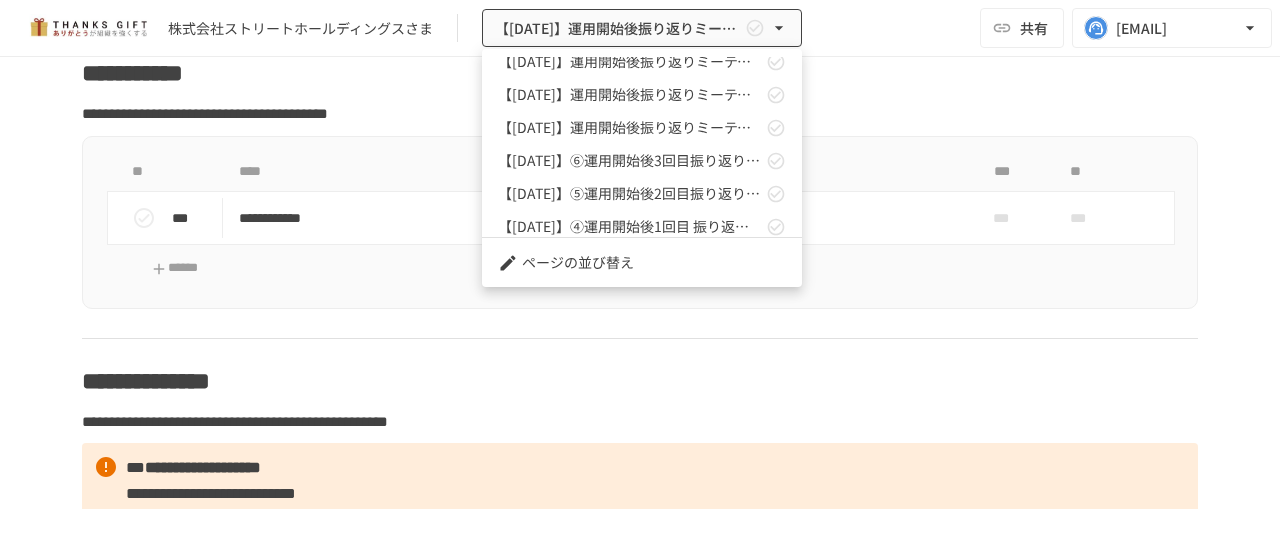 scroll, scrollTop: 200, scrollLeft: 0, axis: vertical 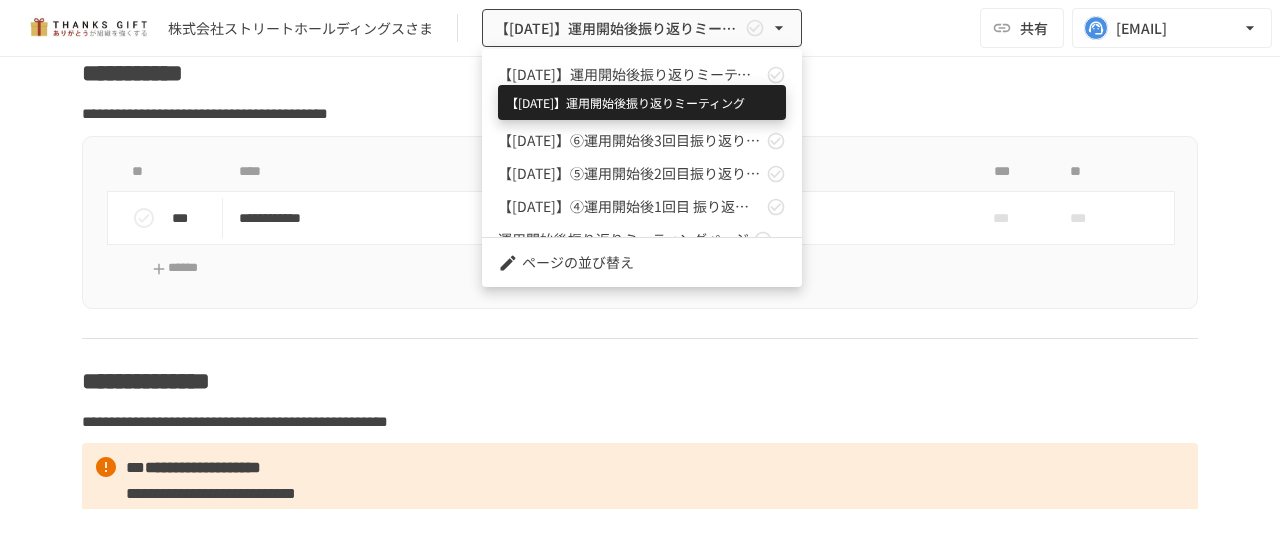 click on "【2024年12月】運用開始後振り返りミーティング" at bounding box center [630, 74] 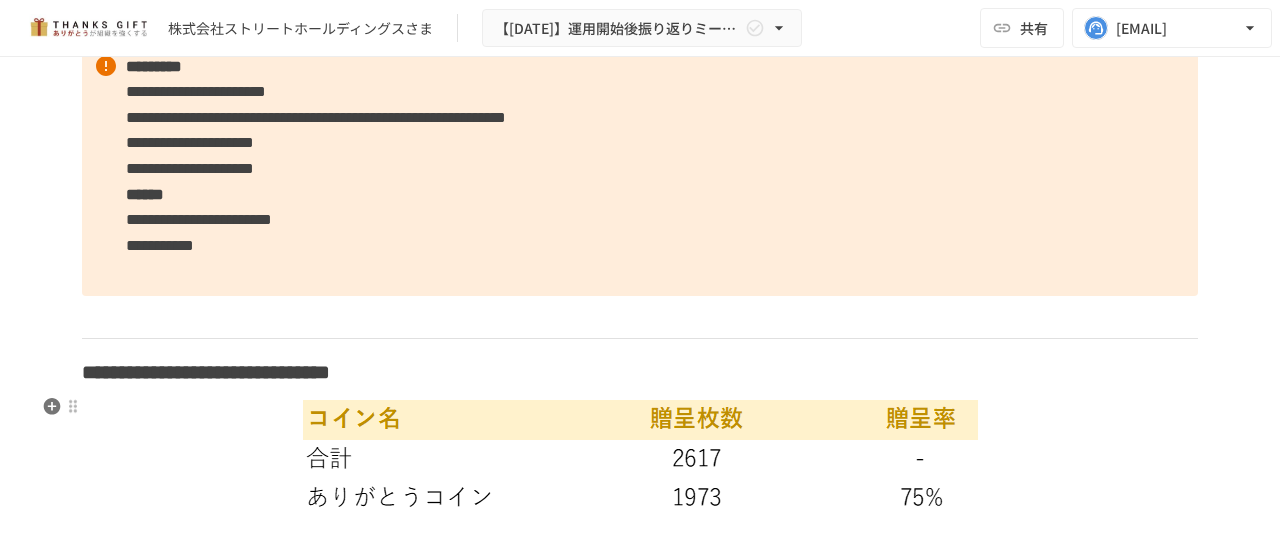 scroll, scrollTop: 4525, scrollLeft: 0, axis: vertical 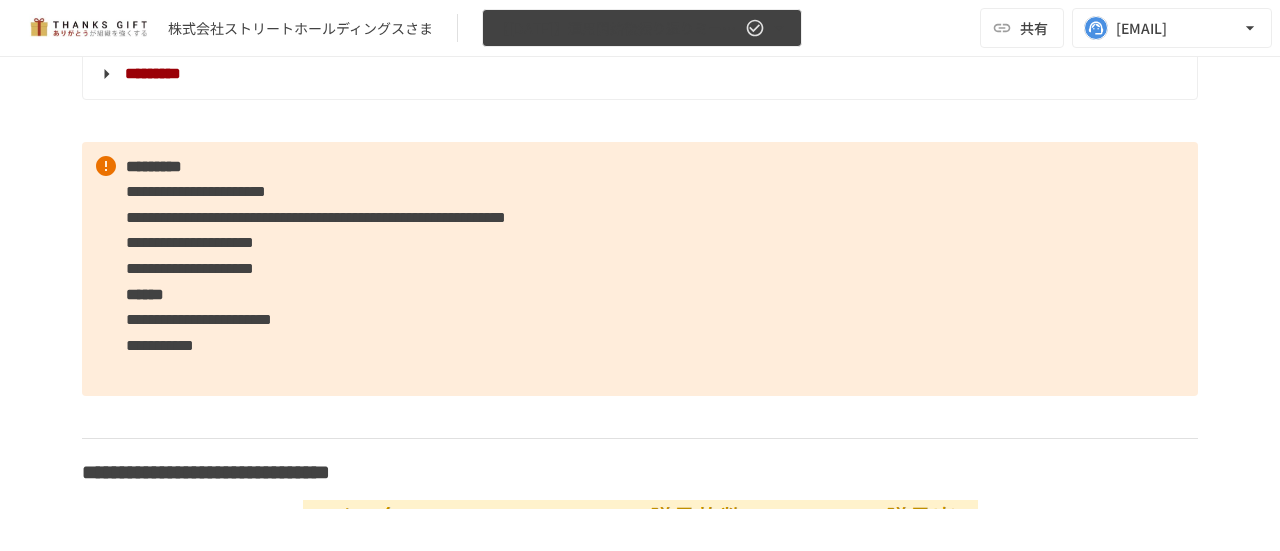 click on "【2024年12月】運用開始後振り返りミーティング" at bounding box center (642, 28) 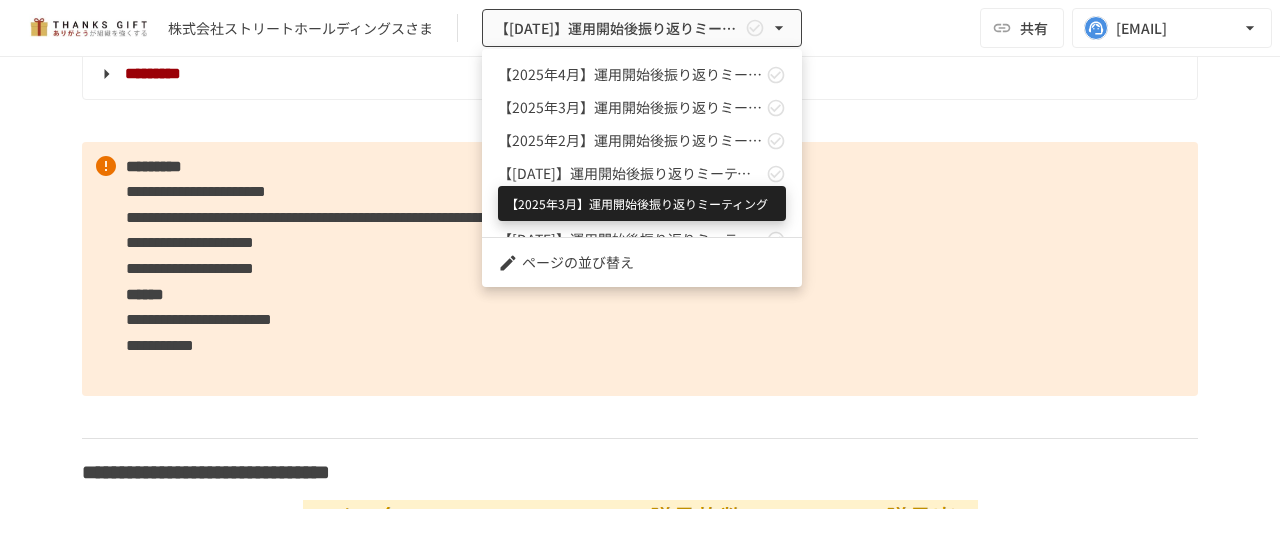 scroll, scrollTop: 100, scrollLeft: 0, axis: vertical 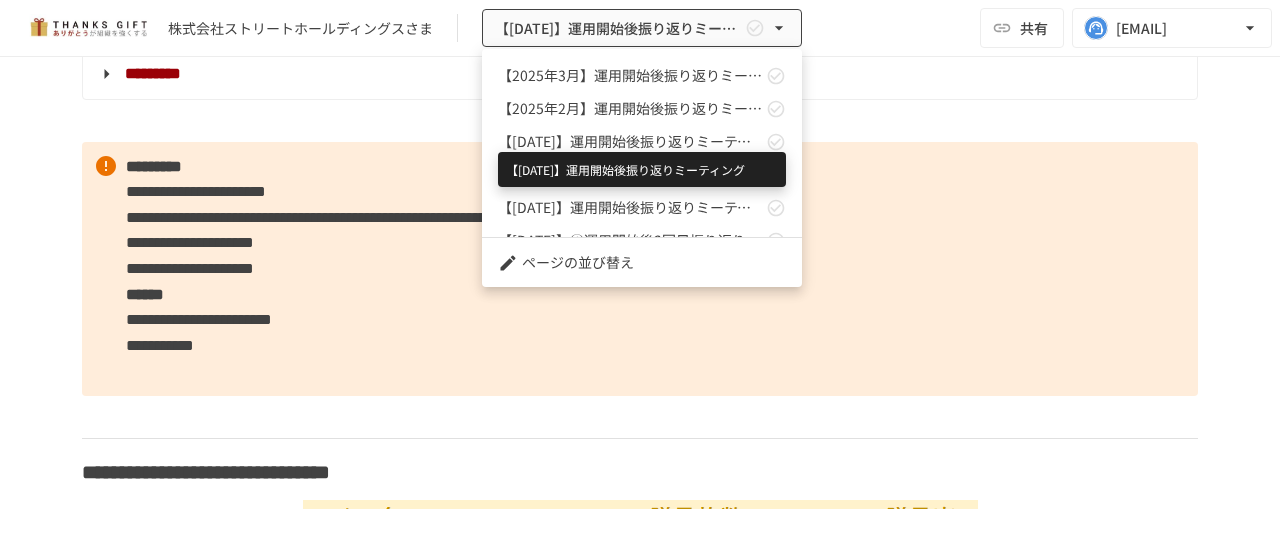 click on "【2025年1月】運用開始後振り返りミーティング" at bounding box center (630, 141) 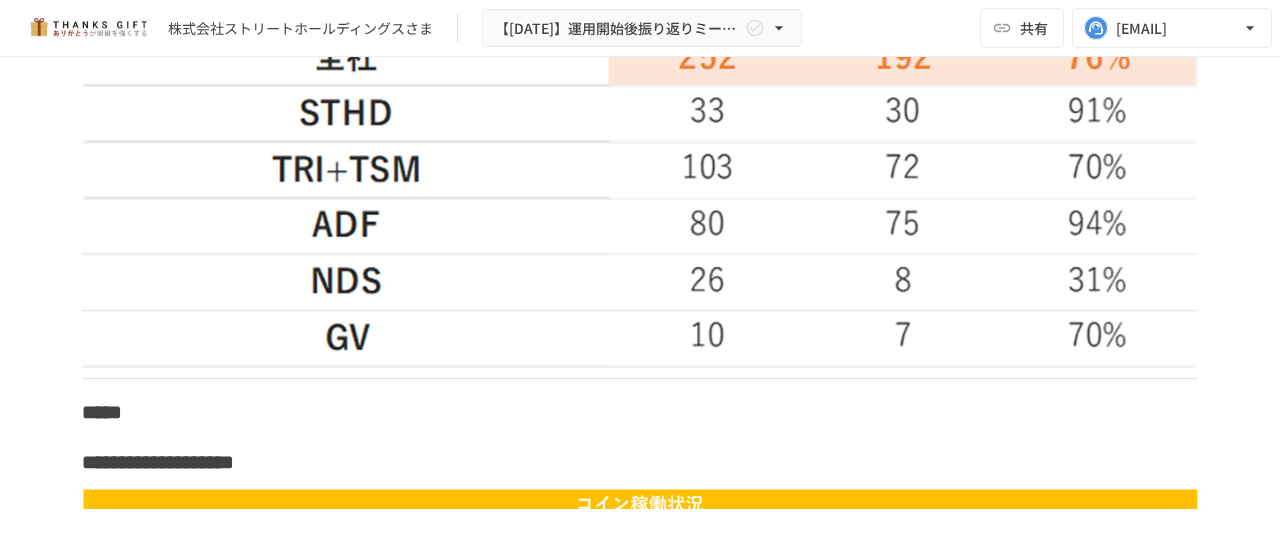 scroll, scrollTop: 3026, scrollLeft: 0, axis: vertical 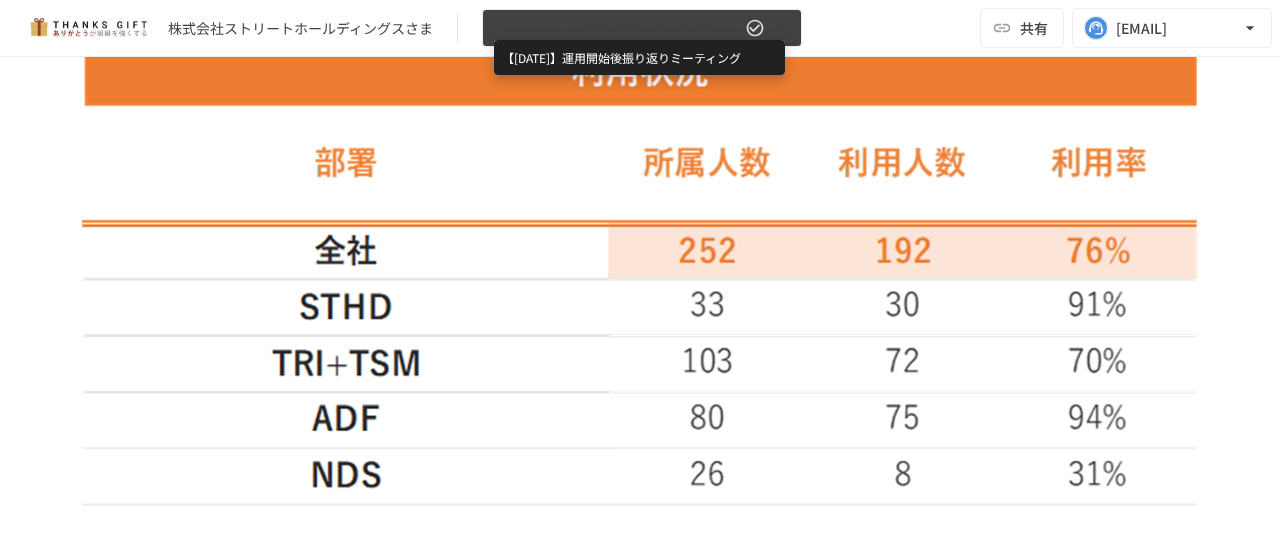 click on "【2025年1月】運用開始後振り返りミーティング" at bounding box center [618, 28] 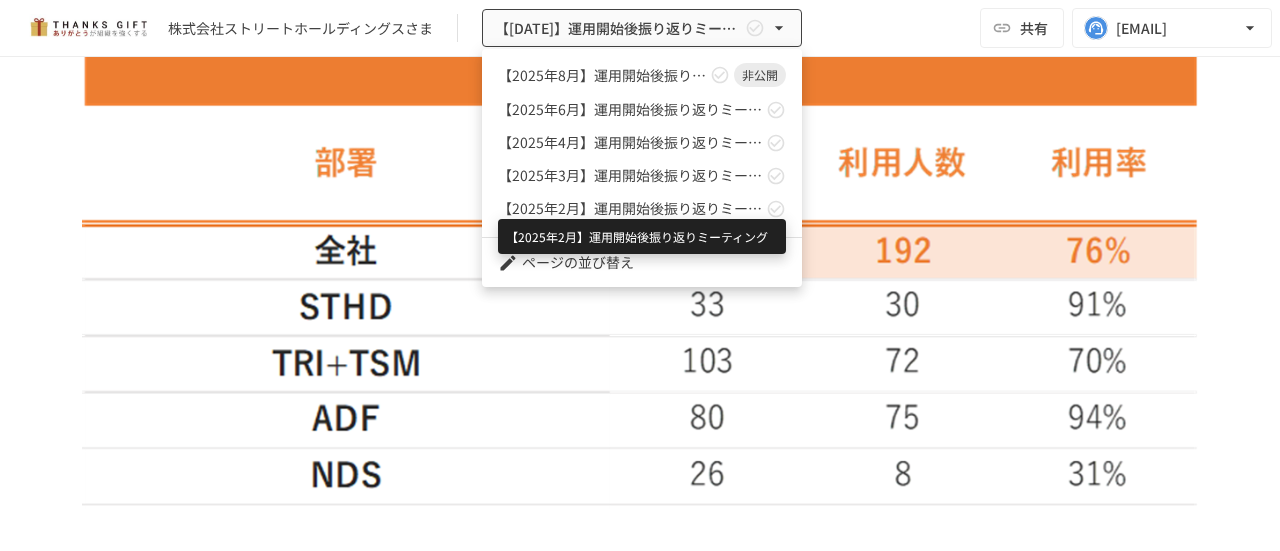 click on "【2025年2月】運用開始後振り返りミーティング" at bounding box center (630, 208) 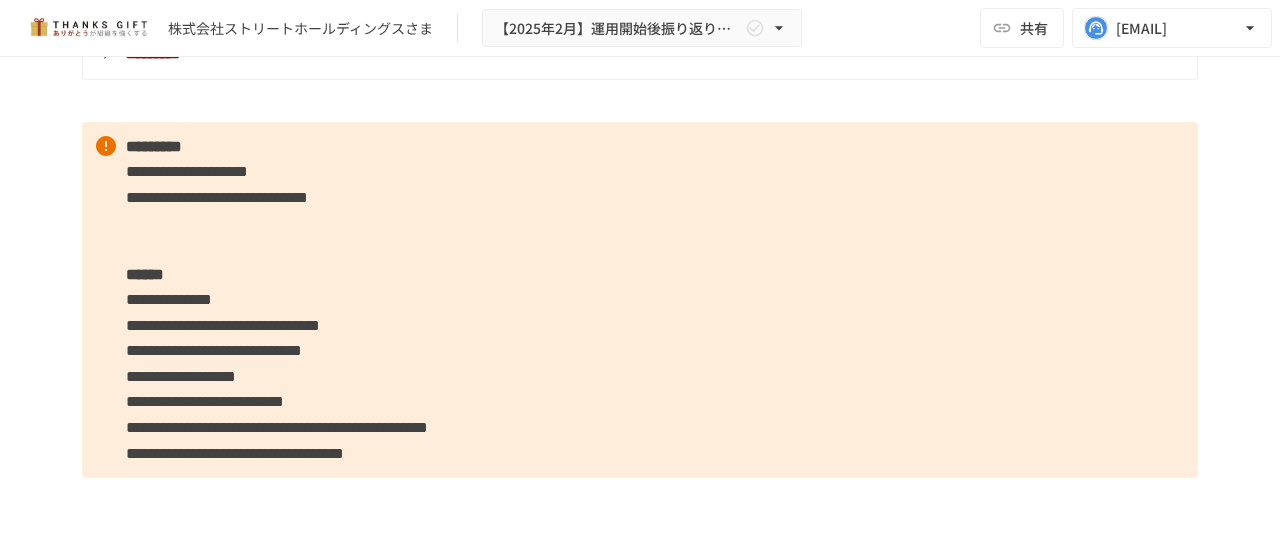 scroll, scrollTop: 4606, scrollLeft: 0, axis: vertical 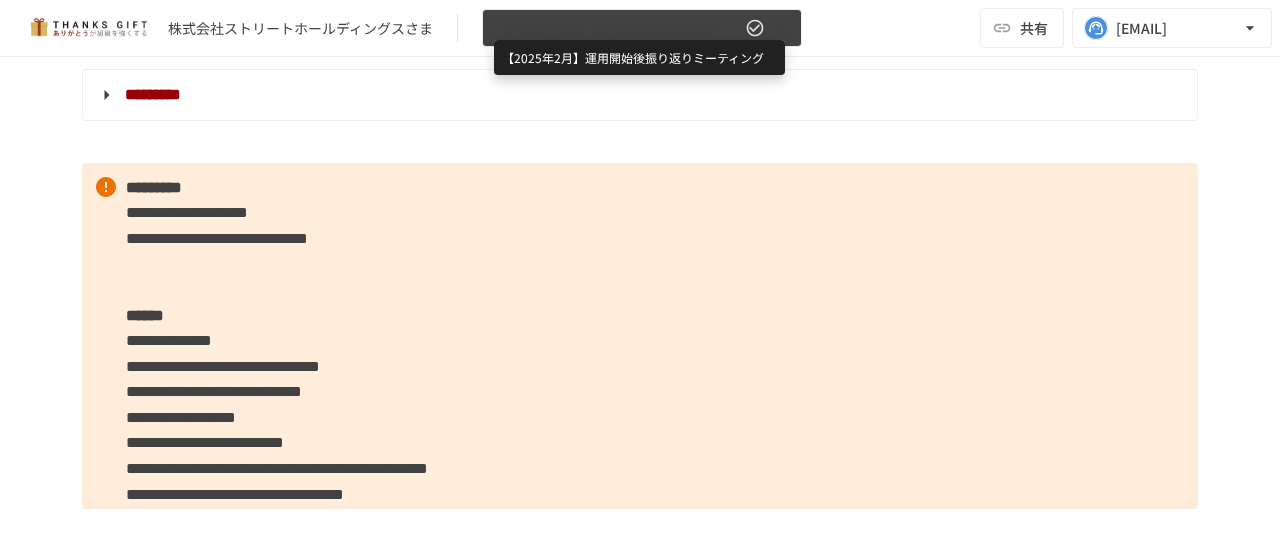 click on "【2025年2月】運用開始後振り返りミーティング" at bounding box center (618, 28) 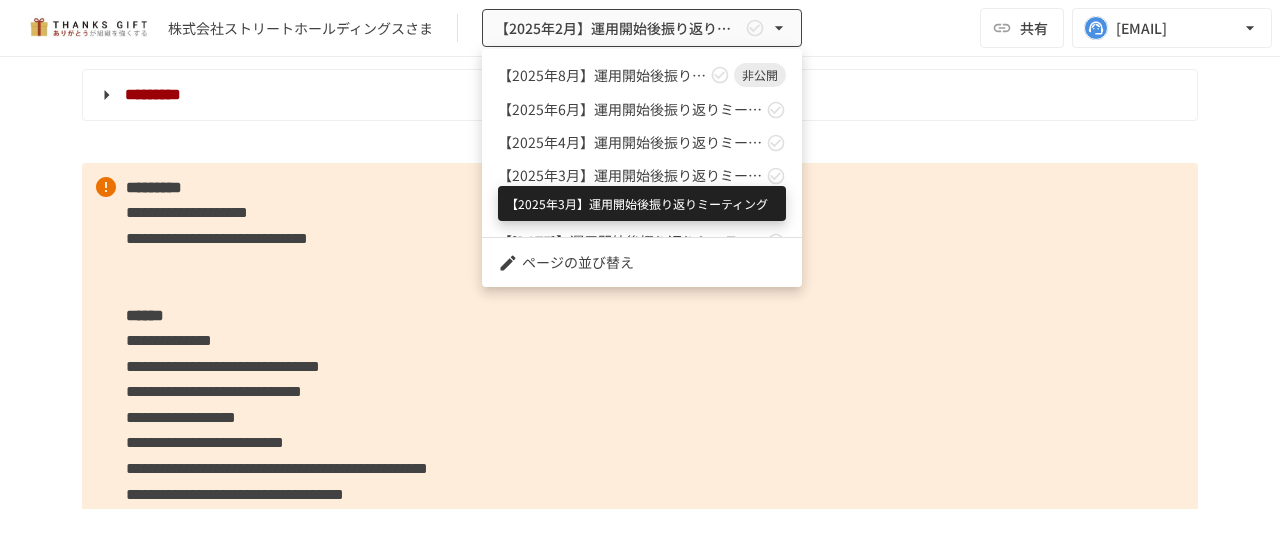 click on "【2025年3月】運用開始後振り返りミーティング" at bounding box center (630, 175) 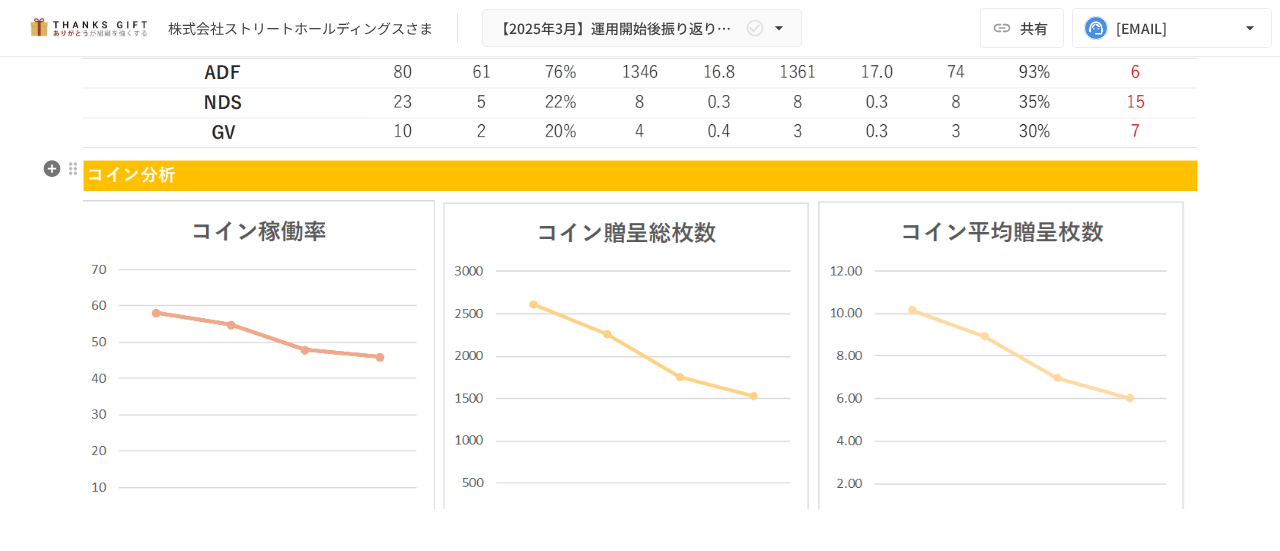 scroll, scrollTop: 4502, scrollLeft: 0, axis: vertical 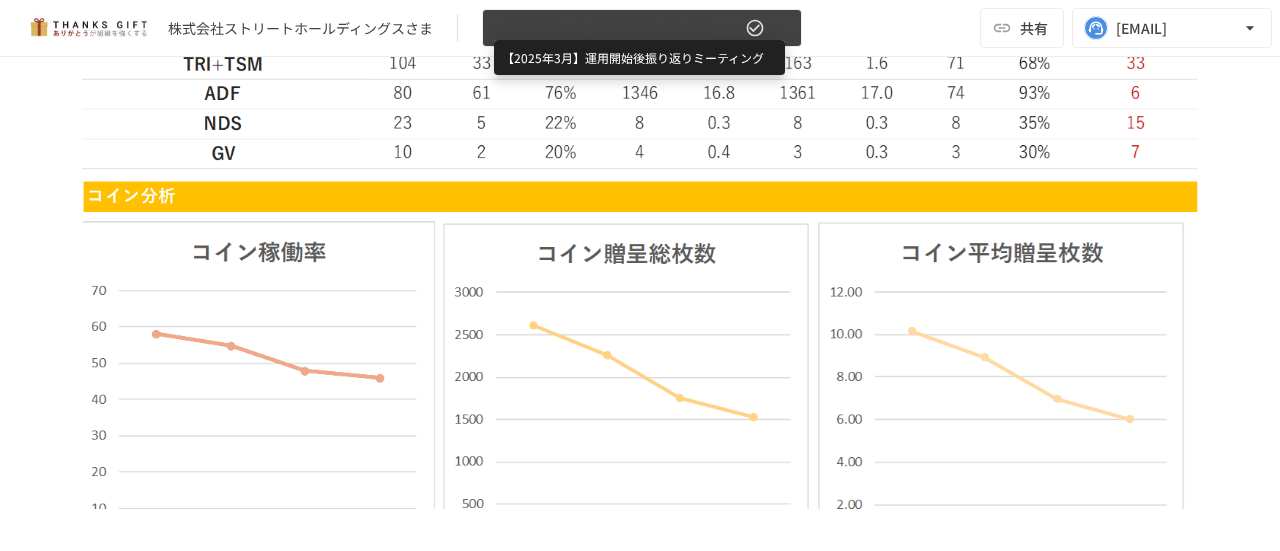 click on "【2025年3月】運用開始後振り返りミーティング" at bounding box center [618, 28] 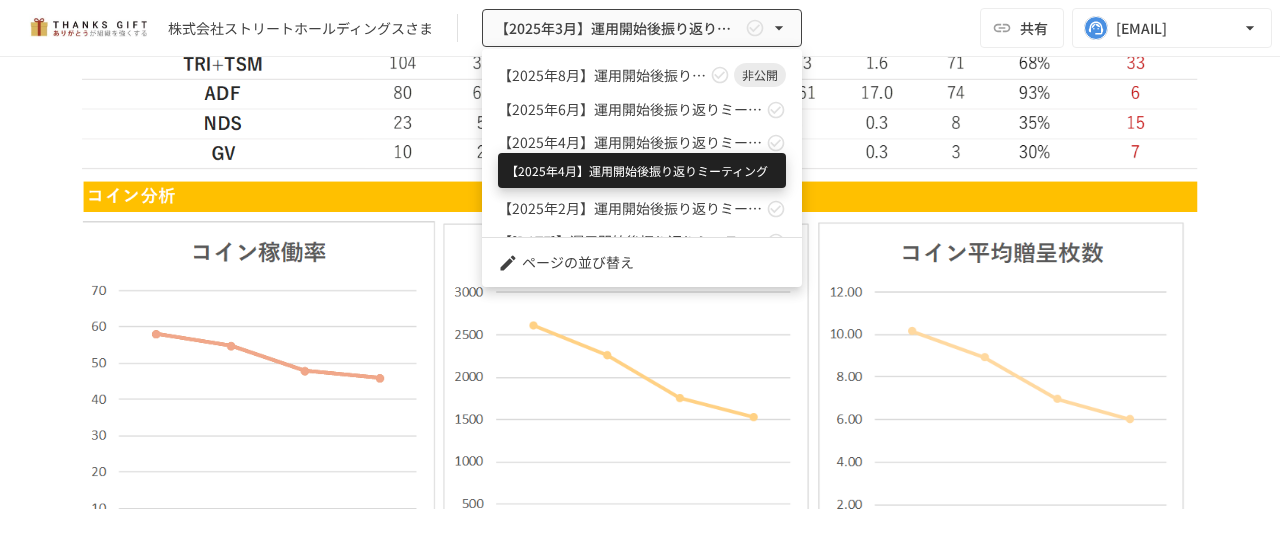 click on "【2025年4月】運用開始後振り返りミーティング" at bounding box center [630, 142] 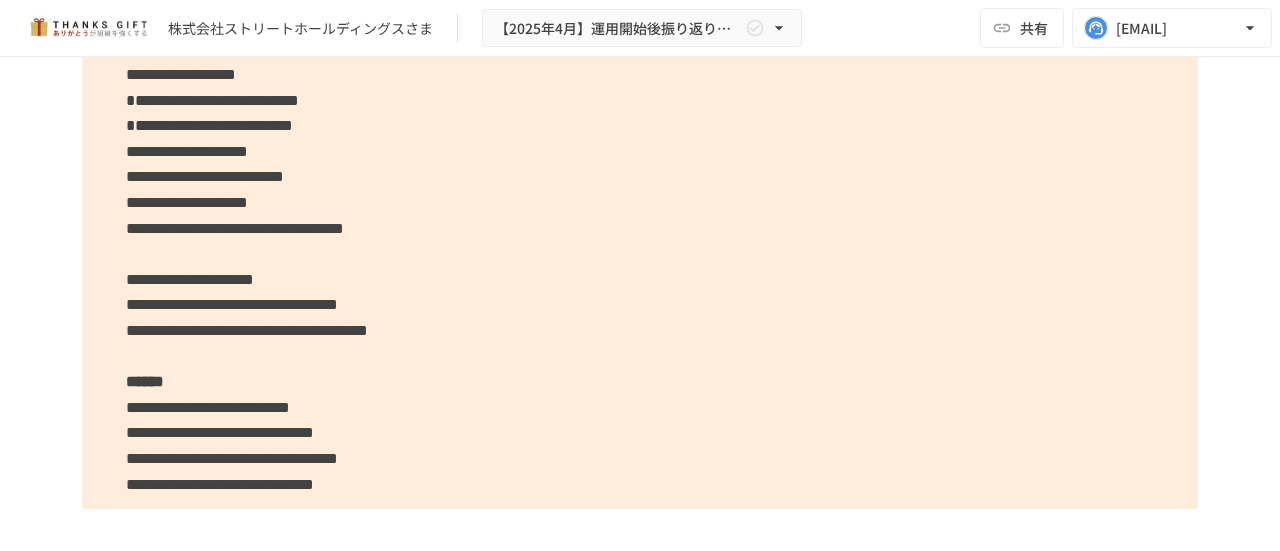 scroll, scrollTop: 6128, scrollLeft: 0, axis: vertical 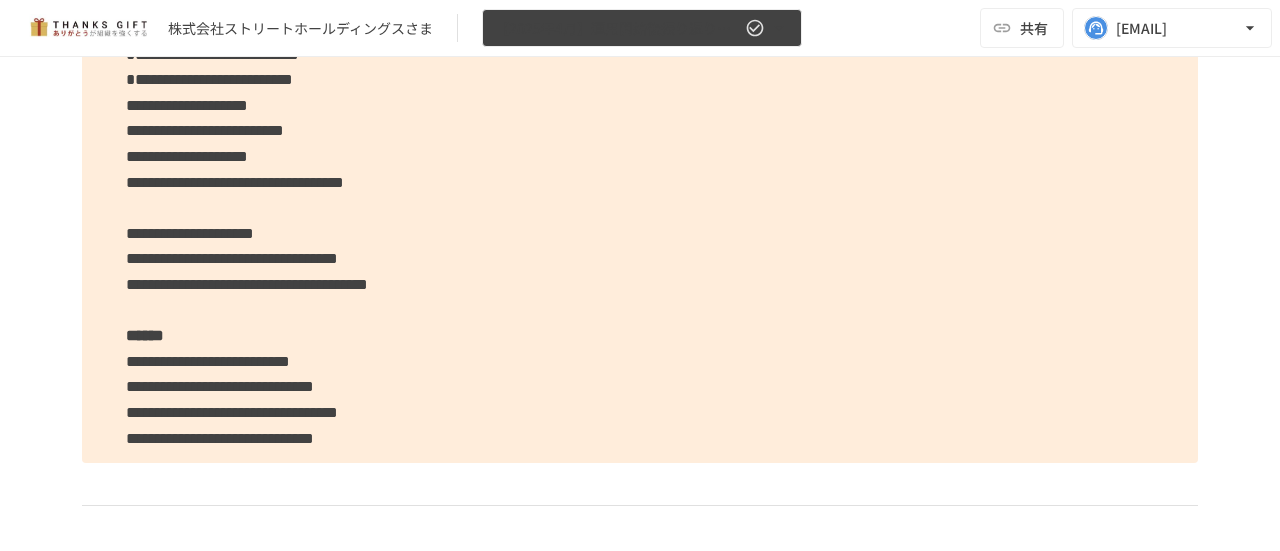 click on "【2025年4月】運用開始後振り返りミーティング" at bounding box center [642, 28] 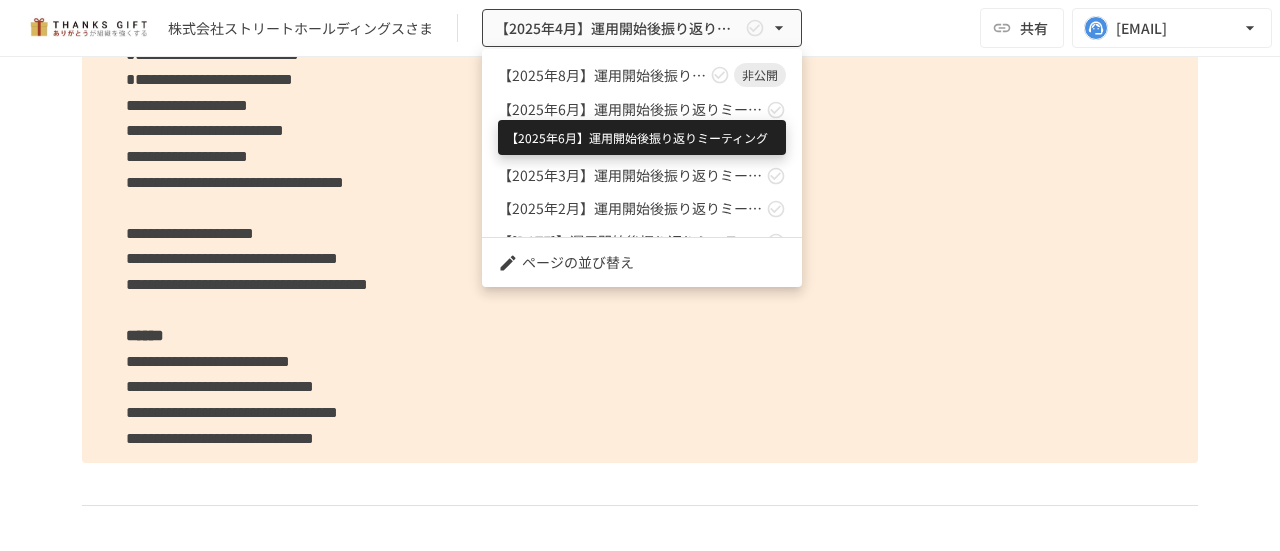 click on "【2025年6月】運用開始後振り返りミーティング" at bounding box center [630, 109] 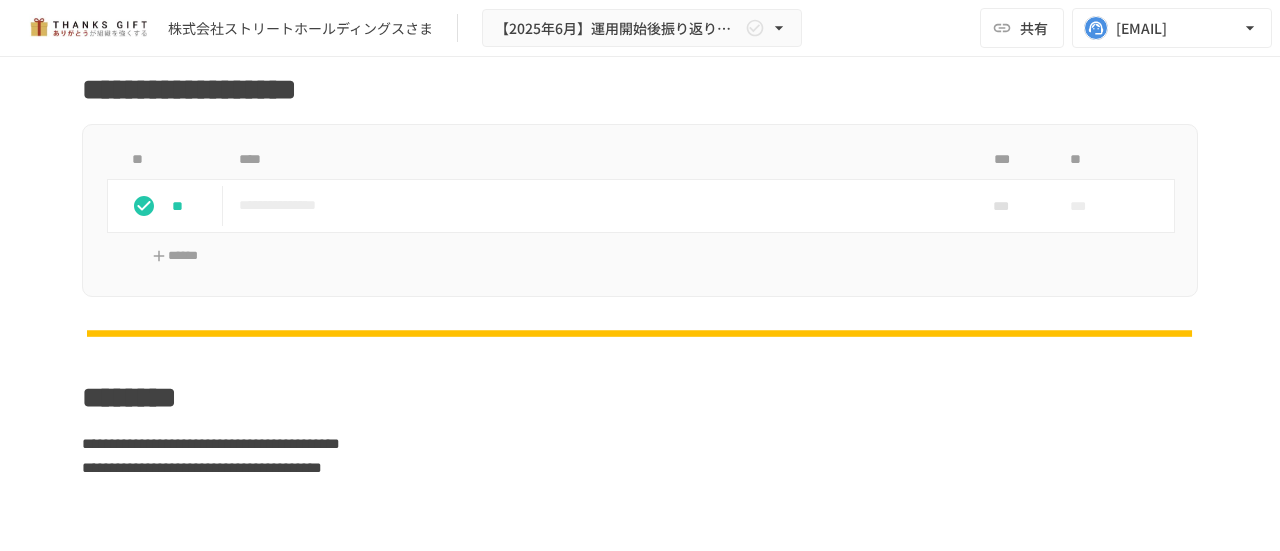 scroll, scrollTop: 1778, scrollLeft: 0, axis: vertical 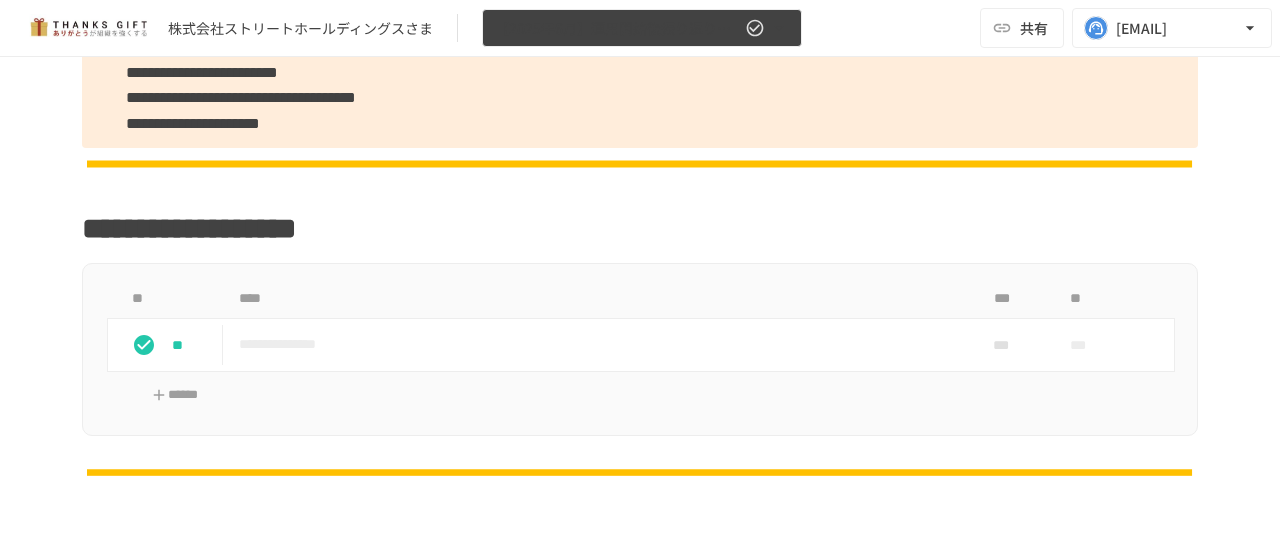 click on "【2025年6月】運用開始後振り返りミーティング" at bounding box center [642, 28] 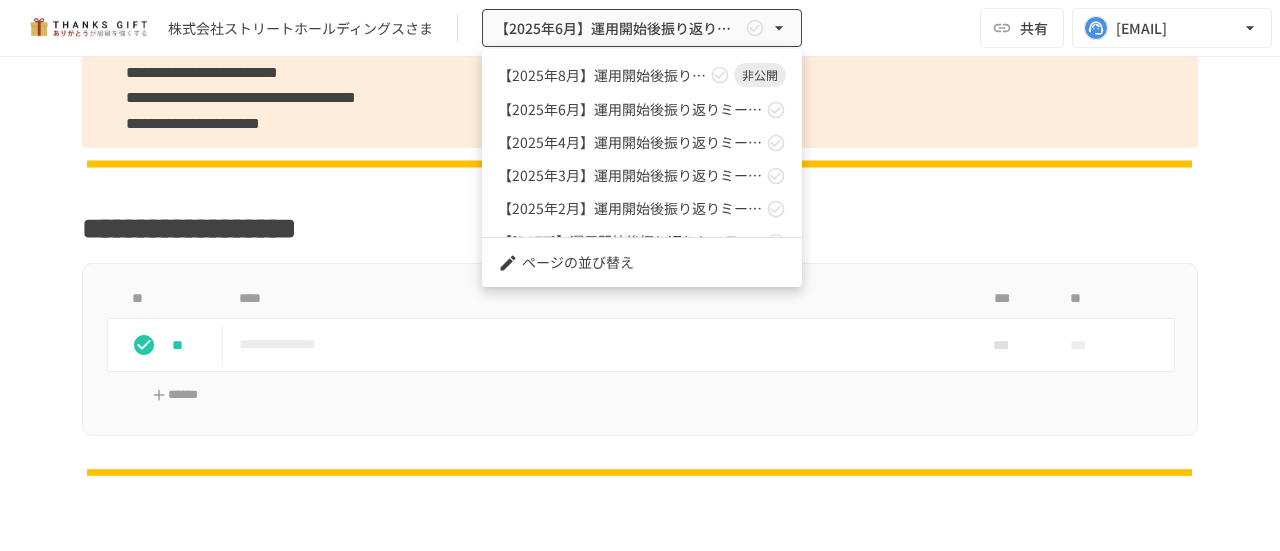 click at bounding box center [640, 275] 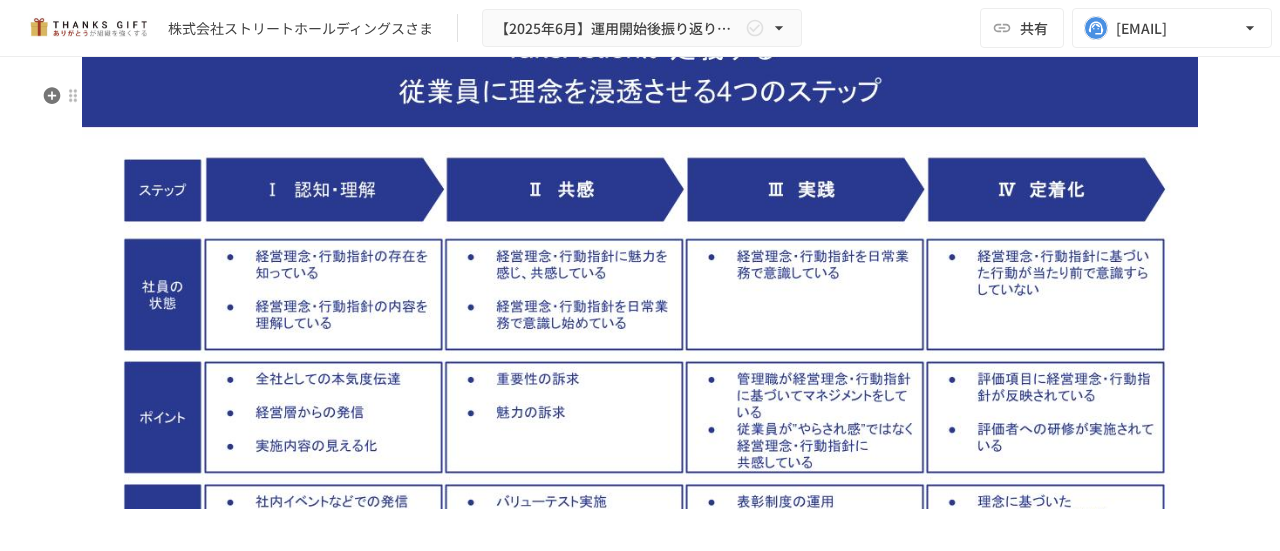 scroll, scrollTop: 6378, scrollLeft: 0, axis: vertical 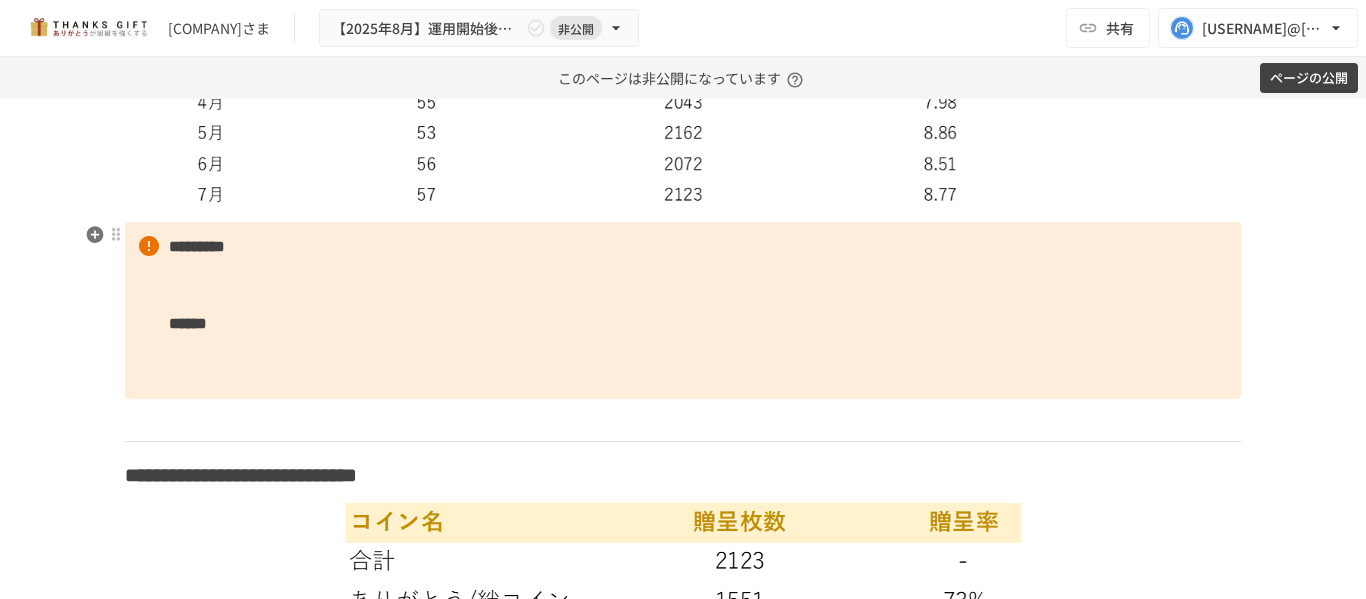 click on "********* ******" at bounding box center (683, 311) 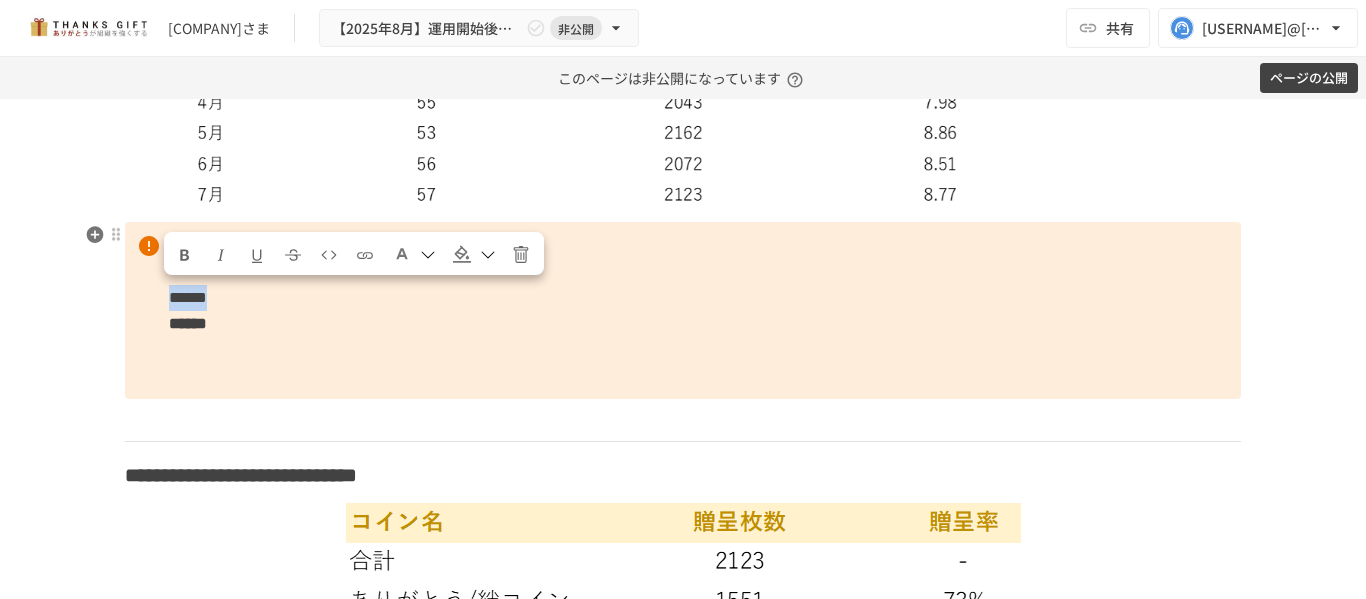 drag, startPoint x: 286, startPoint y: 287, endPoint x: 162, endPoint y: 277, distance: 124.40257 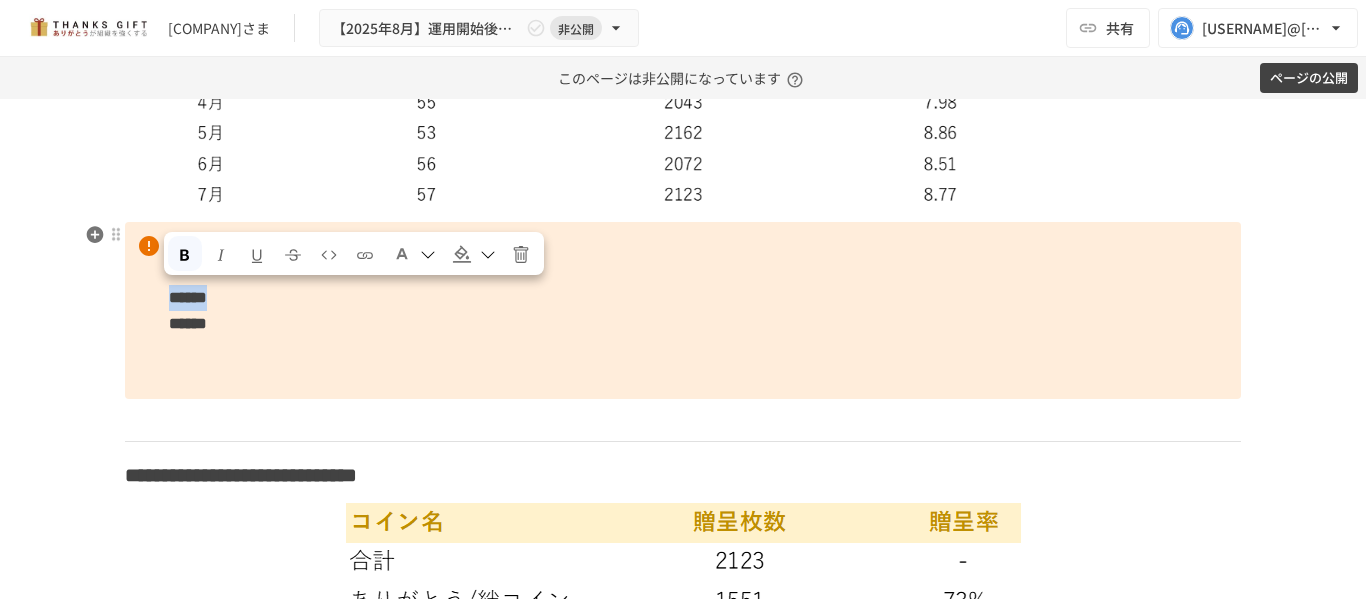 click on "********* ****** ******" at bounding box center (683, 311) 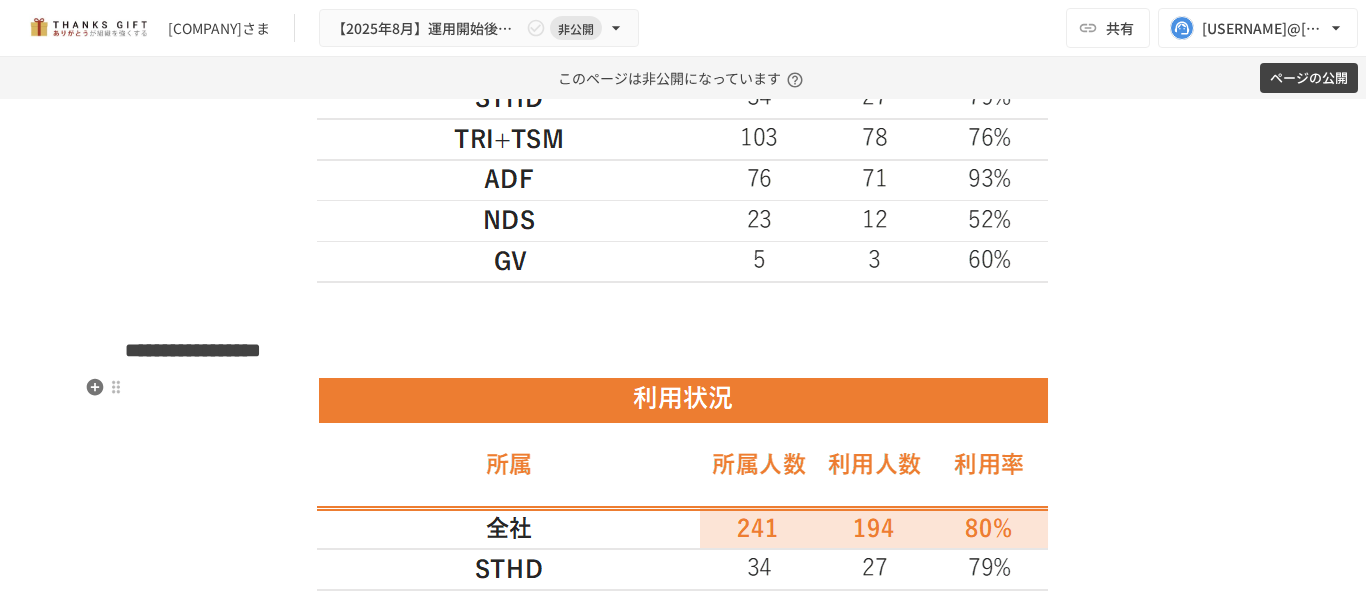 scroll, scrollTop: 3018, scrollLeft: 0, axis: vertical 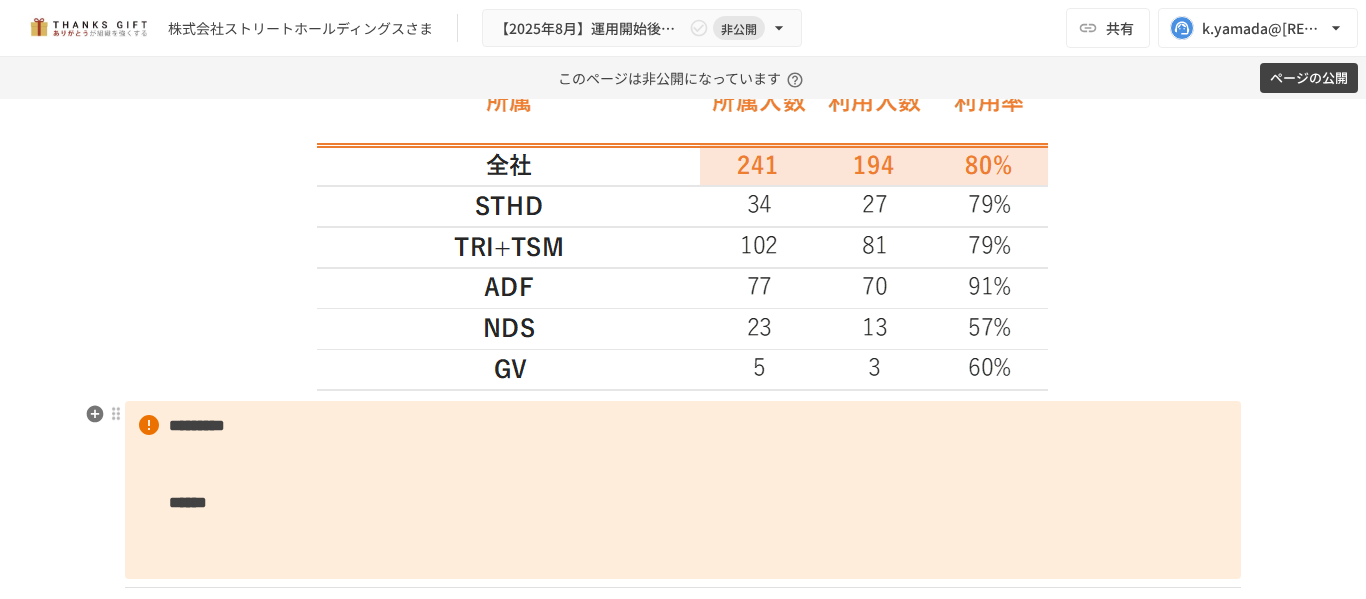 click on "********* ******" at bounding box center (683, 490) 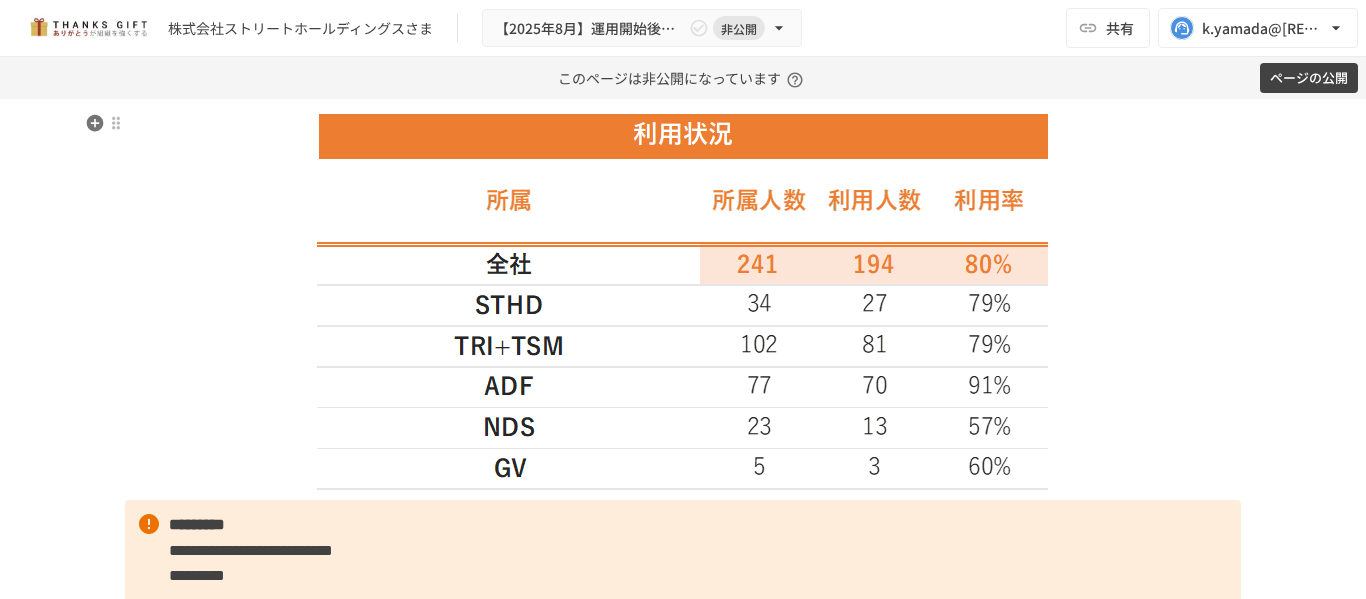 scroll, scrollTop: 2881, scrollLeft: 0, axis: vertical 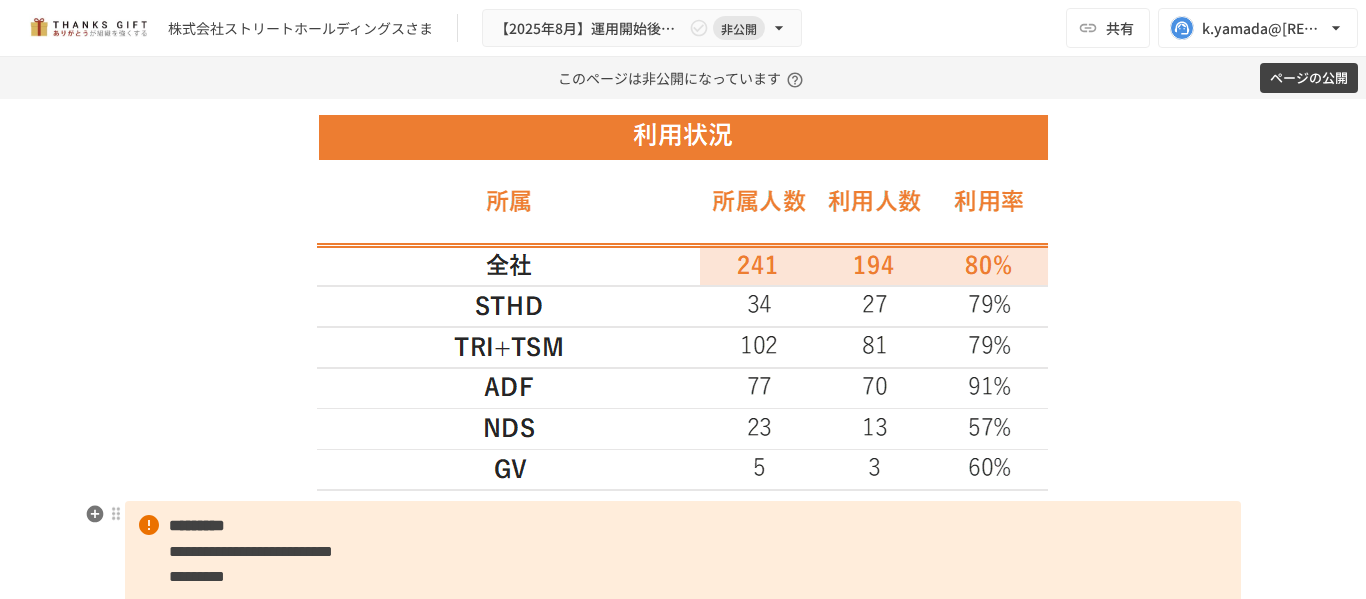 click on "**********" at bounding box center (683, 602) 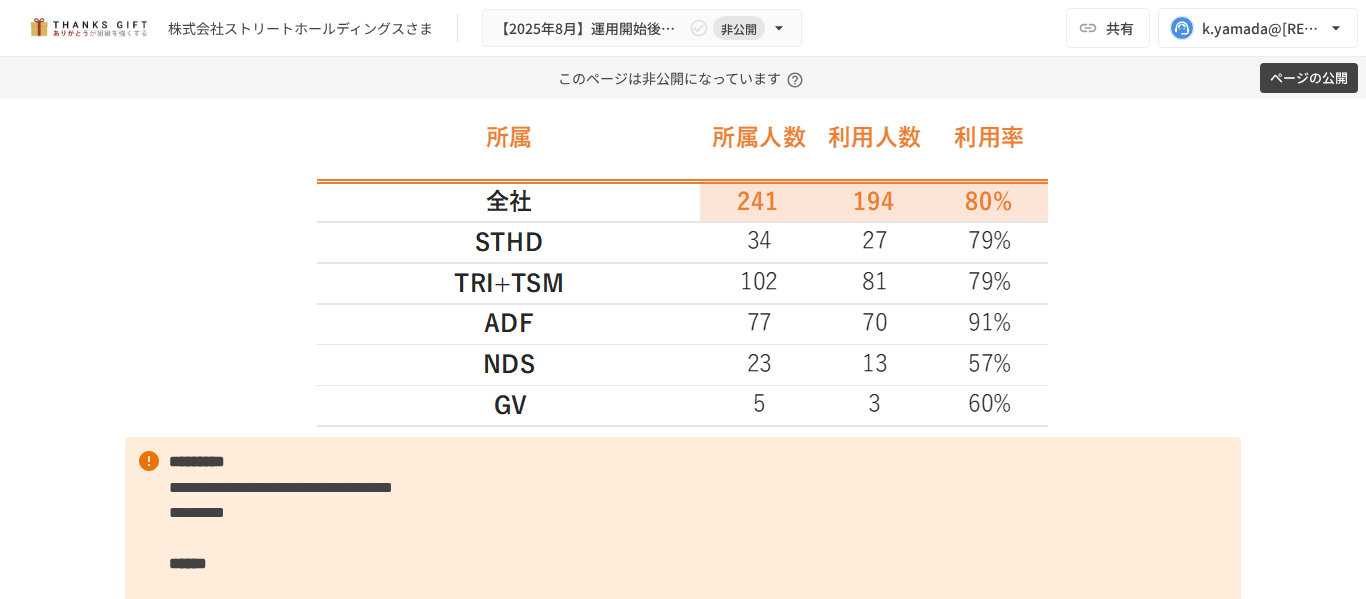 scroll, scrollTop: 2981, scrollLeft: 0, axis: vertical 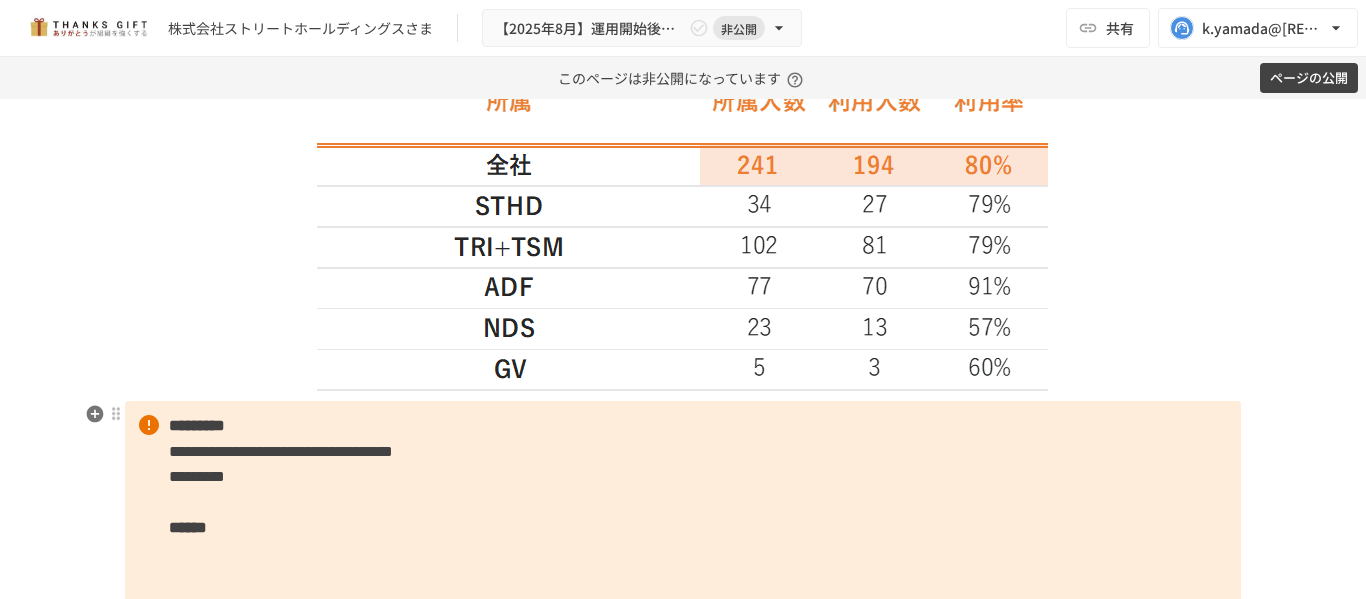 drag, startPoint x: 1073, startPoint y: 462, endPoint x: 1070, endPoint y: 476, distance: 14.3178215 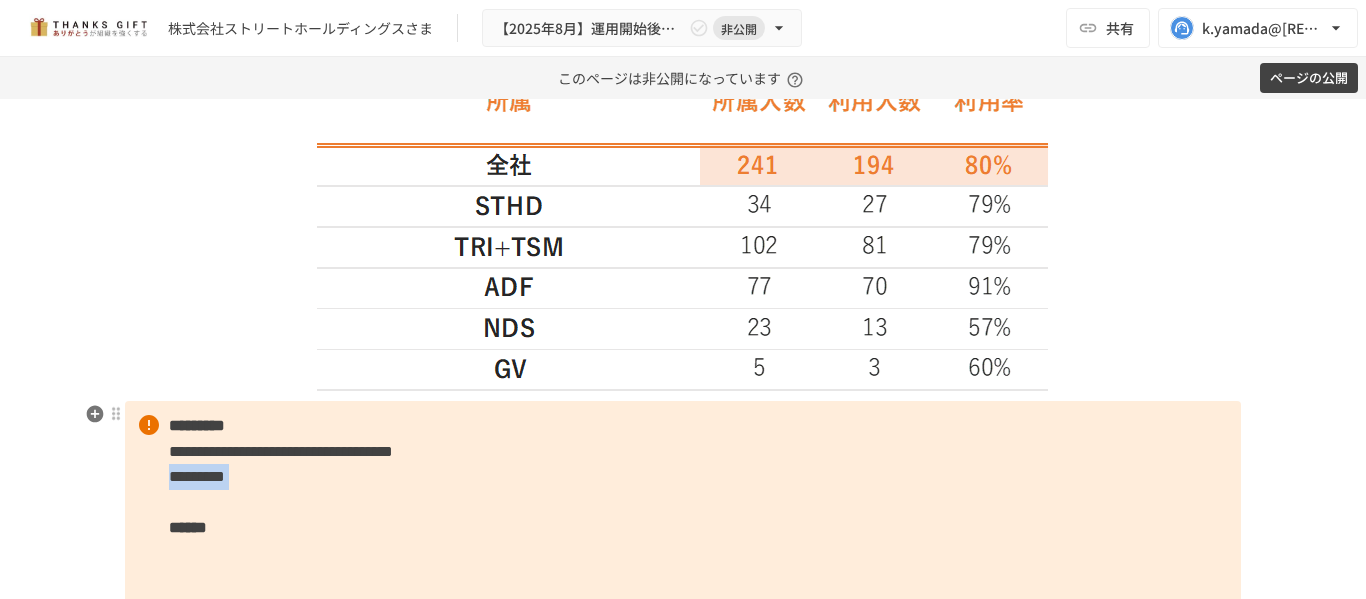 click on "**********" at bounding box center [683, 502] 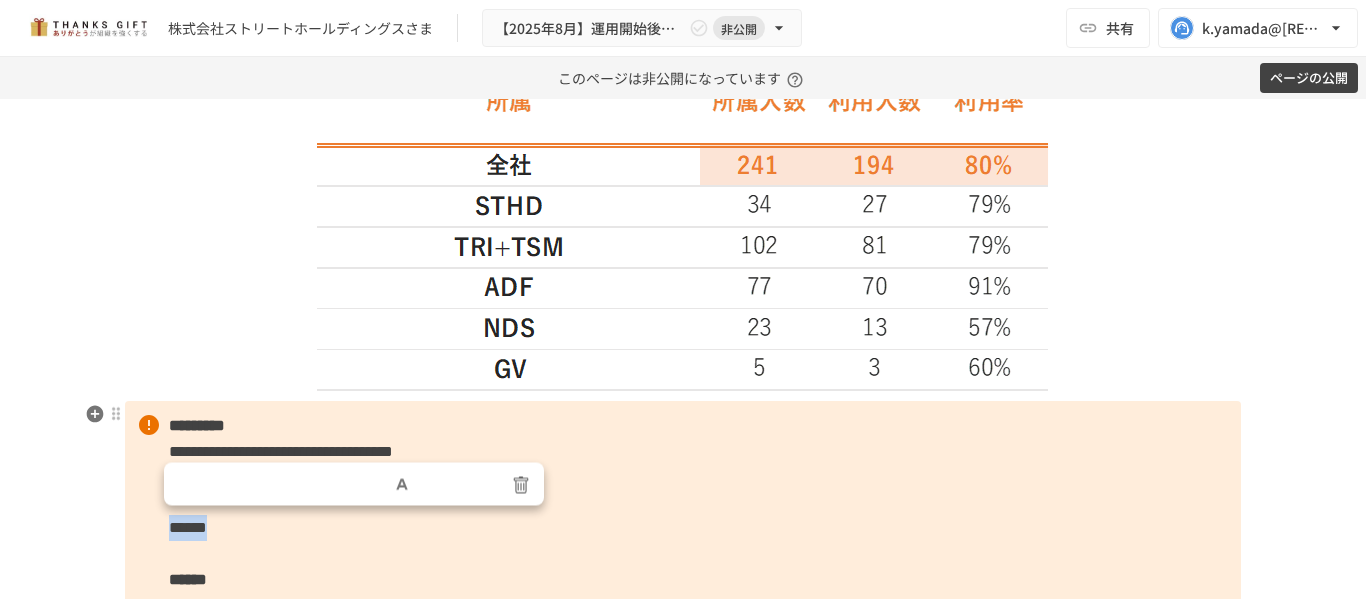 drag, startPoint x: 267, startPoint y: 534, endPoint x: 123, endPoint y: 523, distance: 144.41953 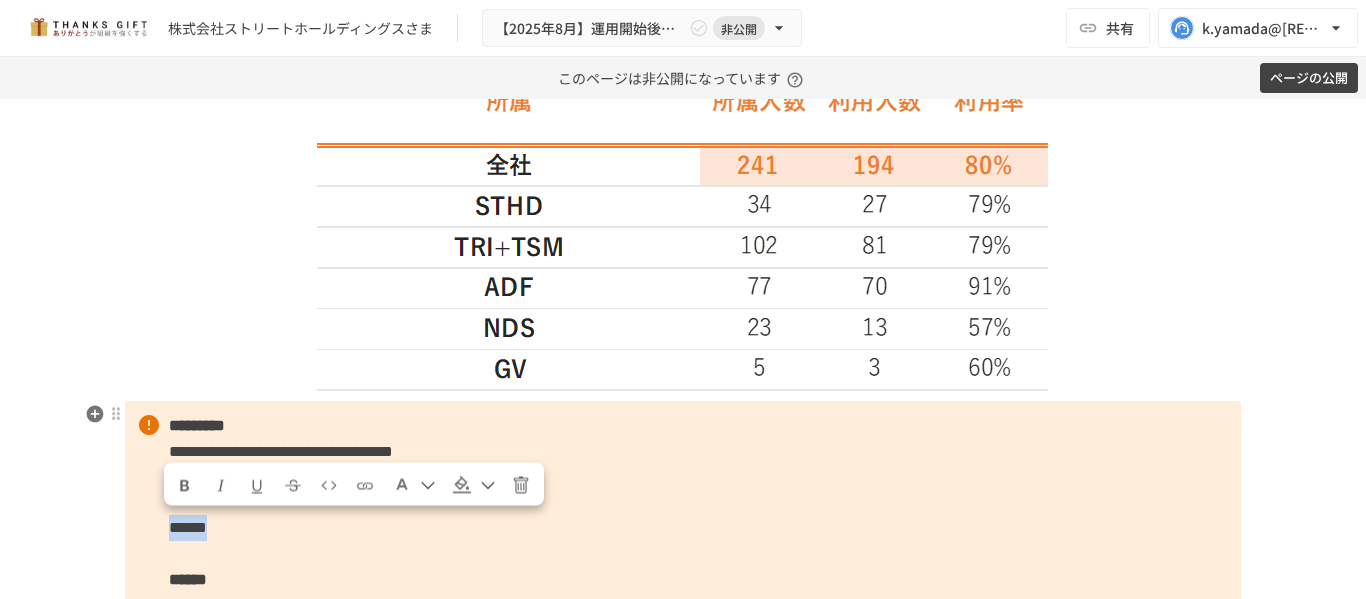 click on "**********" at bounding box center (683, 528) 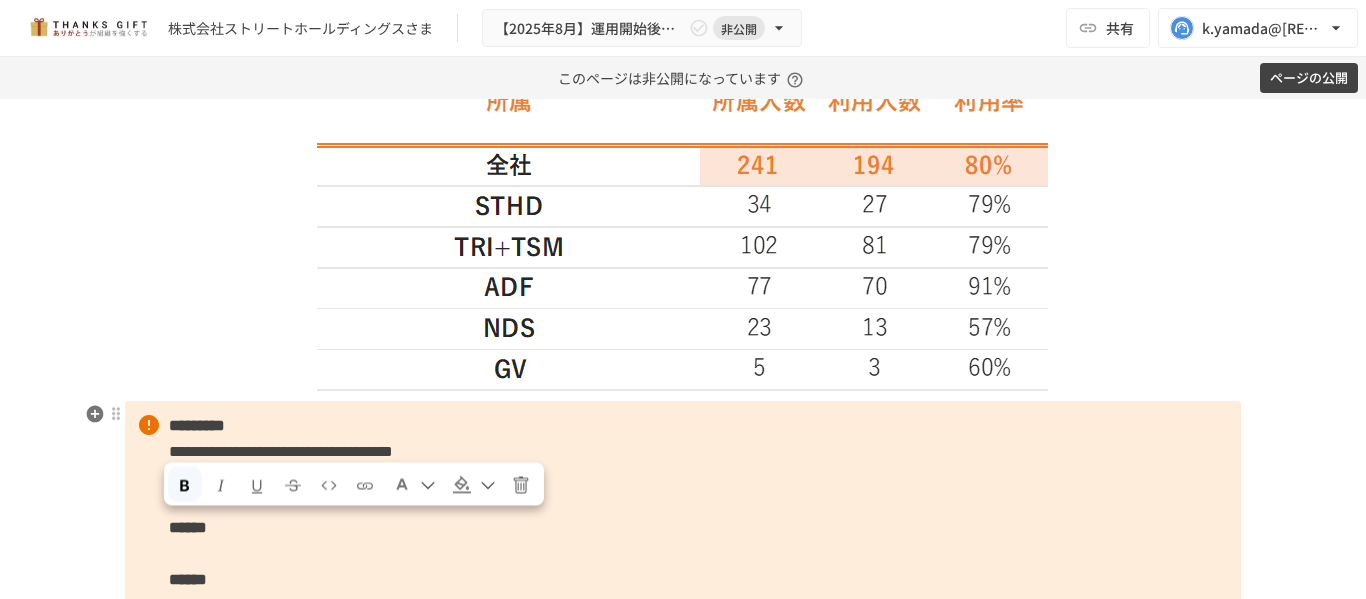 click on "**********" at bounding box center [683, 528] 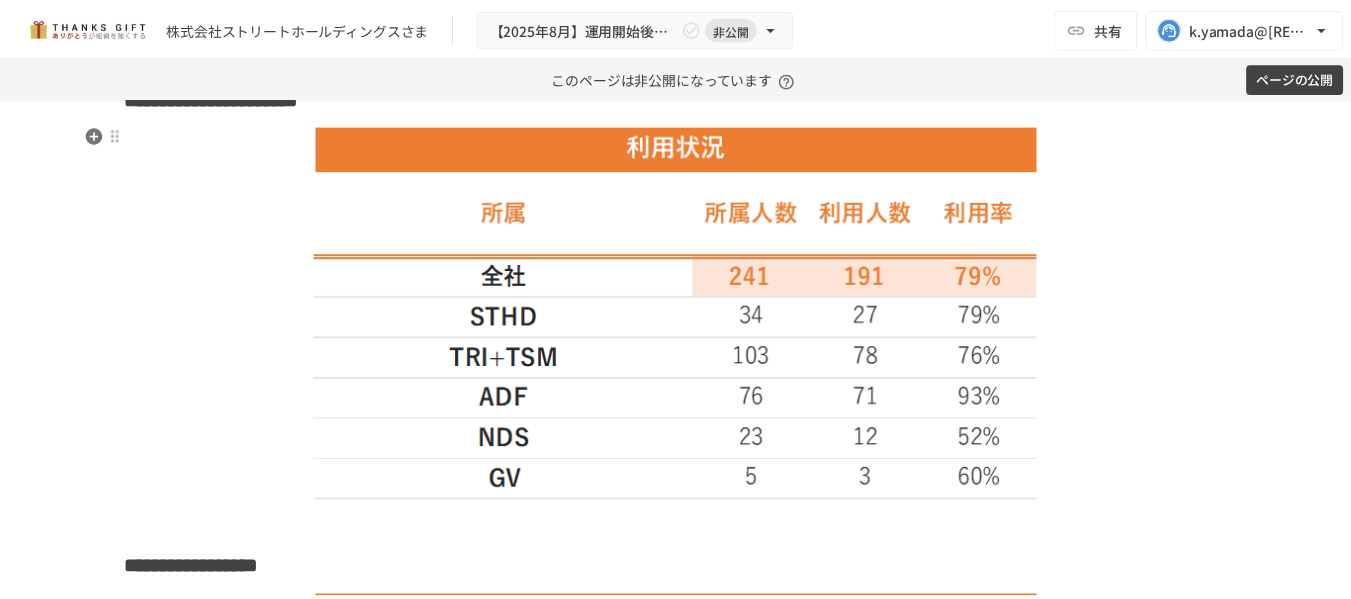 scroll, scrollTop: 2398, scrollLeft: 0, axis: vertical 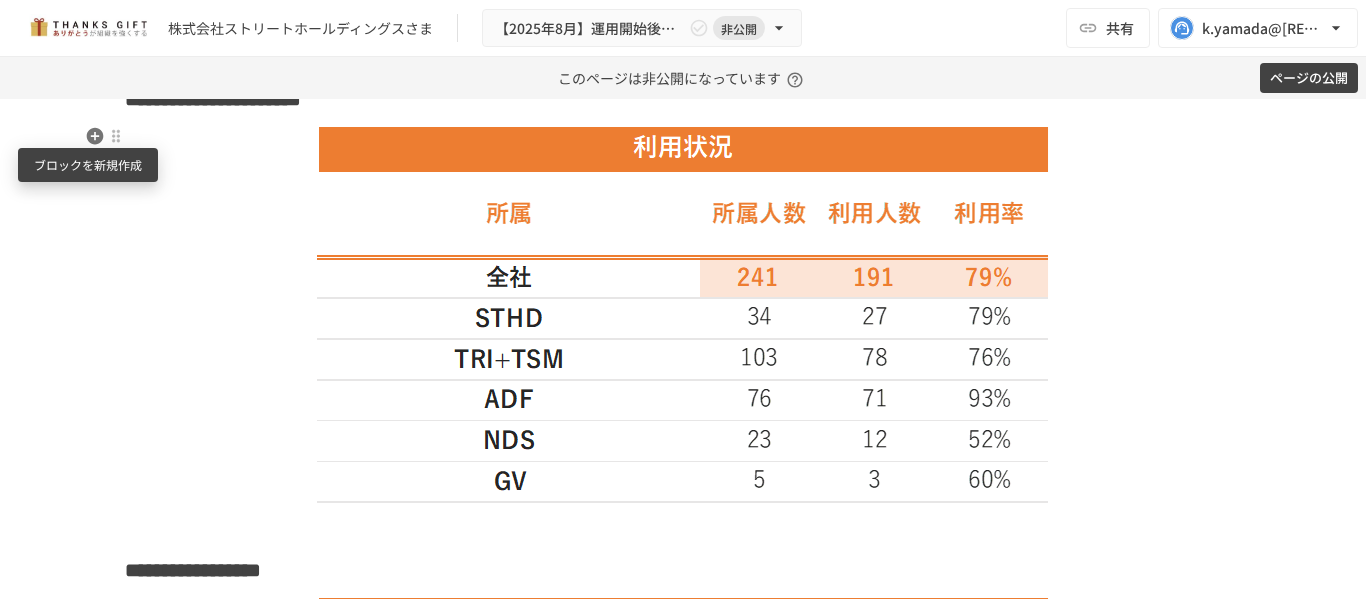 click 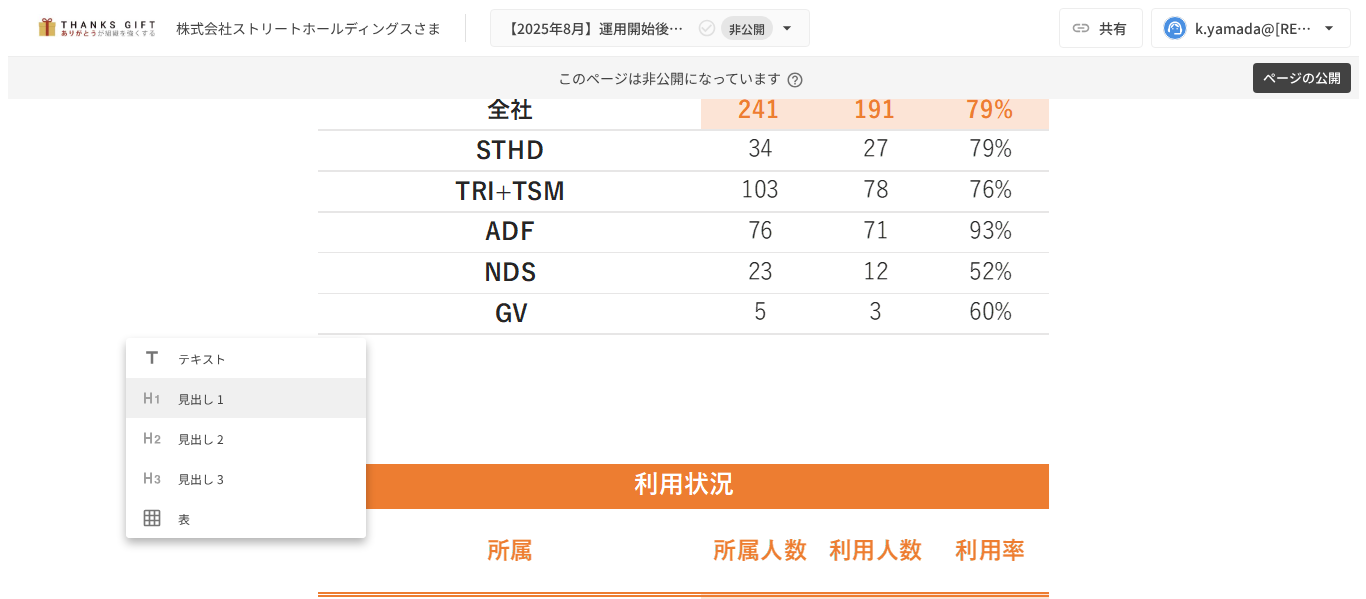 scroll, scrollTop: 2598, scrollLeft: 0, axis: vertical 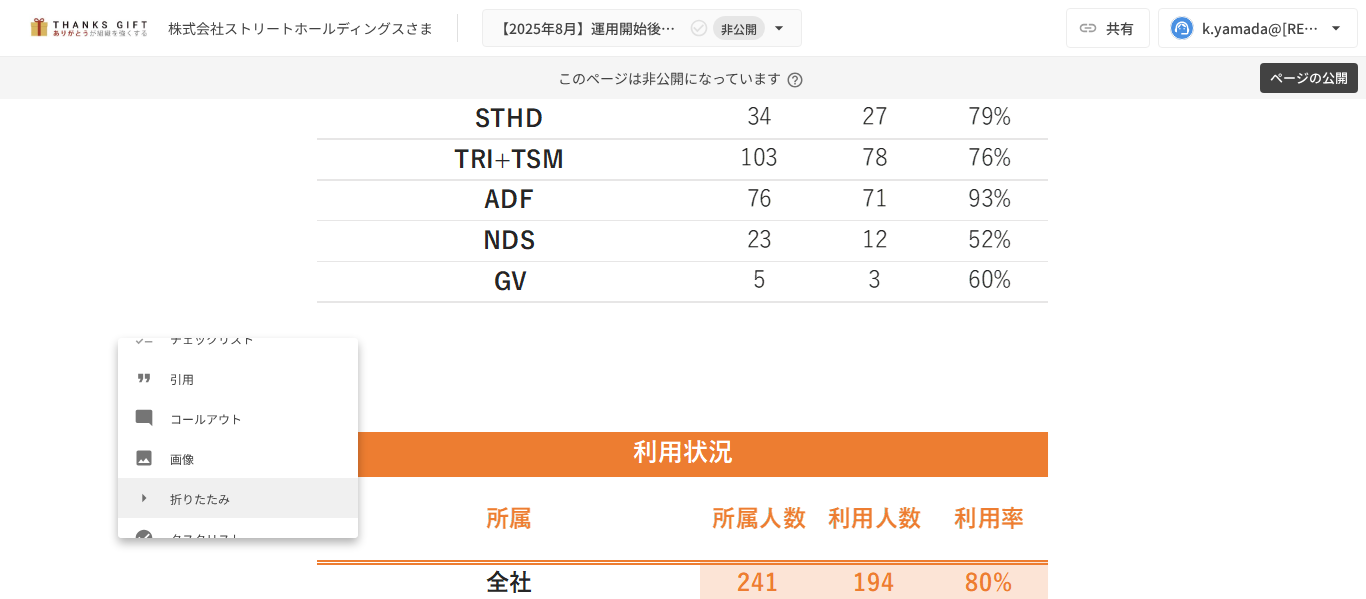 click on "折りたたみ" at bounding box center [256, 498] 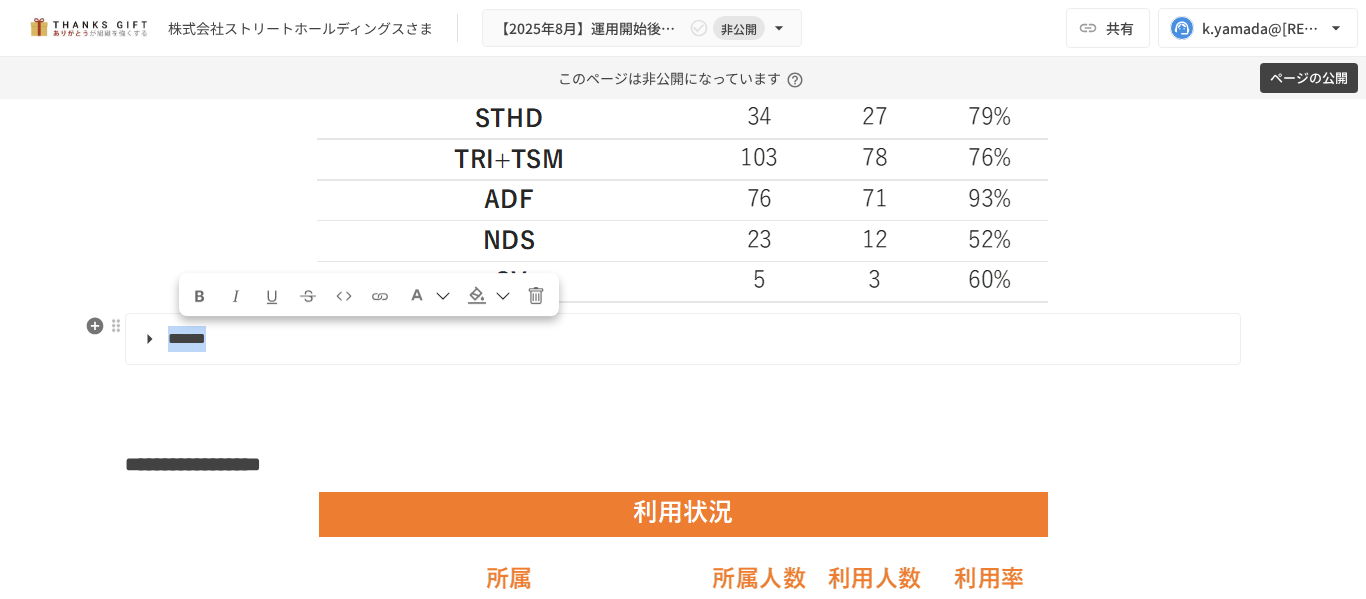 drag, startPoint x: 259, startPoint y: 342, endPoint x: 160, endPoint y: 347, distance: 99.12618 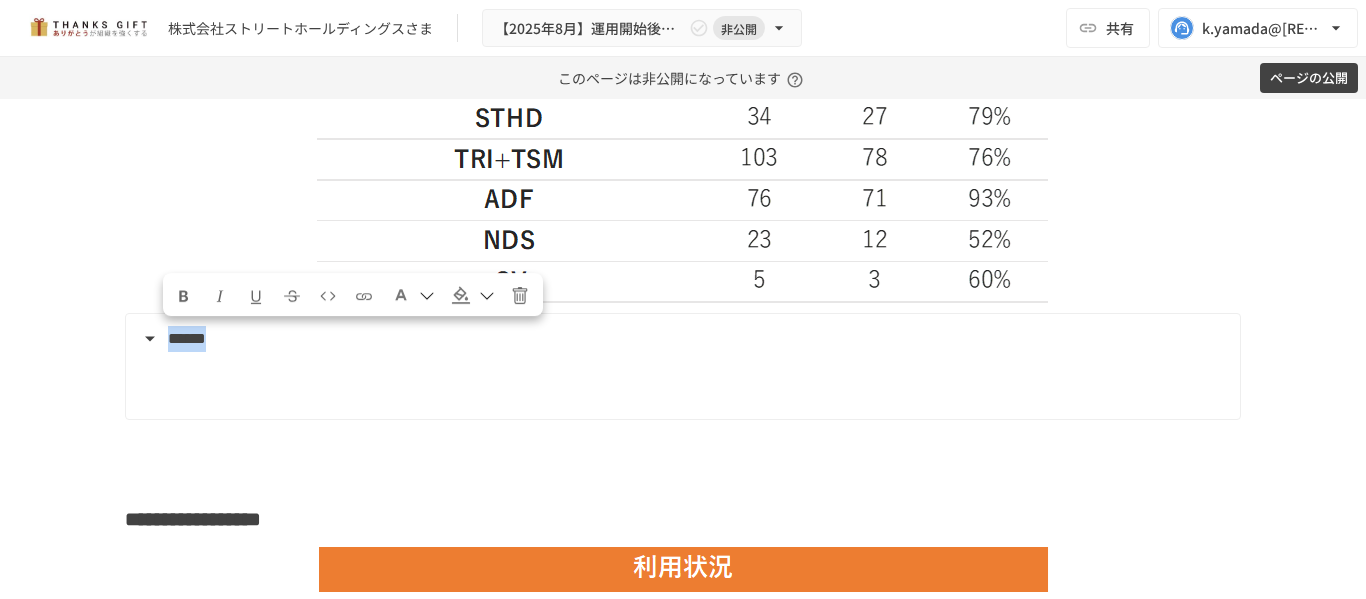 click at bounding box center (184, 296) 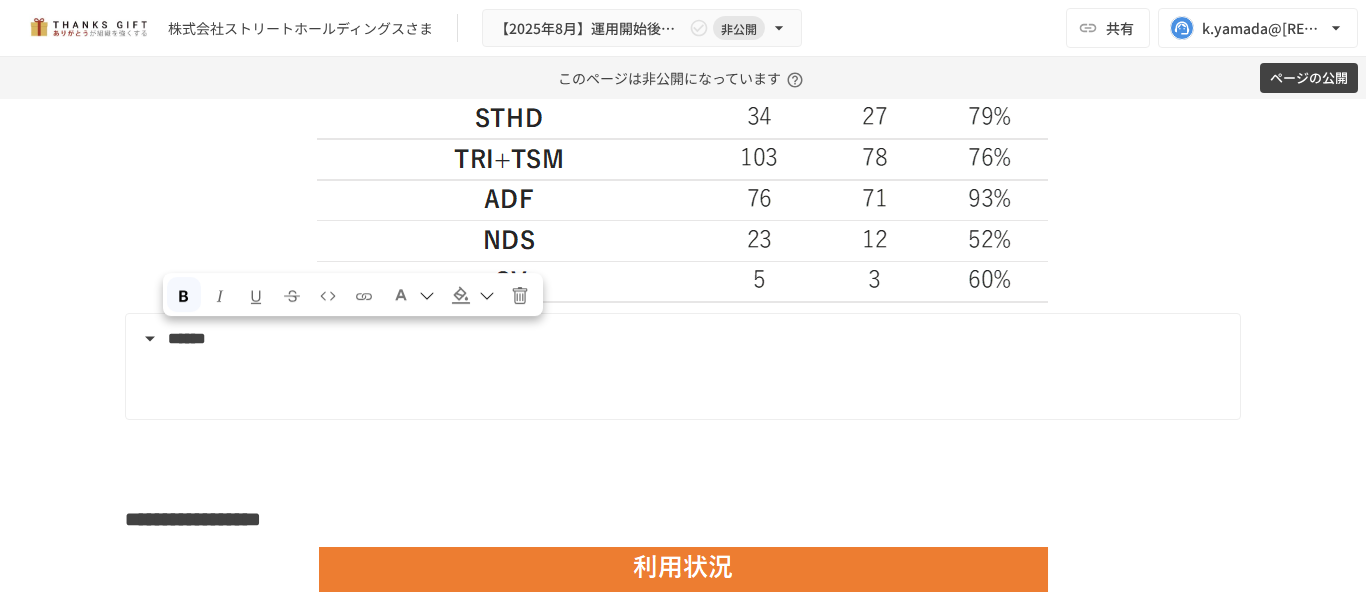 click at bounding box center [413, 294] 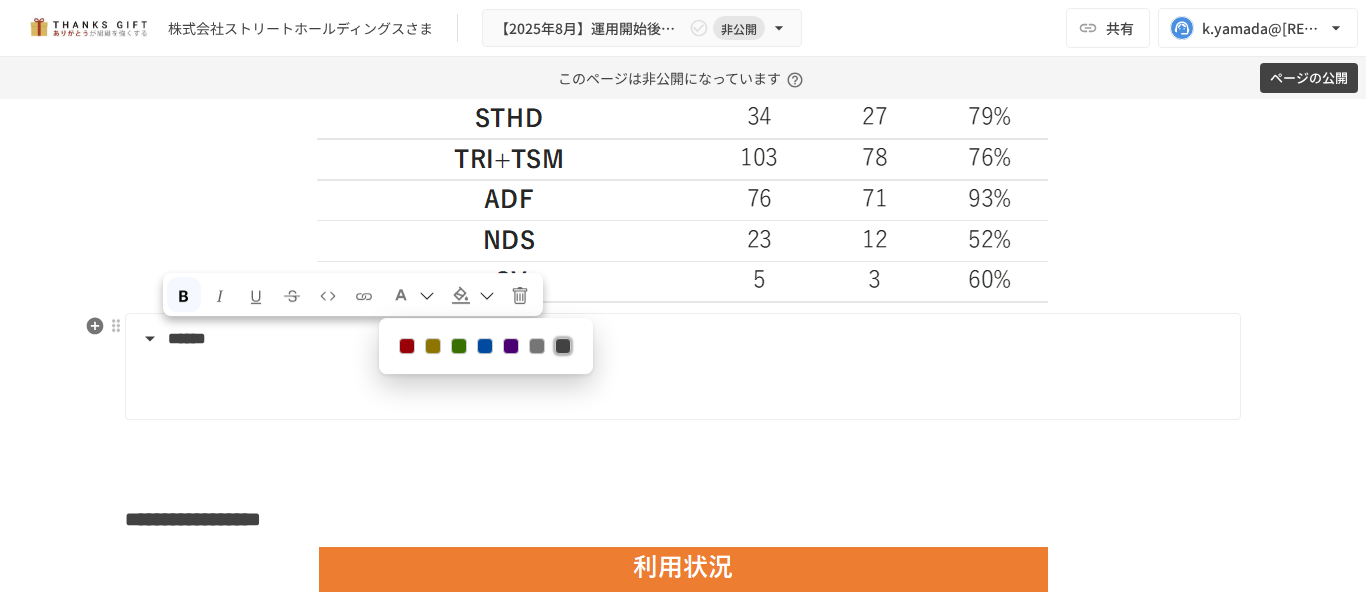 click at bounding box center (407, 346) 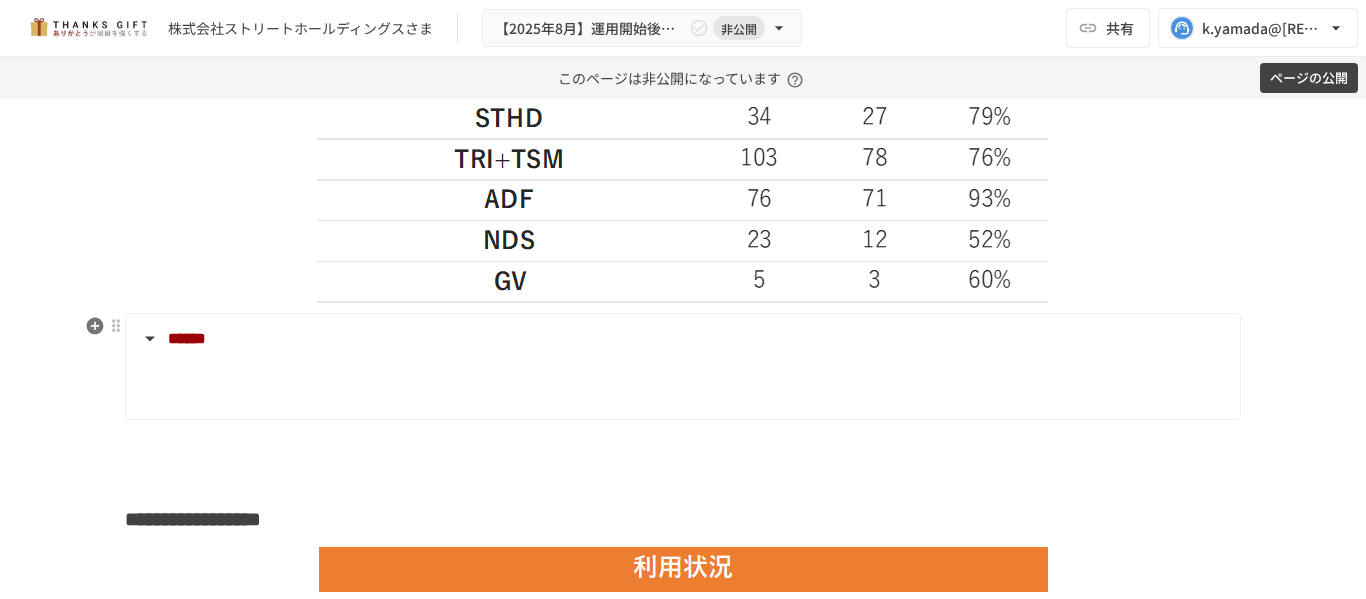 click at bounding box center [681, 376] 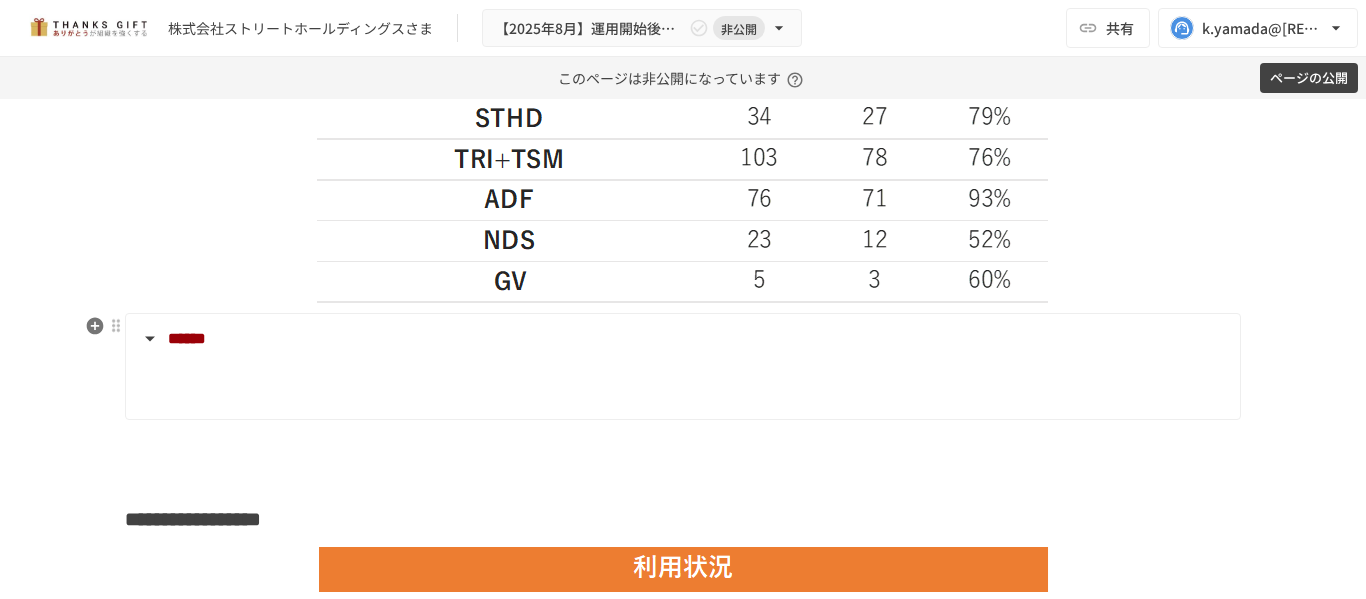 click at bounding box center [696, 386] 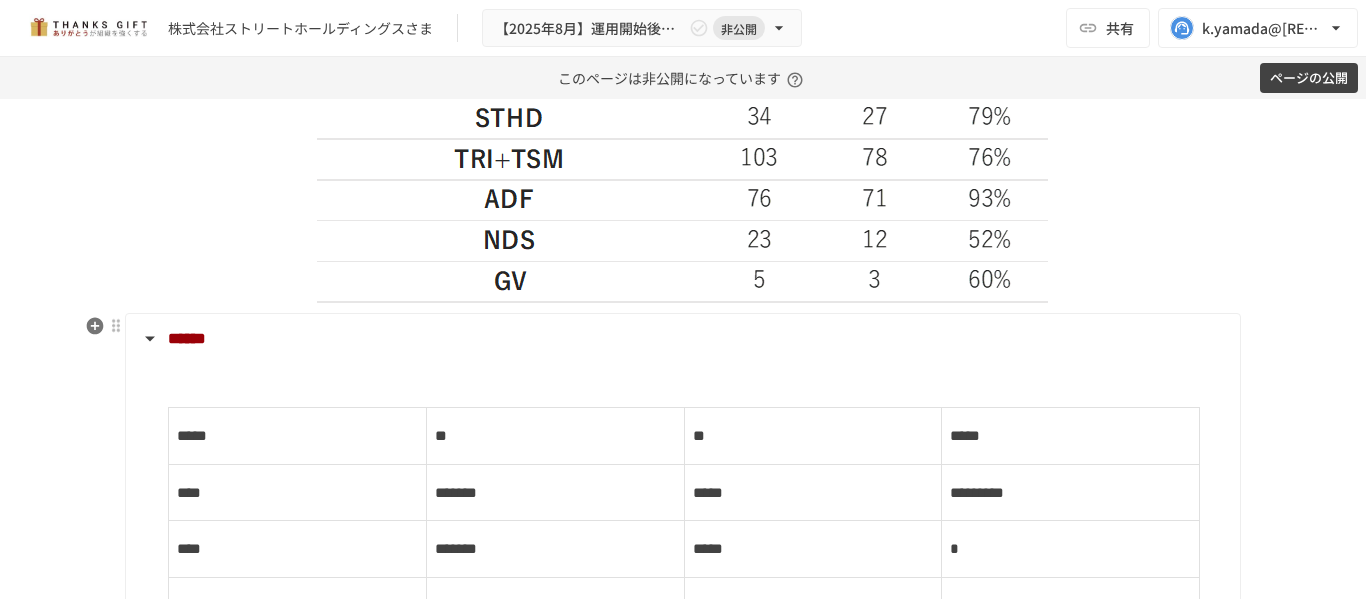 click on "******" at bounding box center [187, 338] 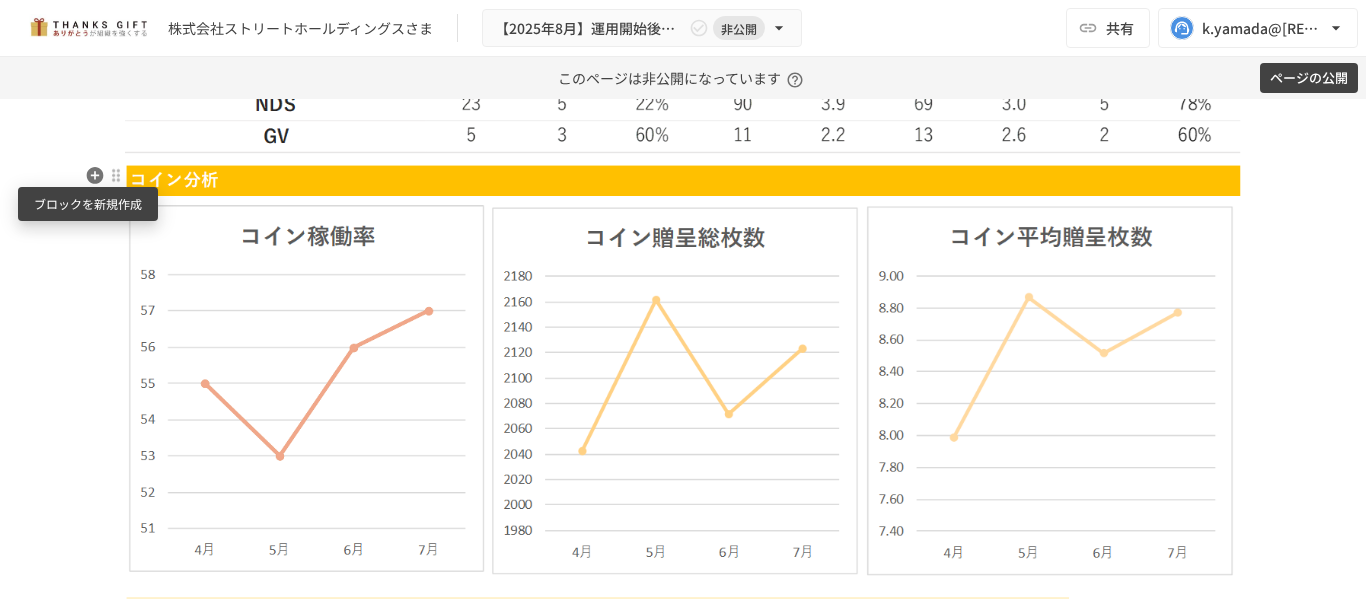 click 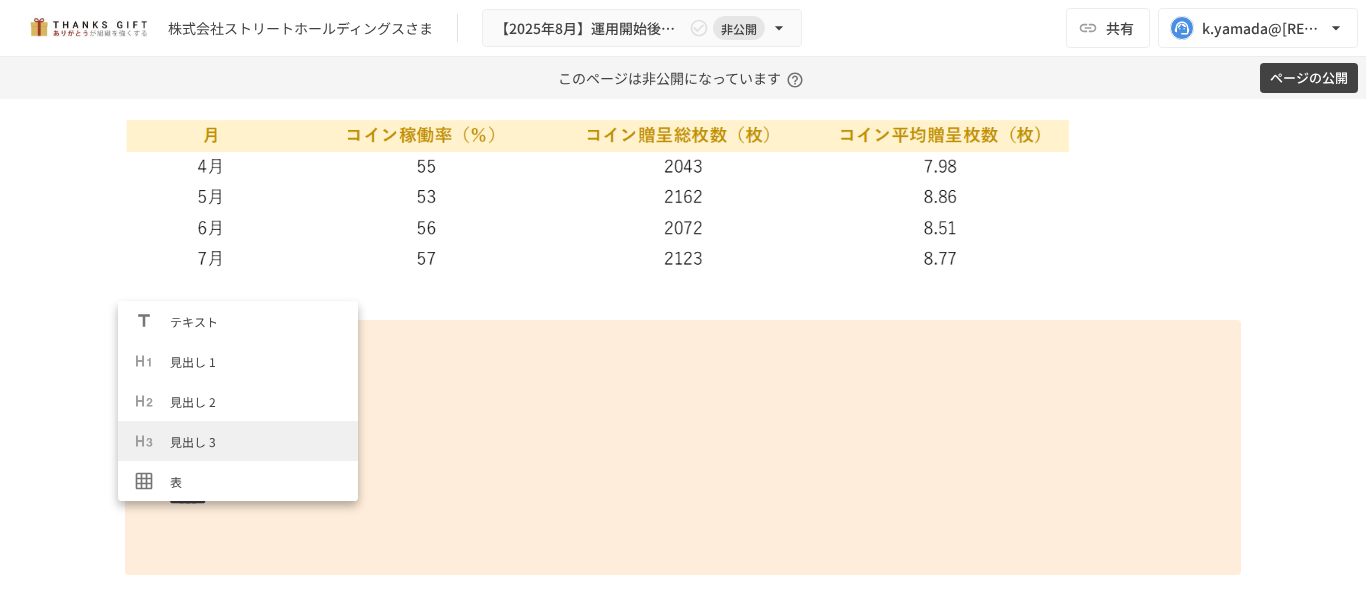 scroll, scrollTop: 4785, scrollLeft: 0, axis: vertical 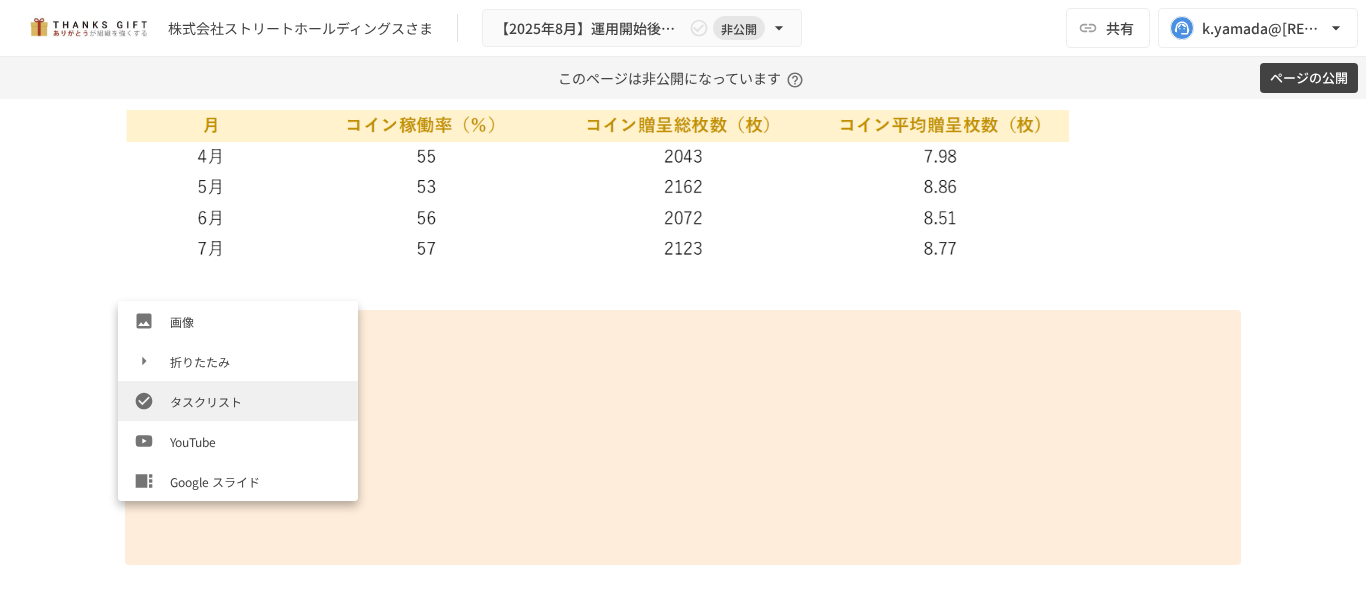 click on "タスクリスト" at bounding box center (256, 401) 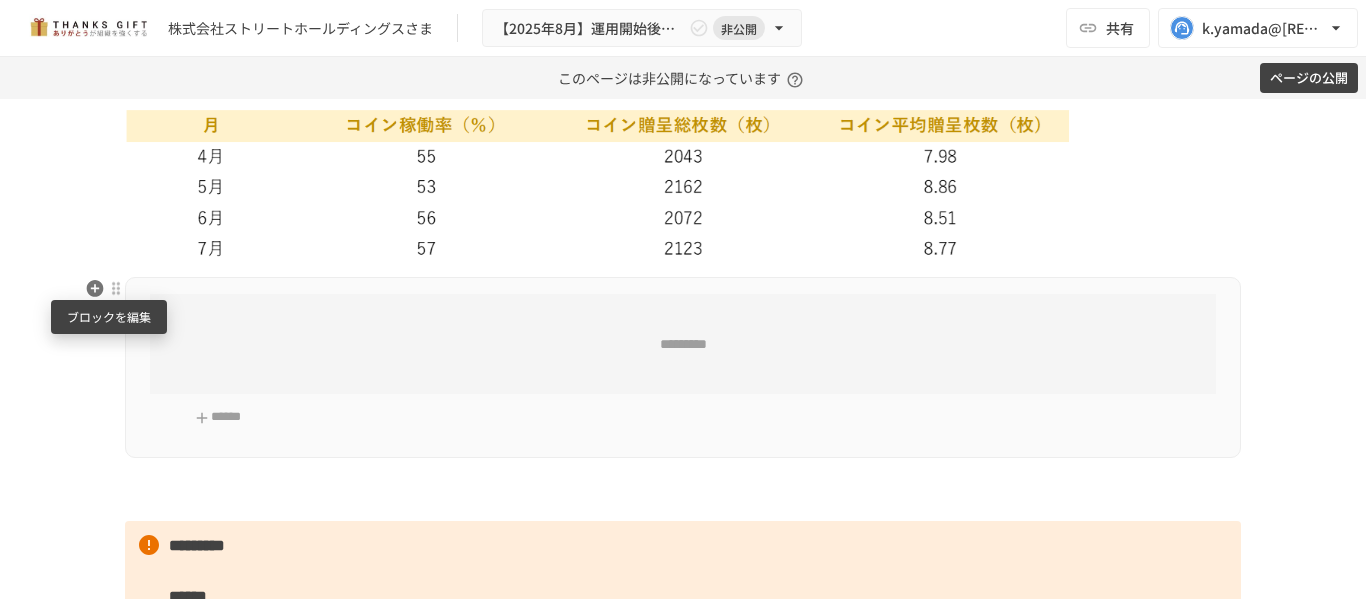 click at bounding box center (116, 288) 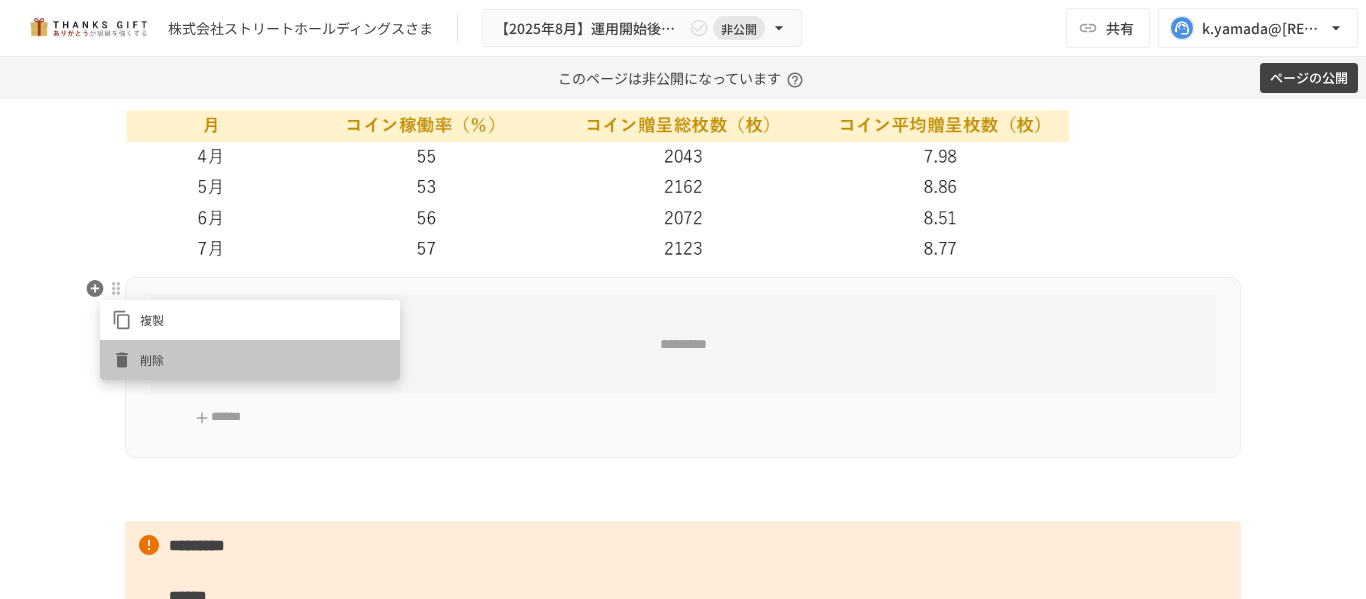 click on "削除" at bounding box center (264, 359) 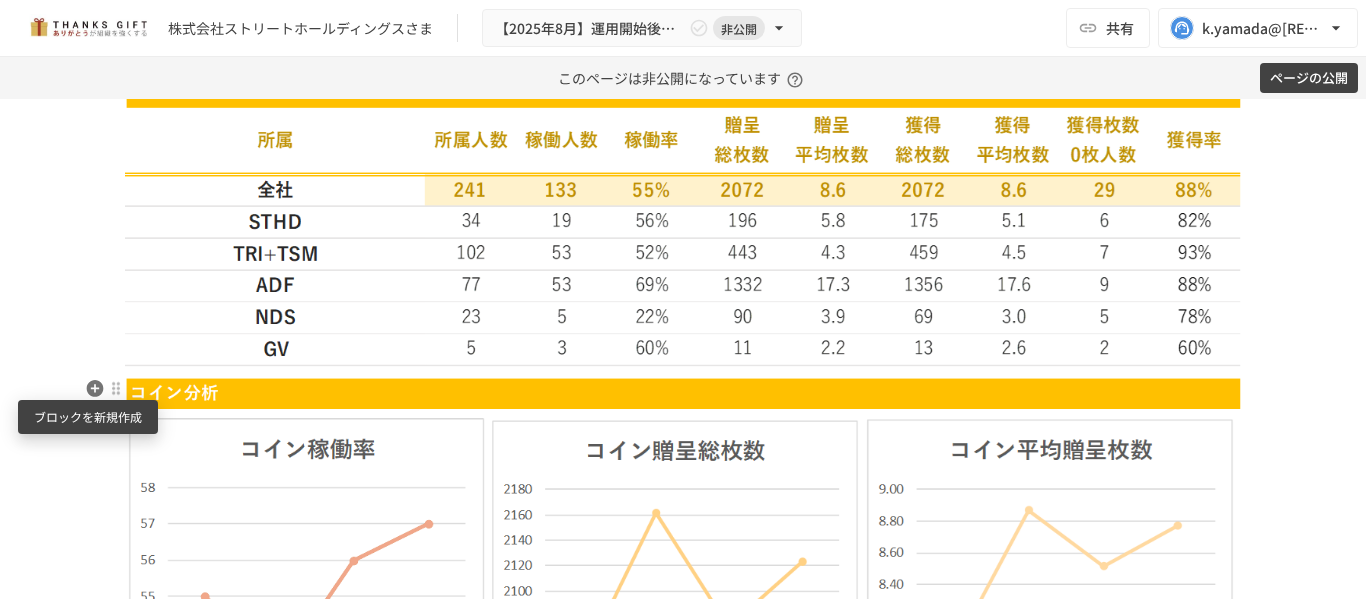 click 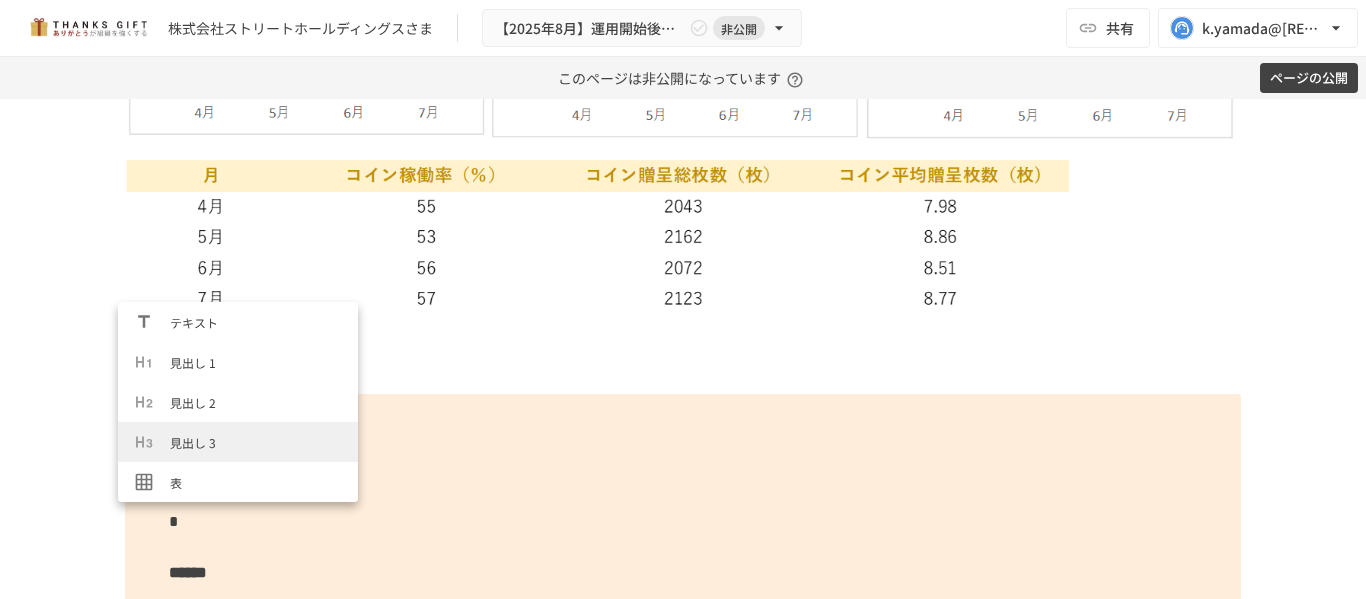 scroll, scrollTop: 4785, scrollLeft: 0, axis: vertical 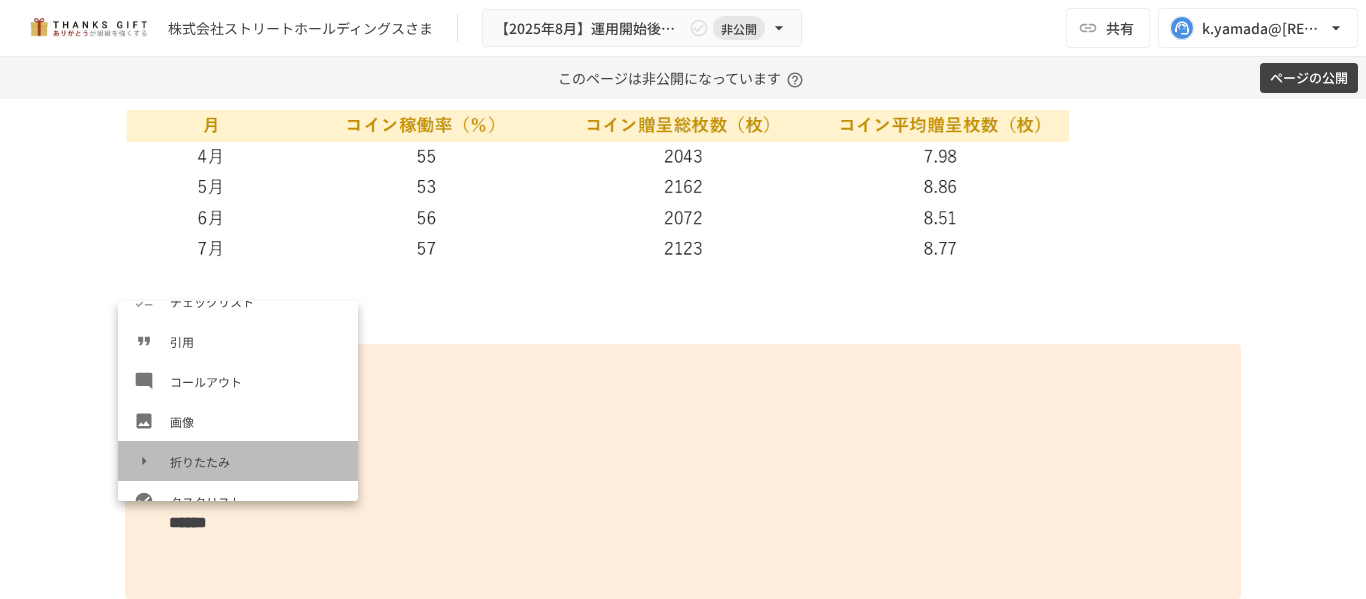 click on "折りたたみ" at bounding box center (238, 461) 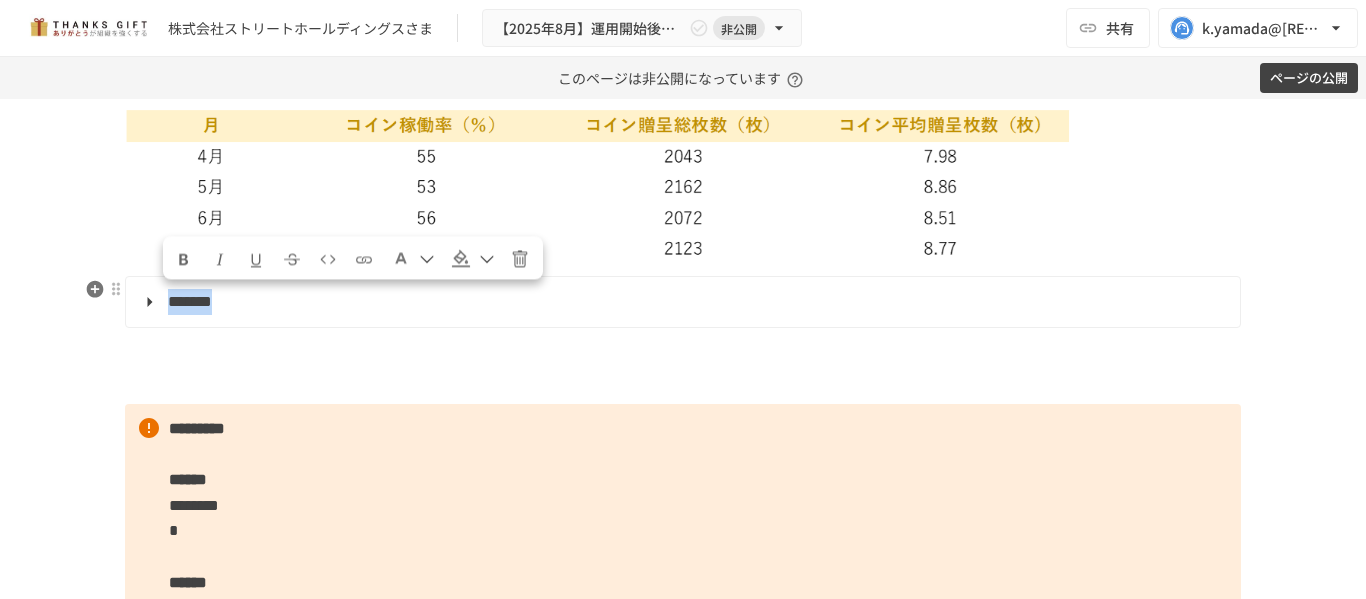 drag, startPoint x: 279, startPoint y: 300, endPoint x: 162, endPoint y: 304, distance: 117.06836 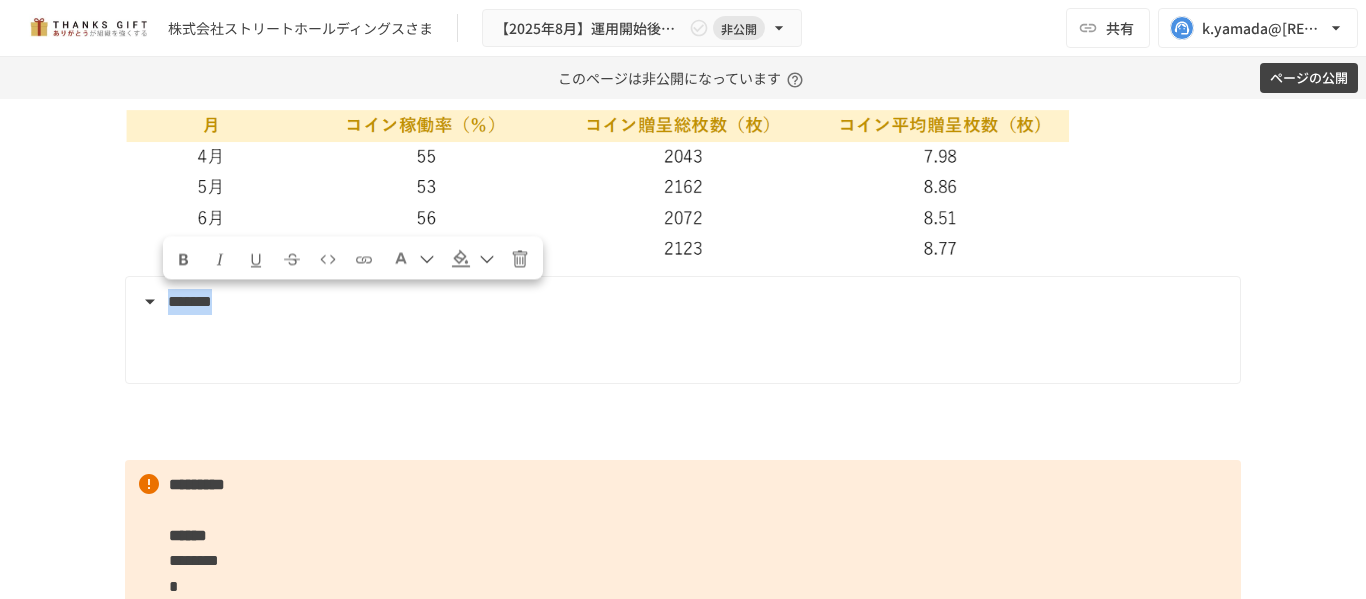 click at bounding box center [184, 259] 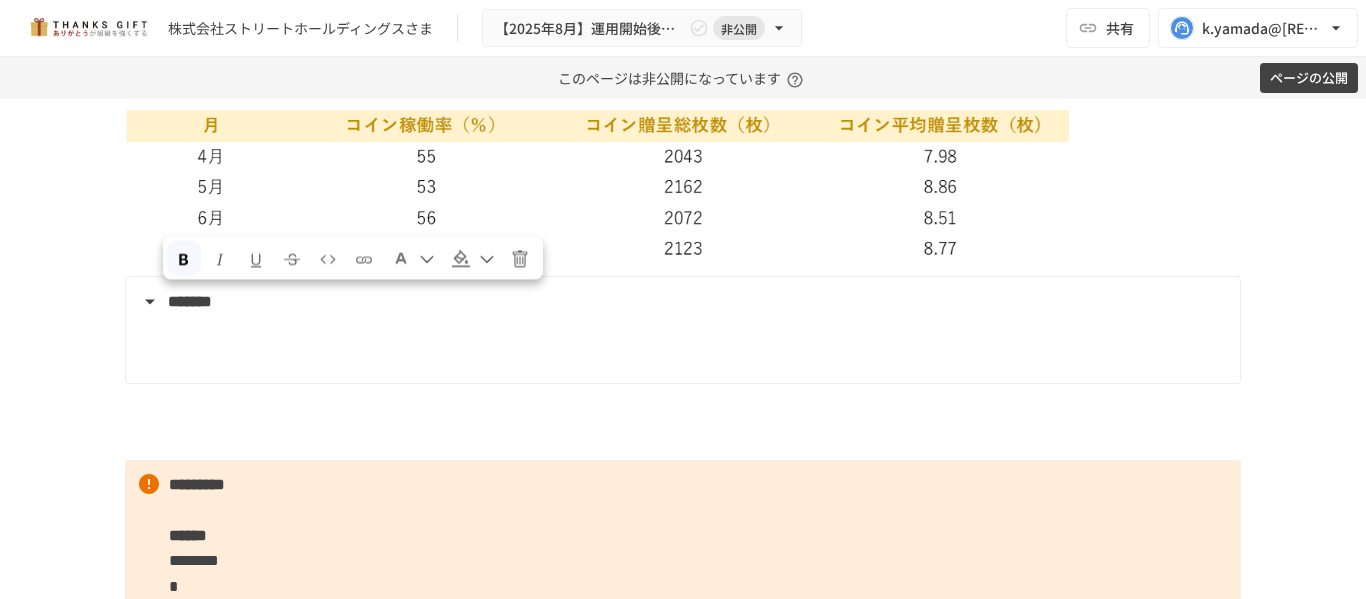 click at bounding box center [413, 257] 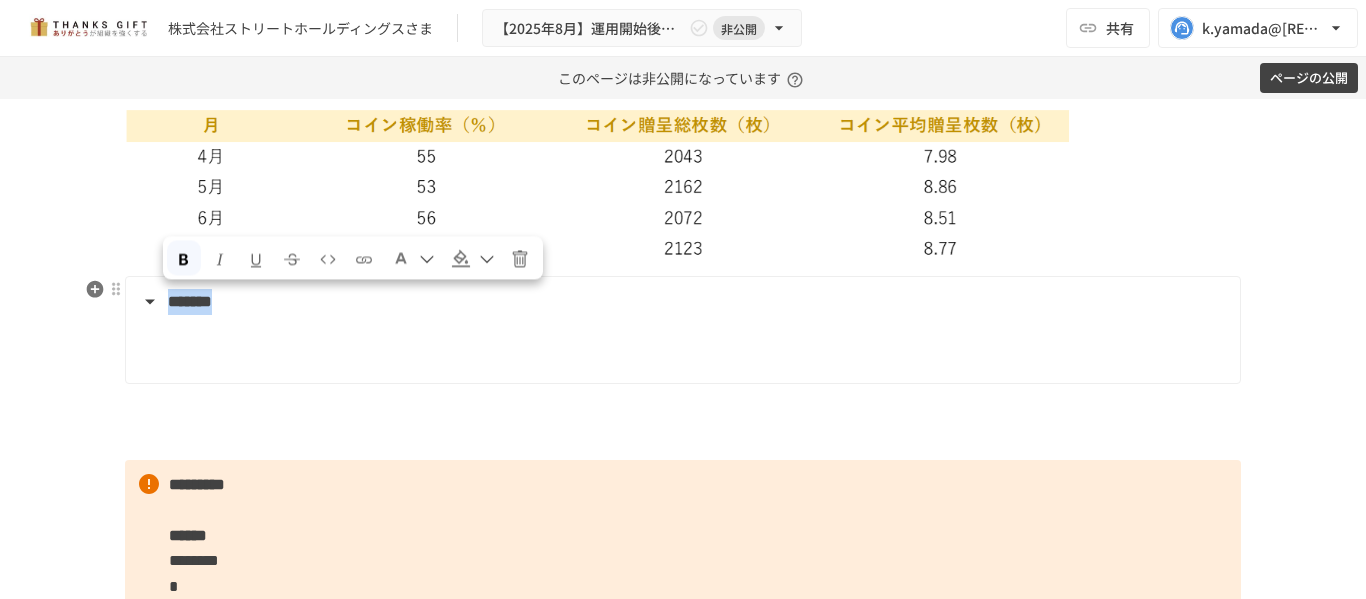 drag, startPoint x: 298, startPoint y: 298, endPoint x: 161, endPoint y: 309, distance: 137.4409 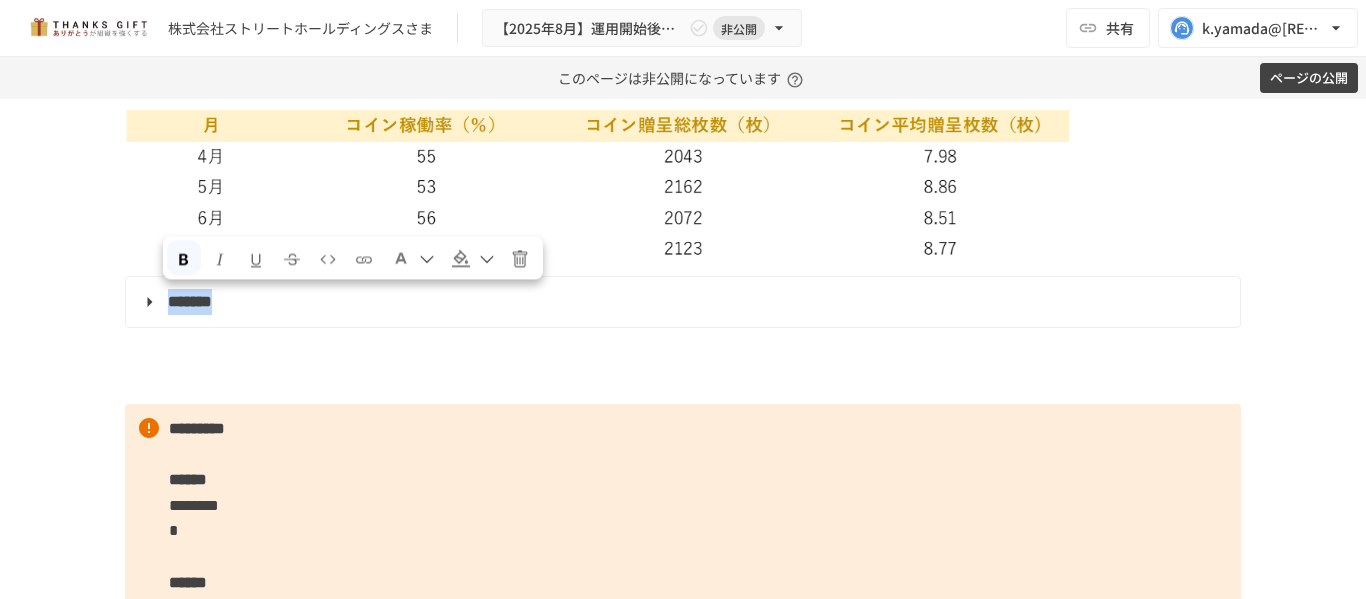 click at bounding box center [401, 258] 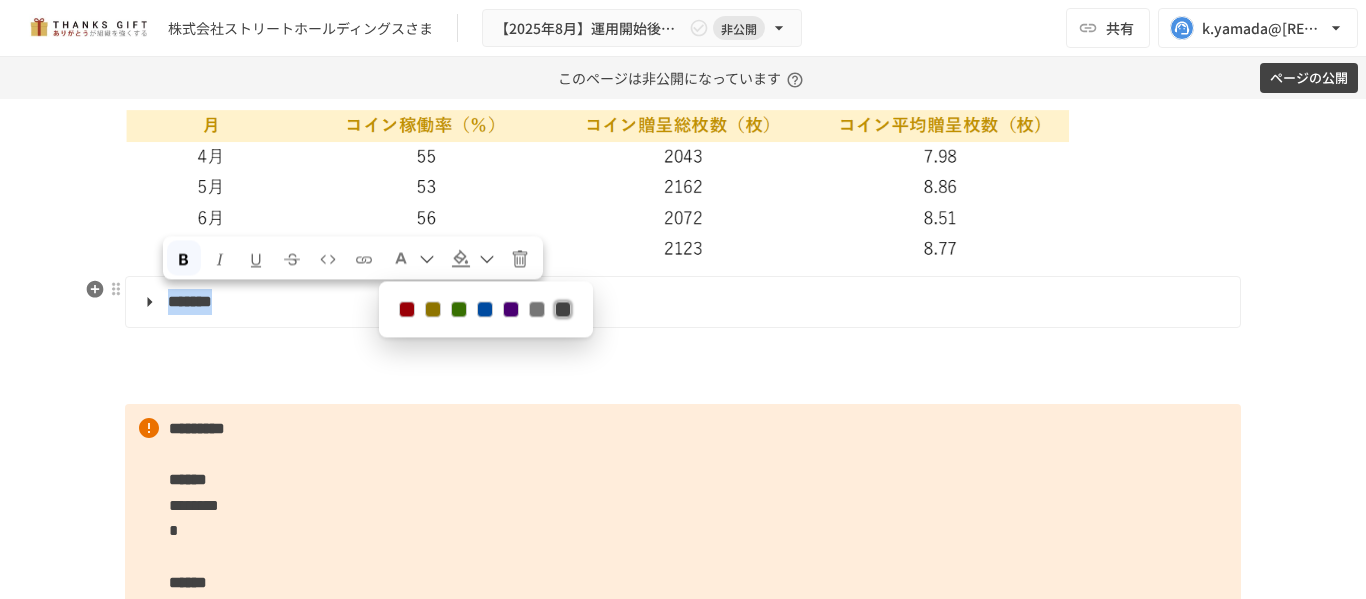 click at bounding box center (407, 309) 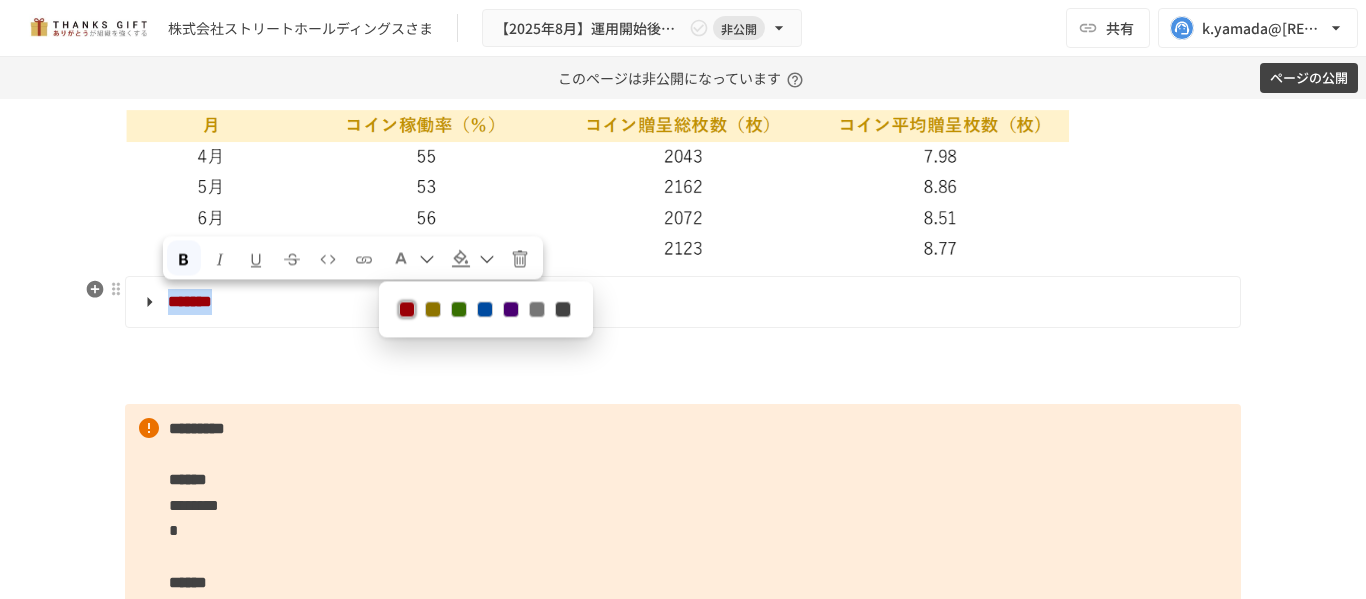 click on "*******" at bounding box center [681, 302] 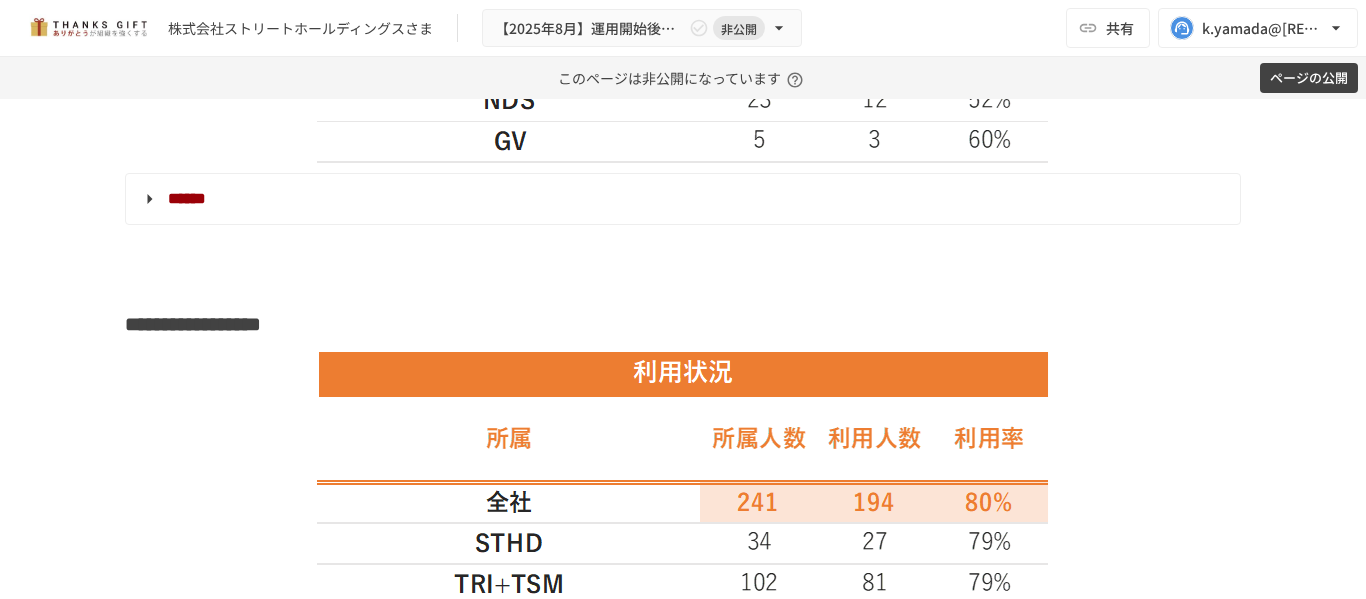 scroll, scrollTop: 2585, scrollLeft: 0, axis: vertical 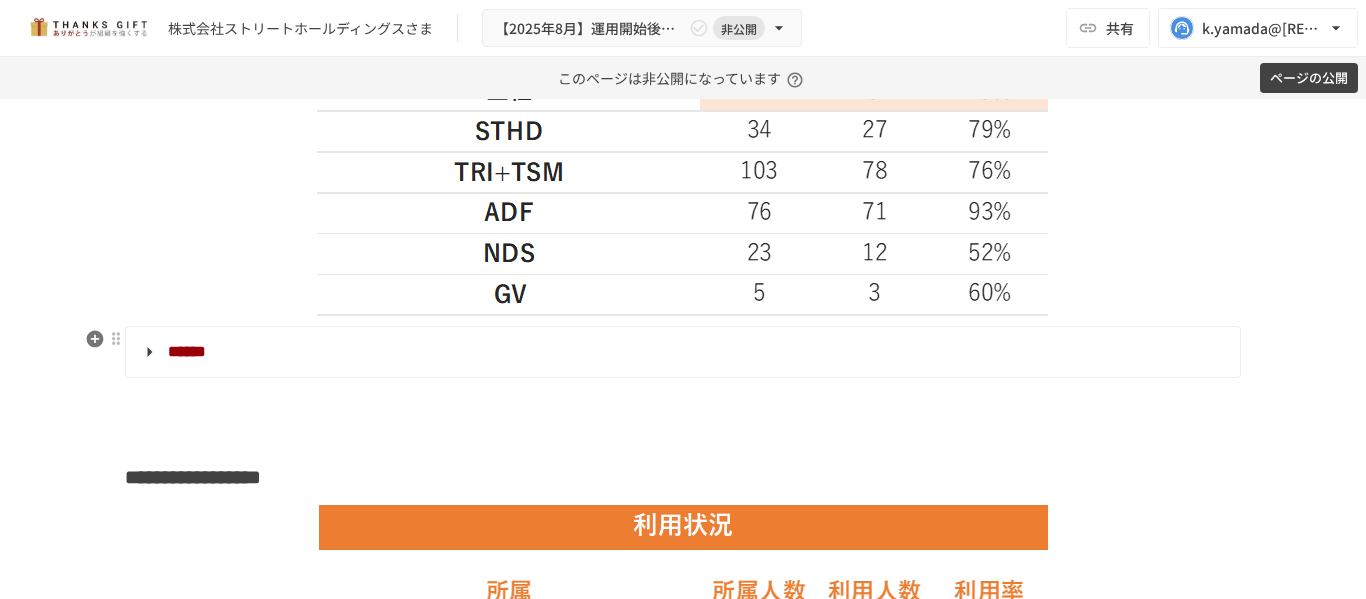 click on "******" at bounding box center [187, 351] 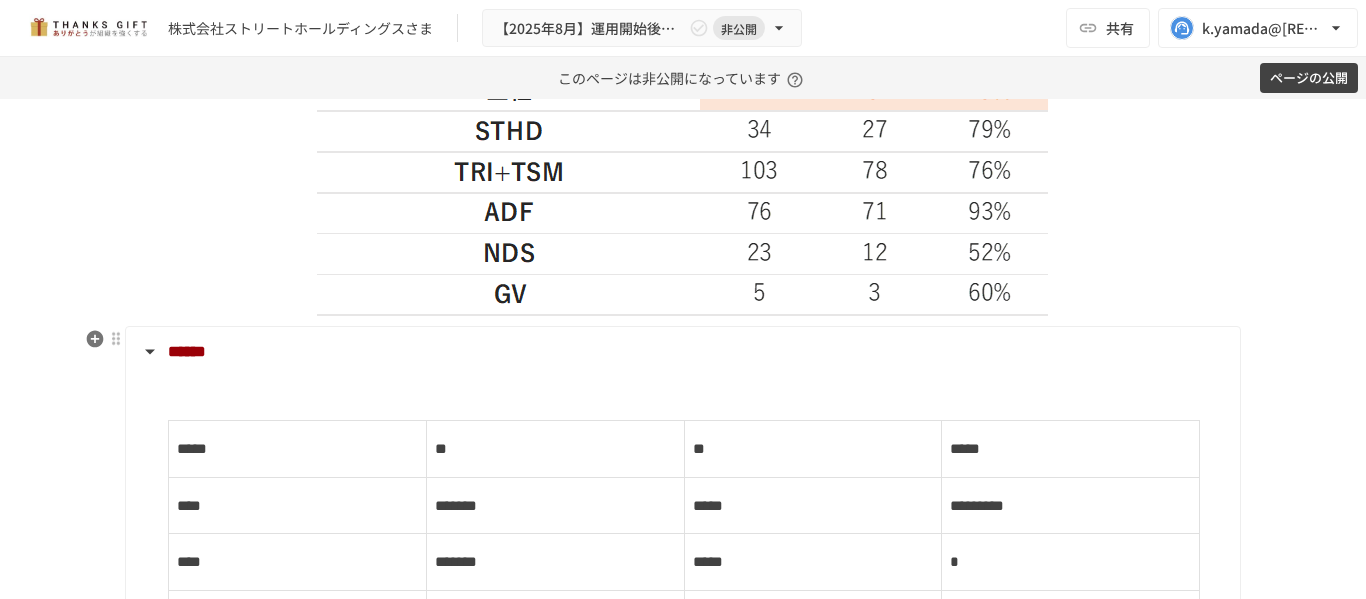 scroll, scrollTop: 2685, scrollLeft: 0, axis: vertical 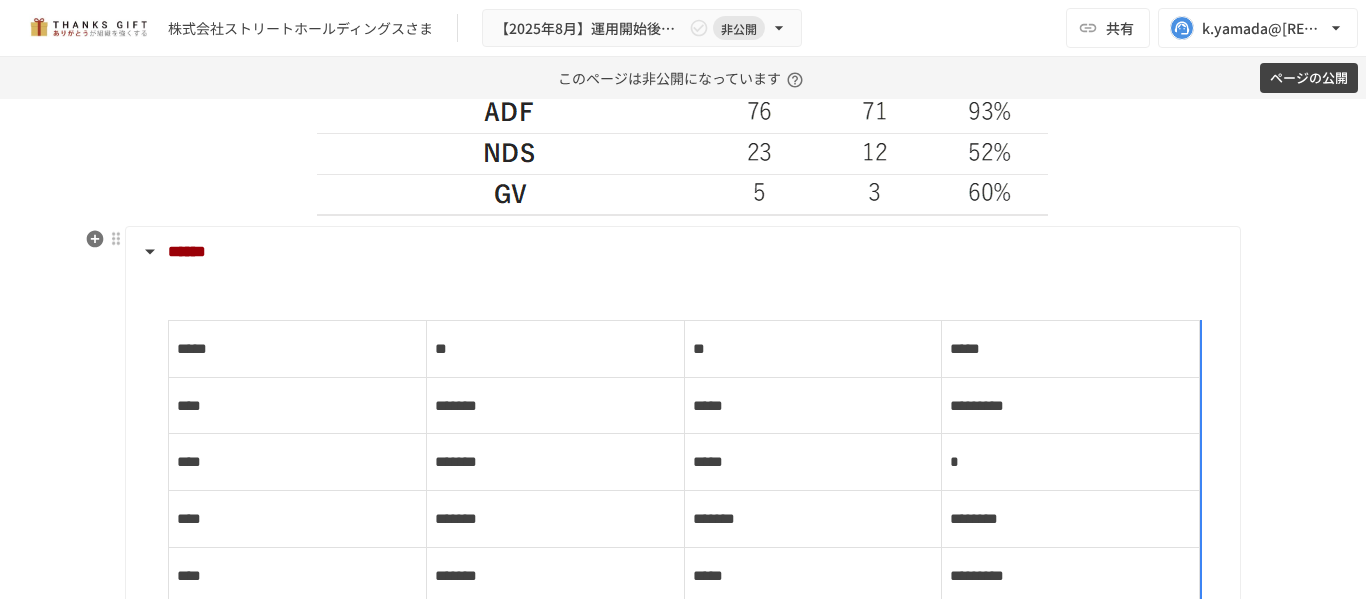 click on "*****" at bounding box center [192, 348] 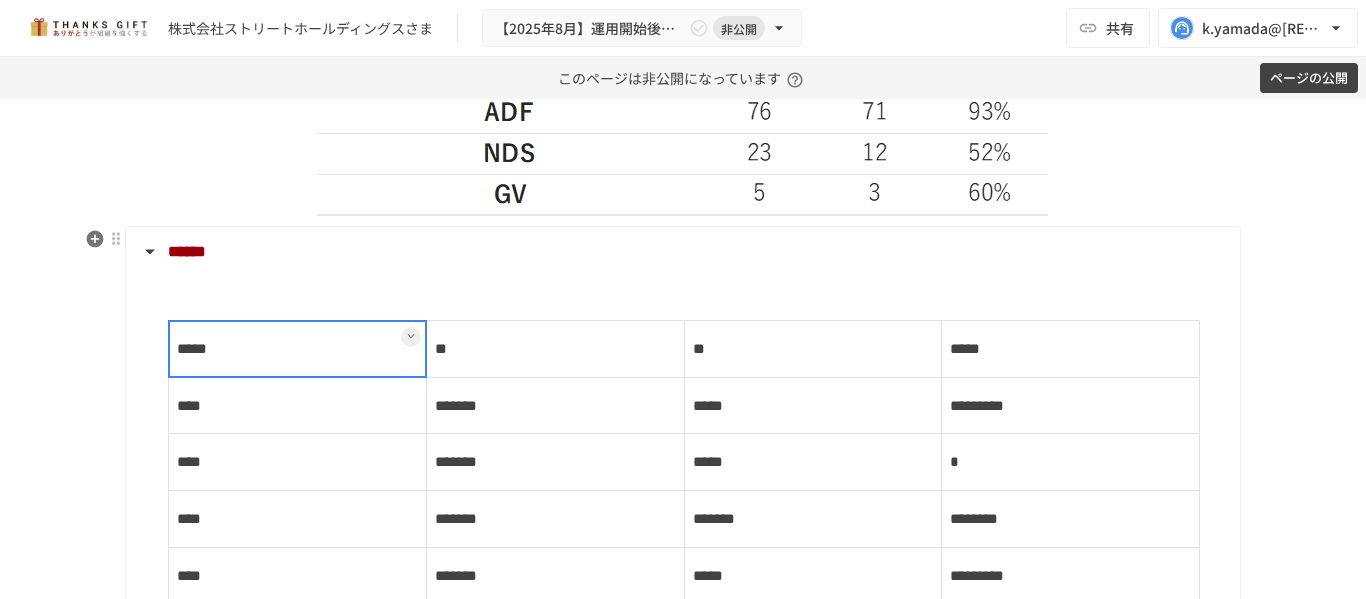 click at bounding box center [411, 337] 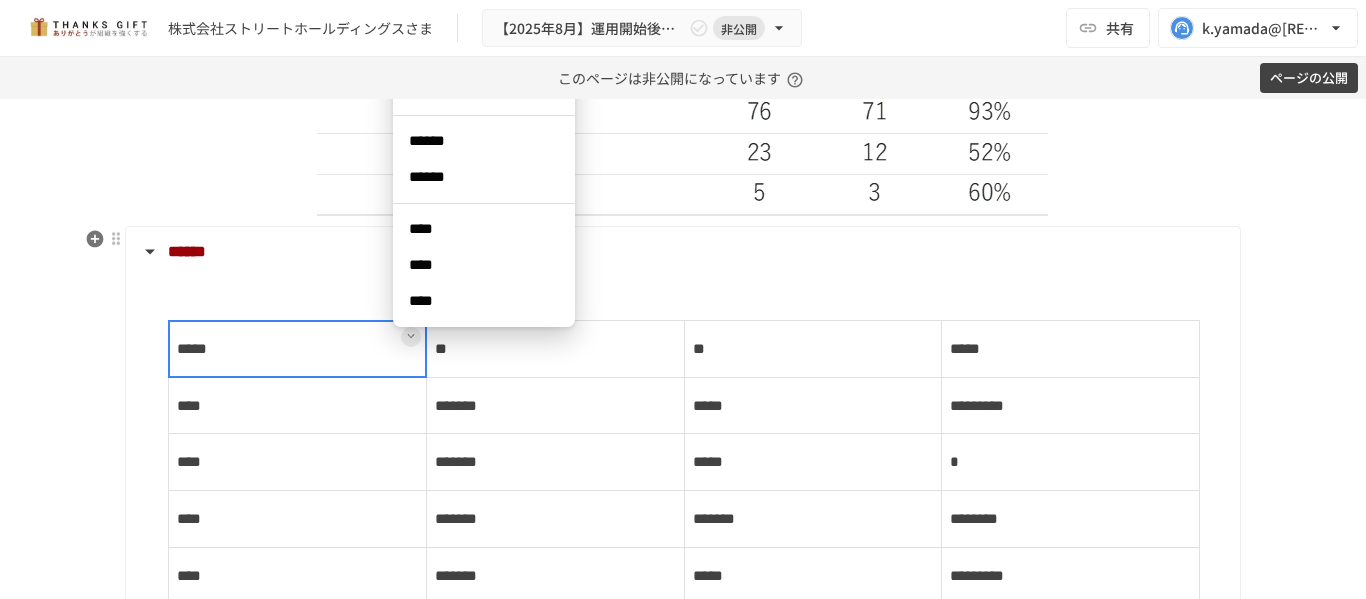 click on "****" at bounding box center [484, 301] 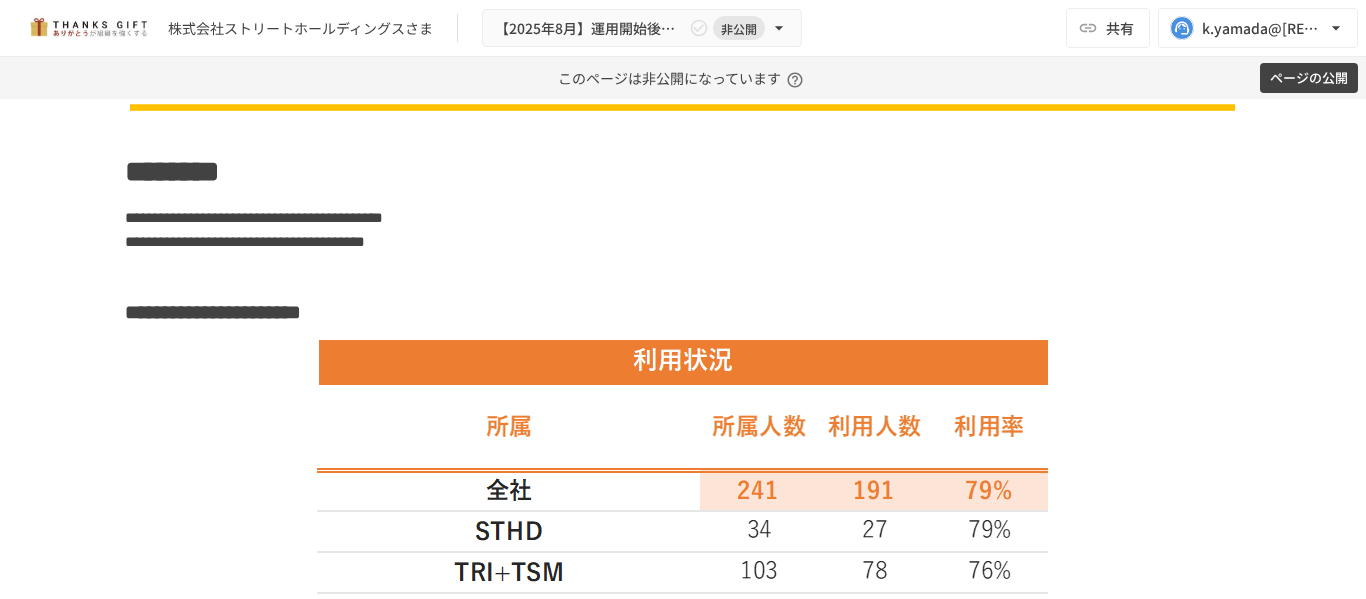 scroll, scrollTop: 2485, scrollLeft: 0, axis: vertical 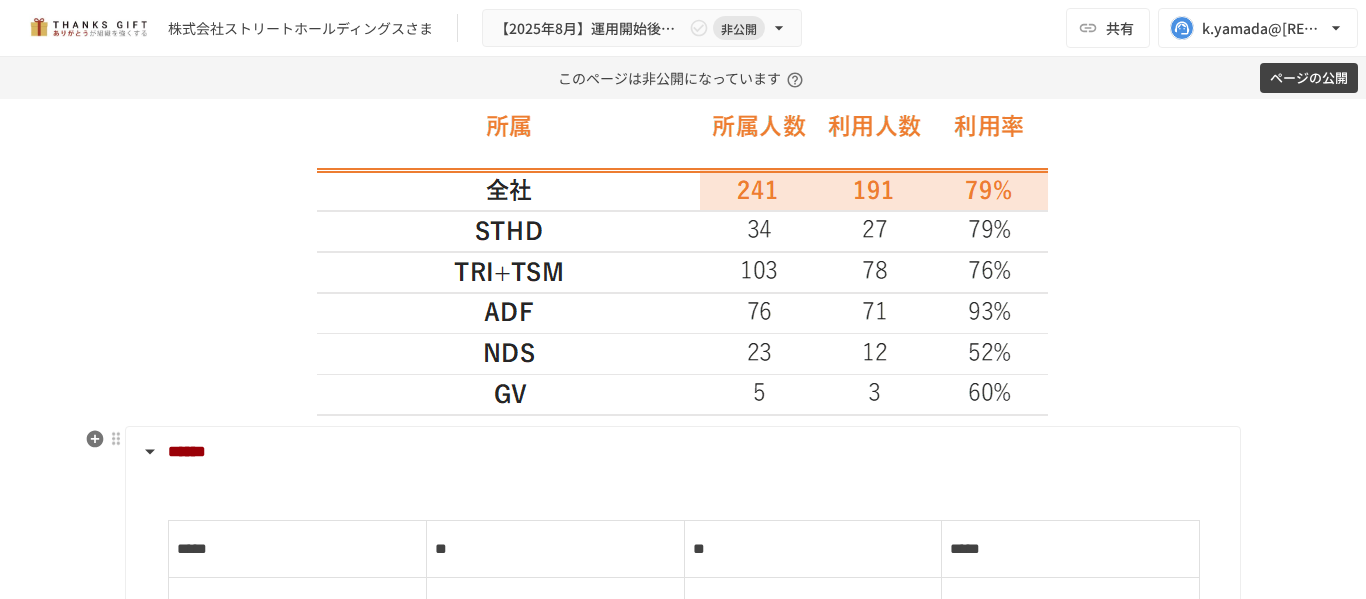 click on "******" at bounding box center (187, 451) 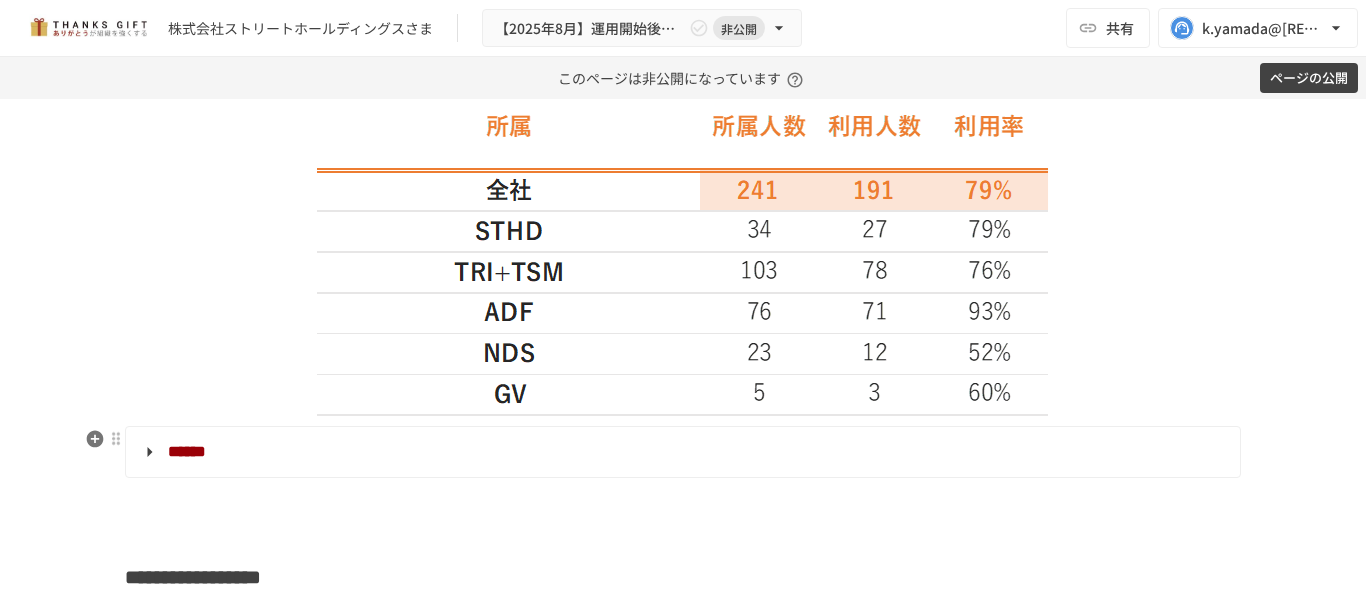 click on "******" at bounding box center (681, 452) 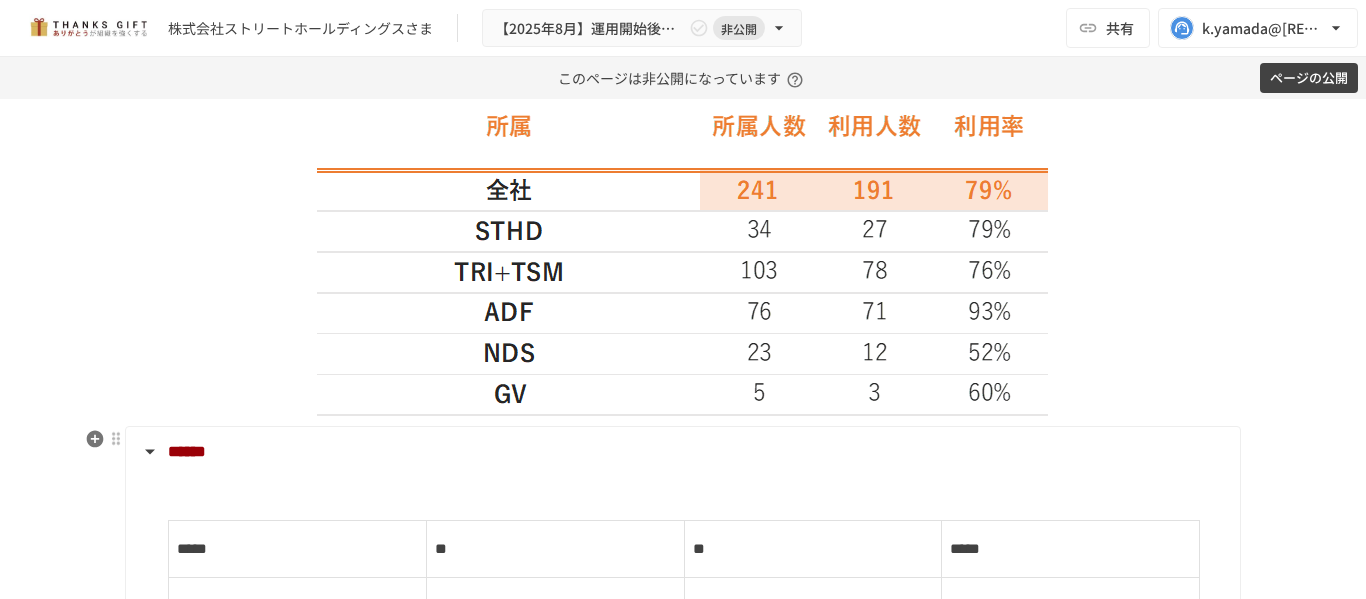 click on "******" at bounding box center (681, 452) 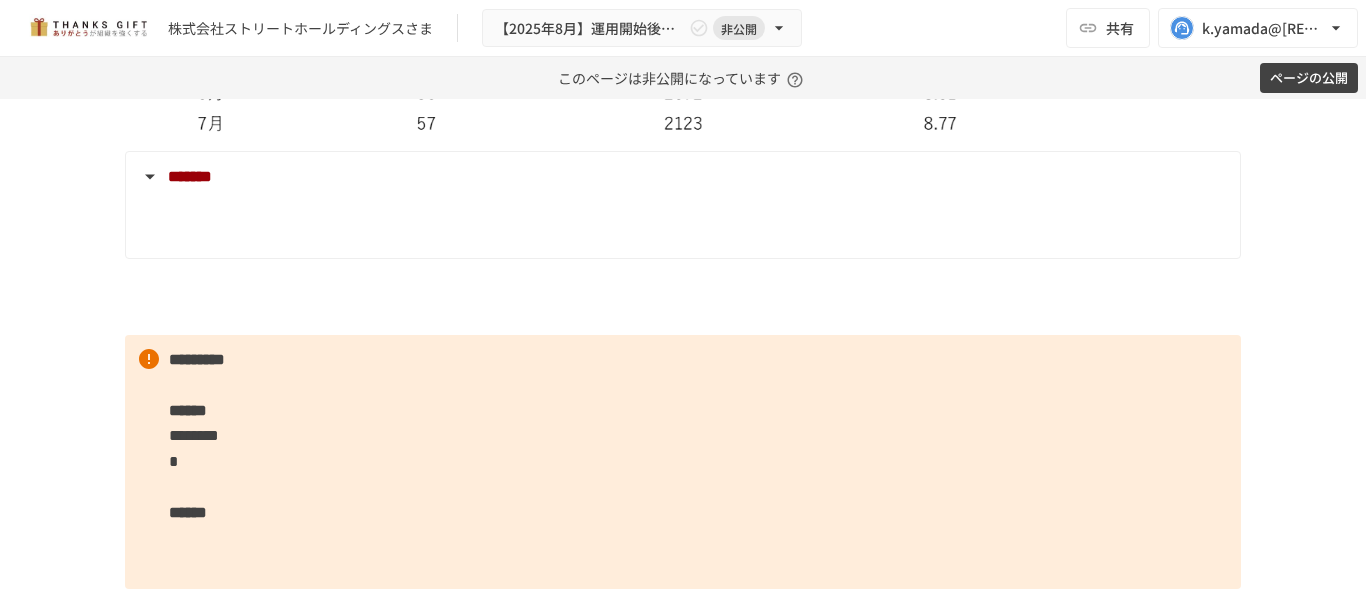scroll, scrollTop: 4985, scrollLeft: 0, axis: vertical 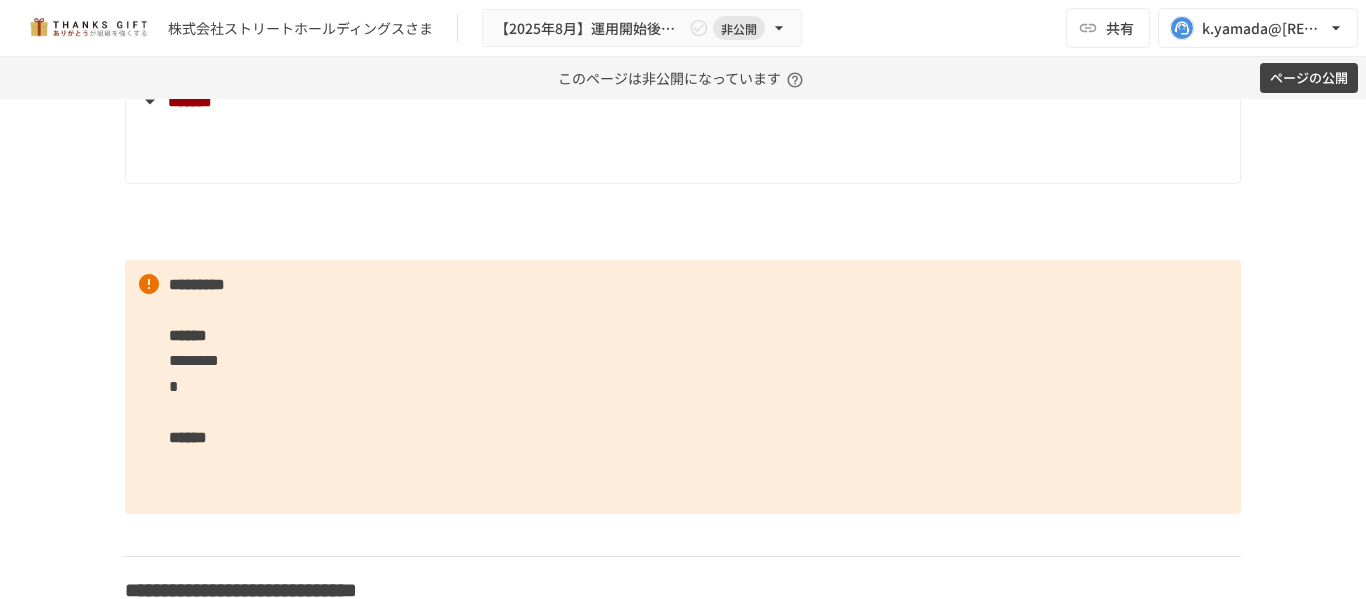 click on "*******" at bounding box center [683, 129] 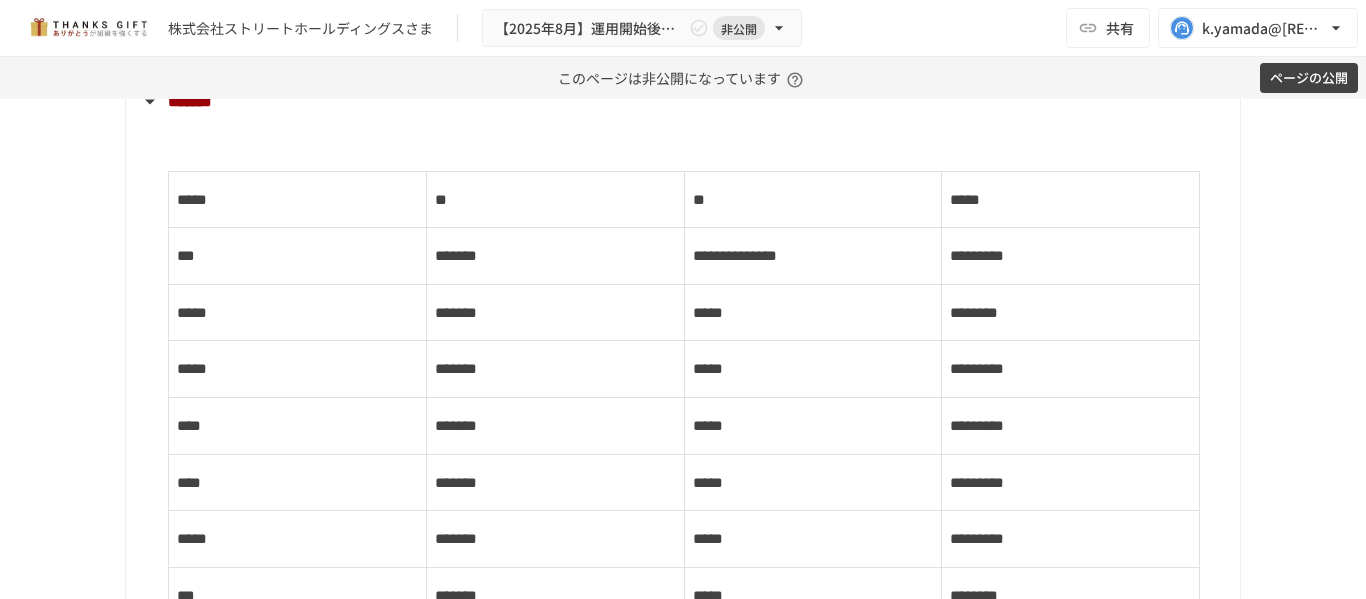 scroll, scrollTop: 4885, scrollLeft: 0, axis: vertical 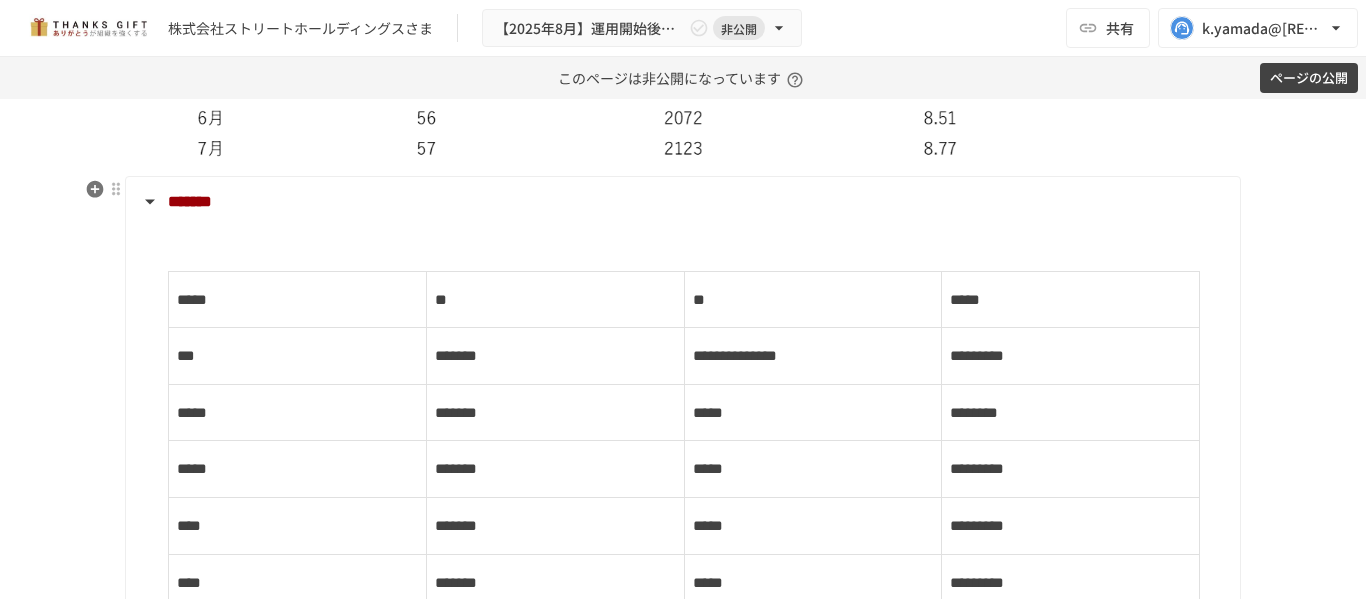 click on "*******" at bounding box center (190, 201) 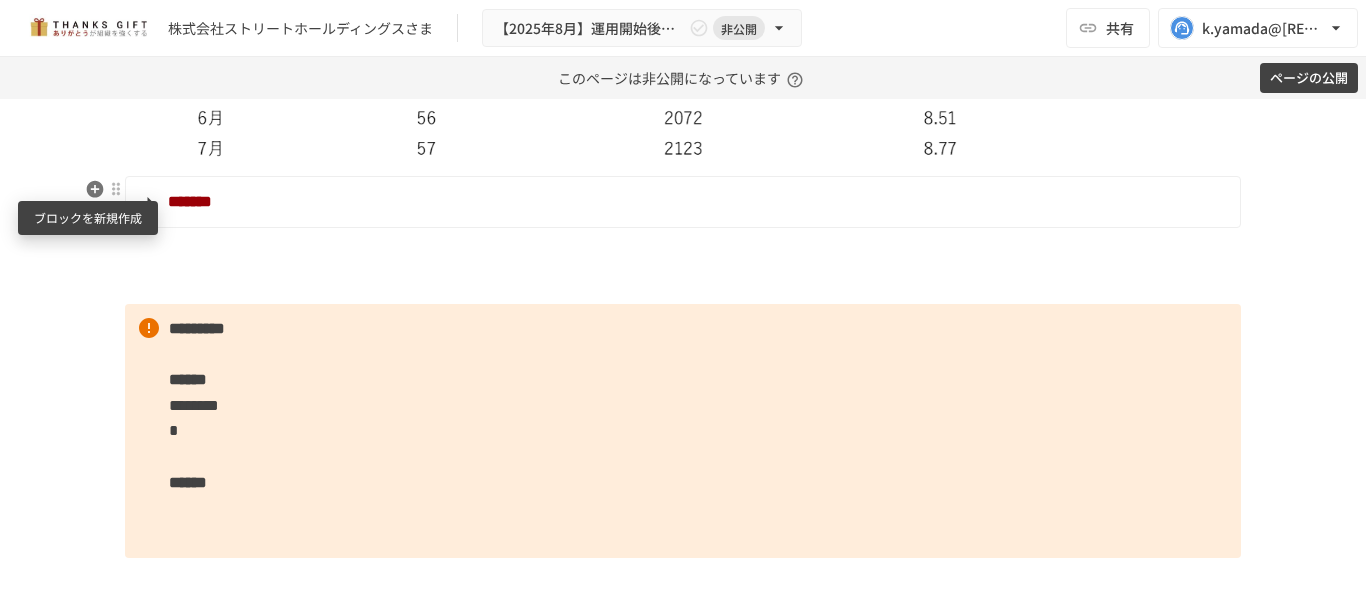 click 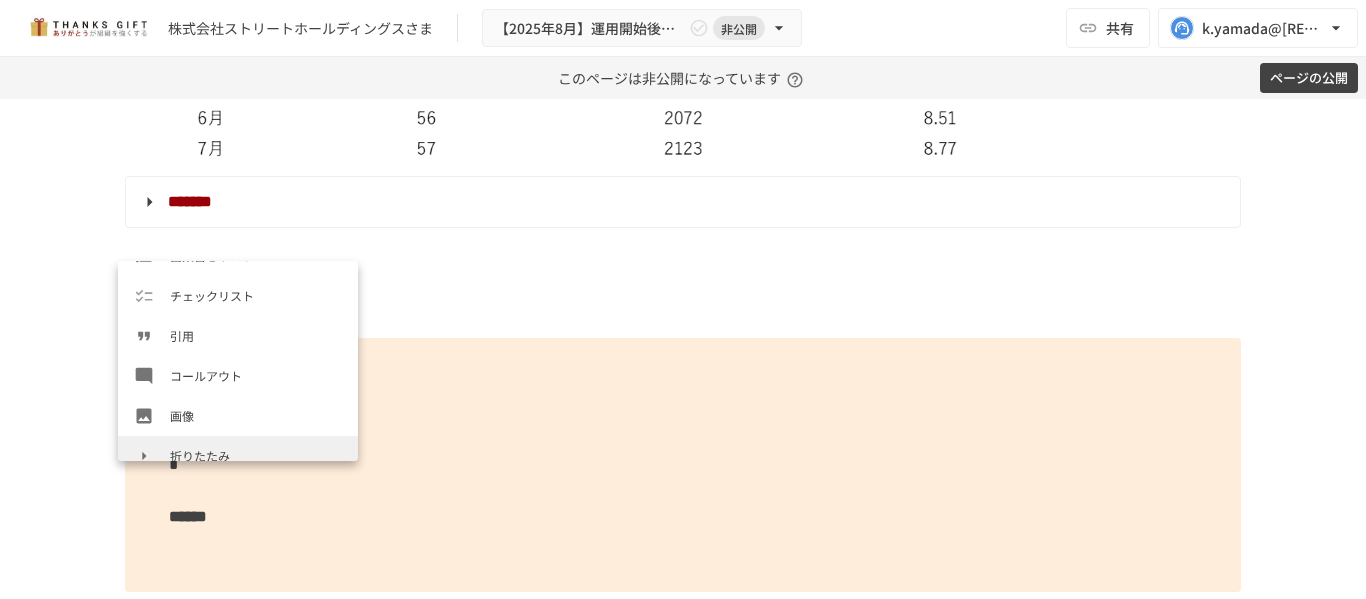 scroll, scrollTop: 300, scrollLeft: 0, axis: vertical 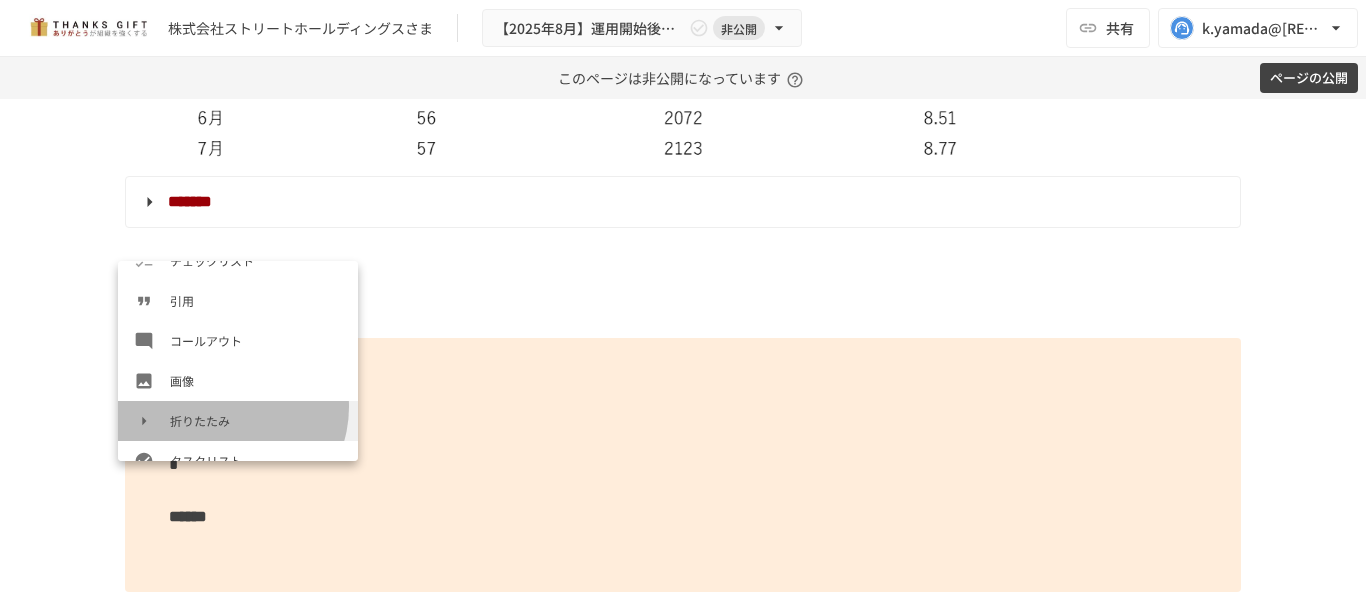 click on "折りたたみ" at bounding box center [238, 421] 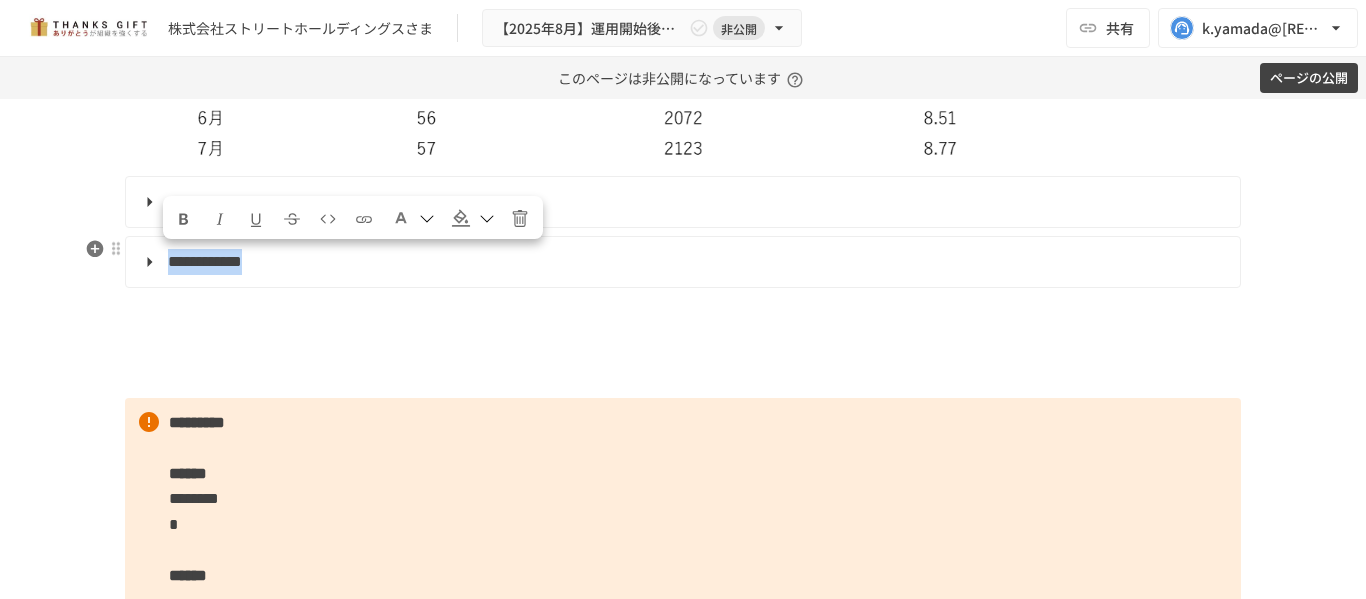 drag, startPoint x: 360, startPoint y: 255, endPoint x: 166, endPoint y: 263, distance: 194.16487 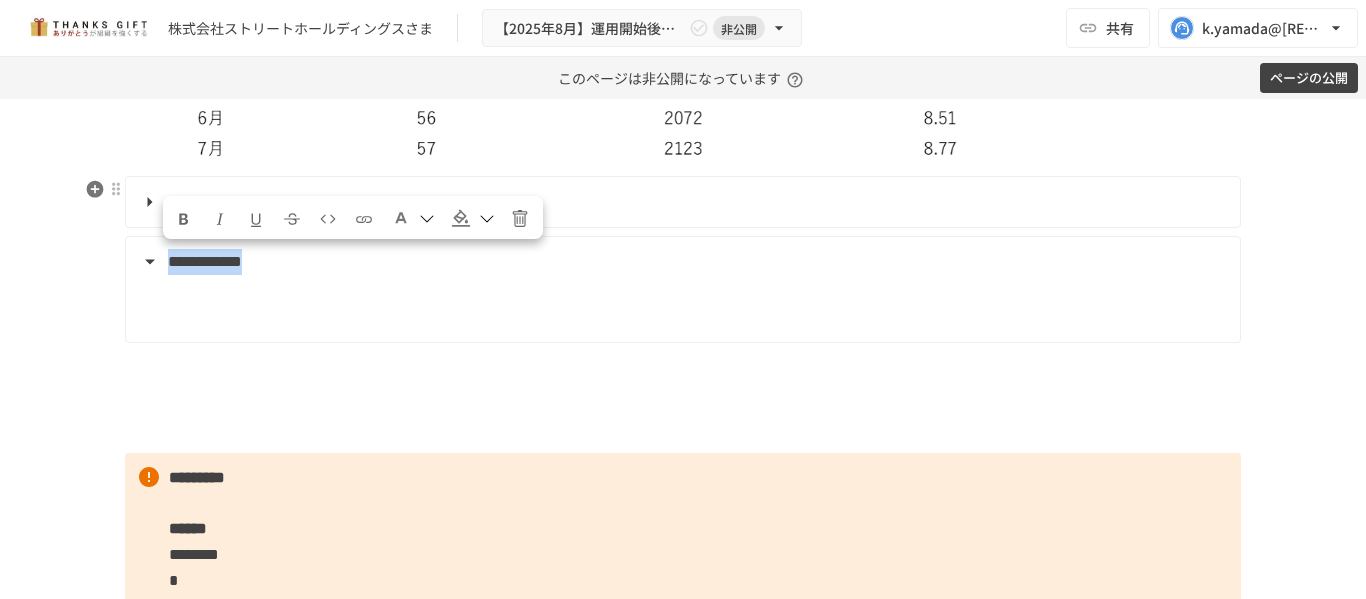 click at bounding box center [184, 217] 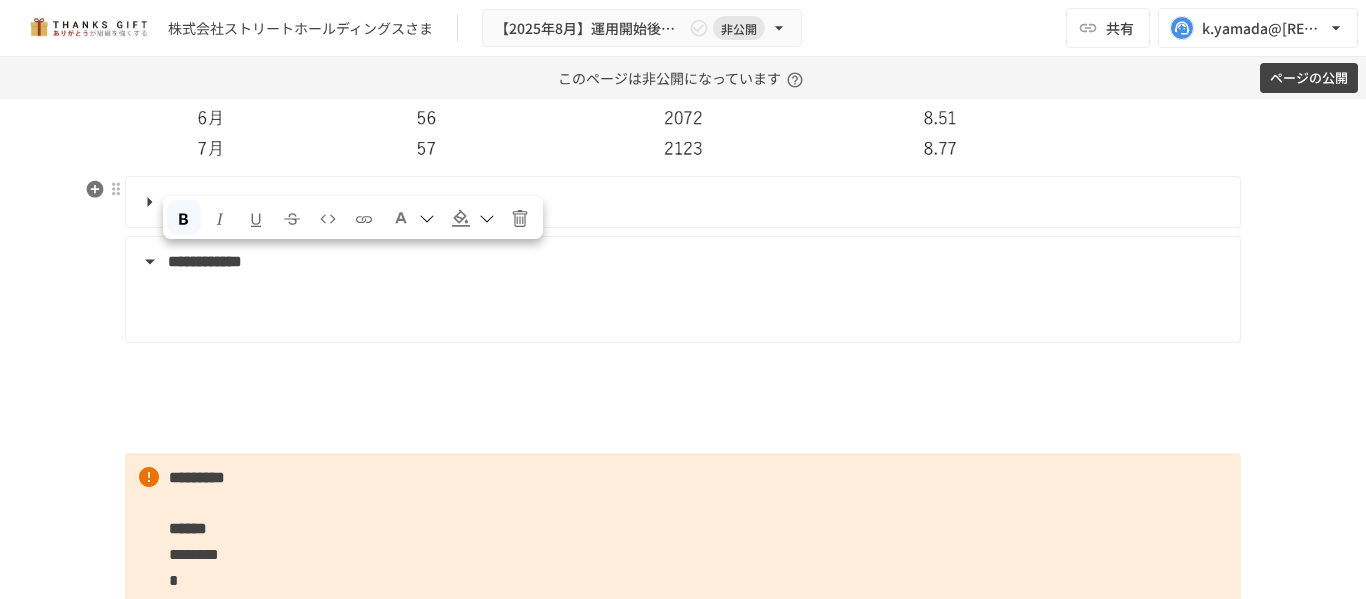 click at bounding box center (401, 218) 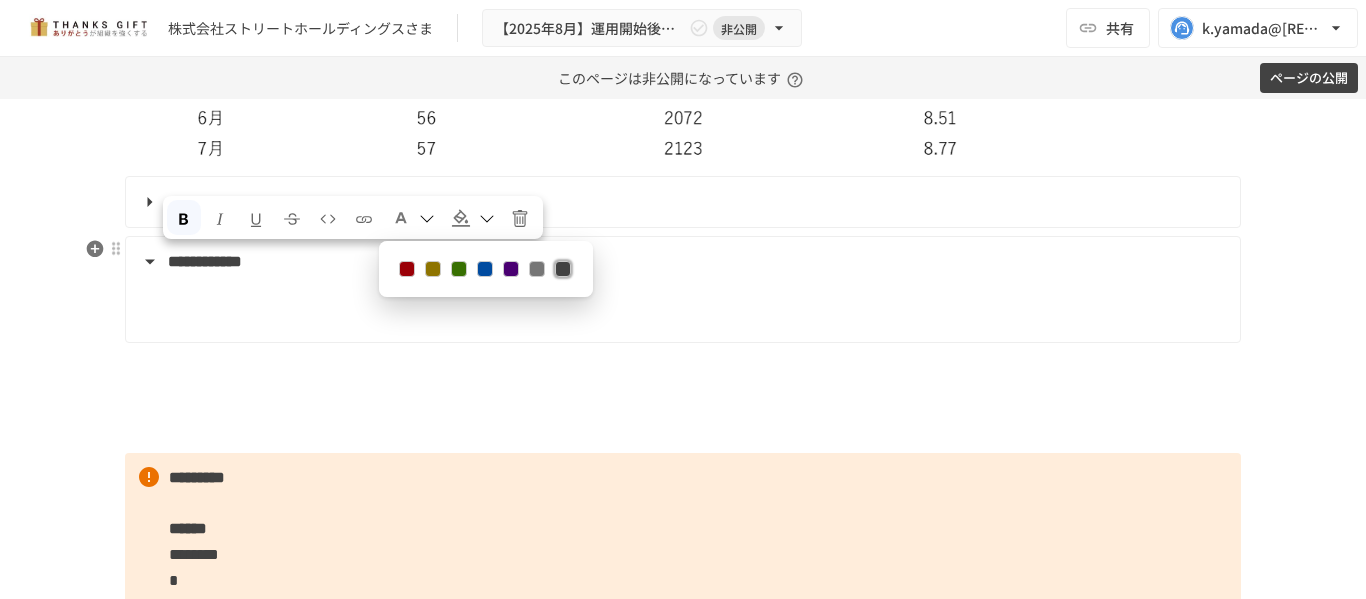 click at bounding box center [407, 269] 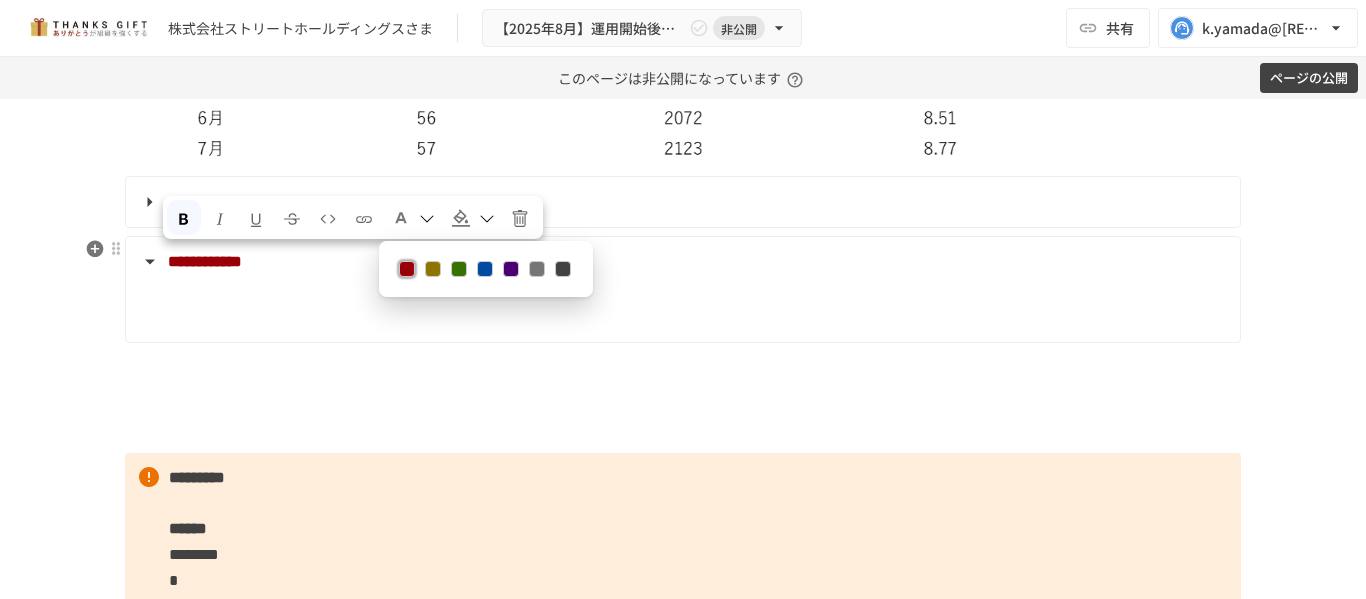 click at bounding box center (696, 309) 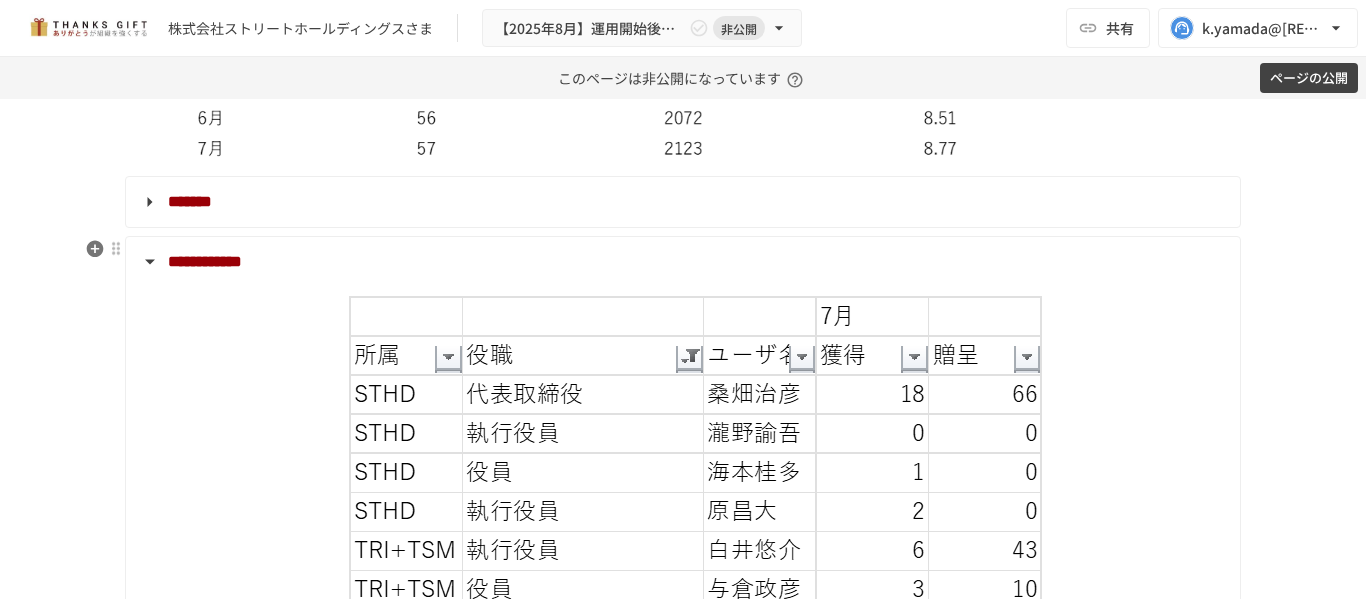 click on "**********" at bounding box center (205, 261) 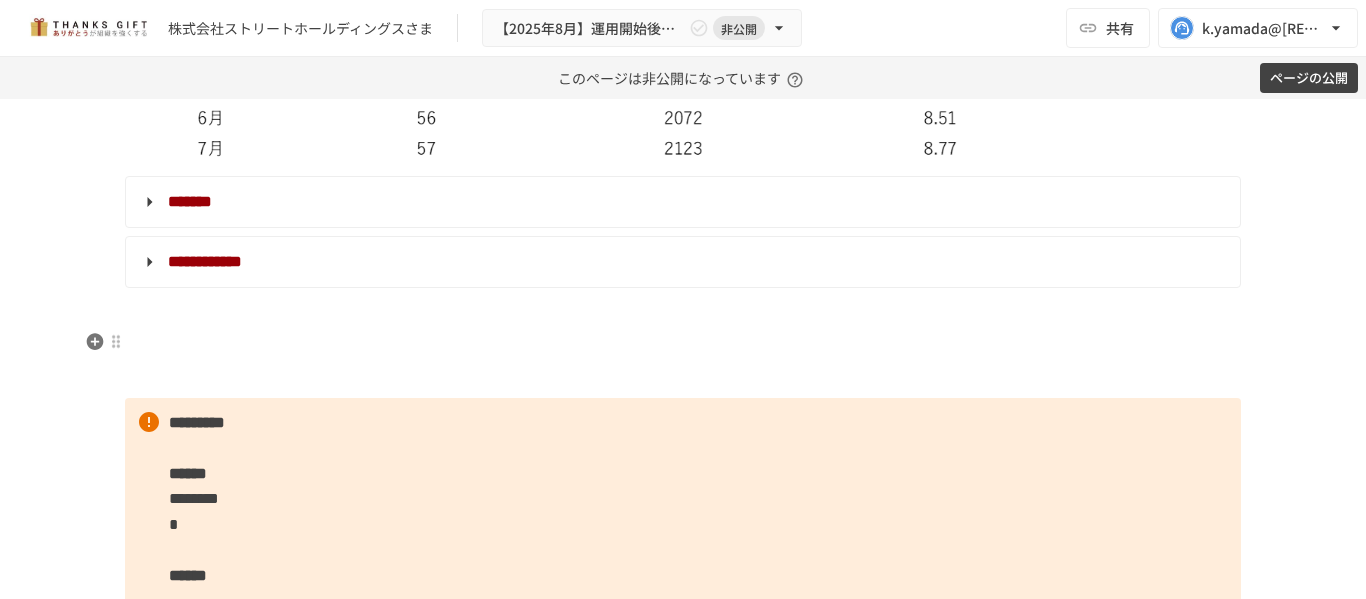 click at bounding box center [683, 343] 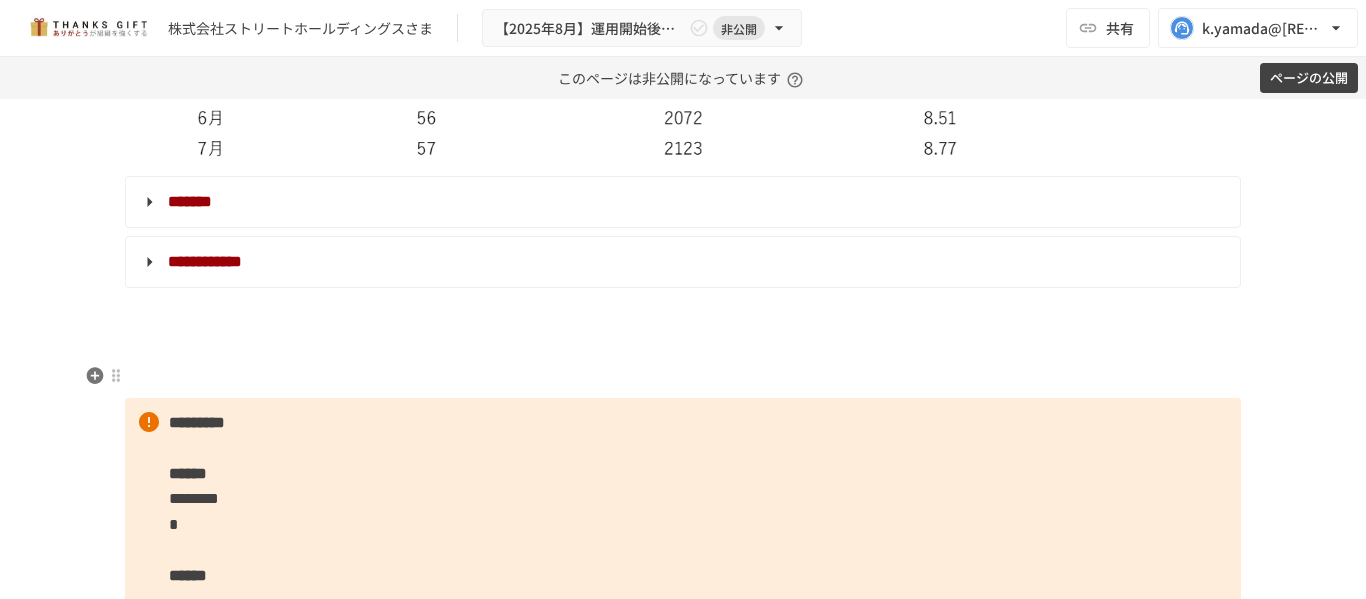 click at bounding box center (683, 377) 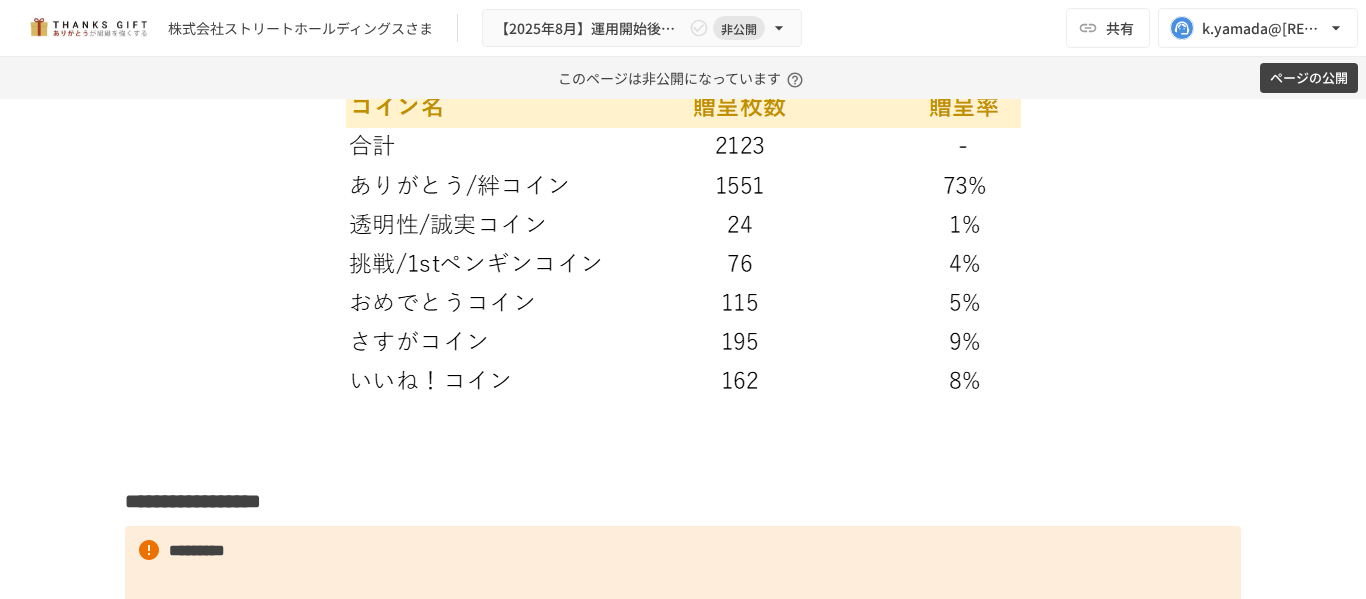 scroll, scrollTop: 5085, scrollLeft: 0, axis: vertical 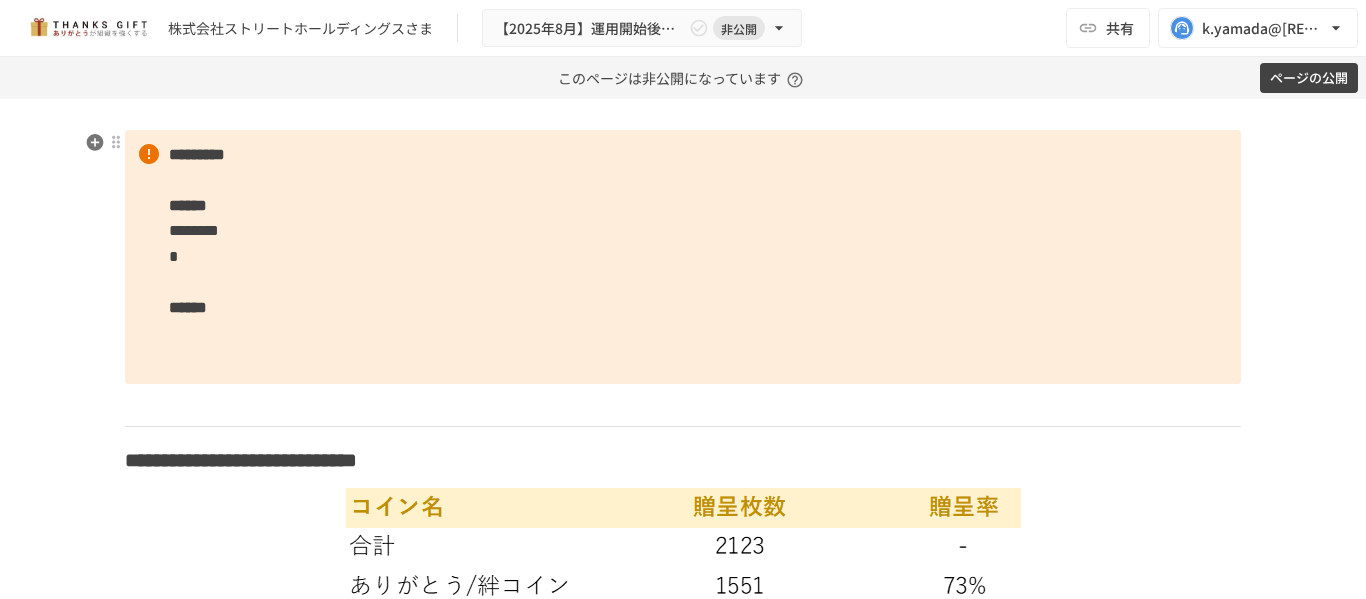 click on "********* ****** ******** * ******" at bounding box center (683, 257) 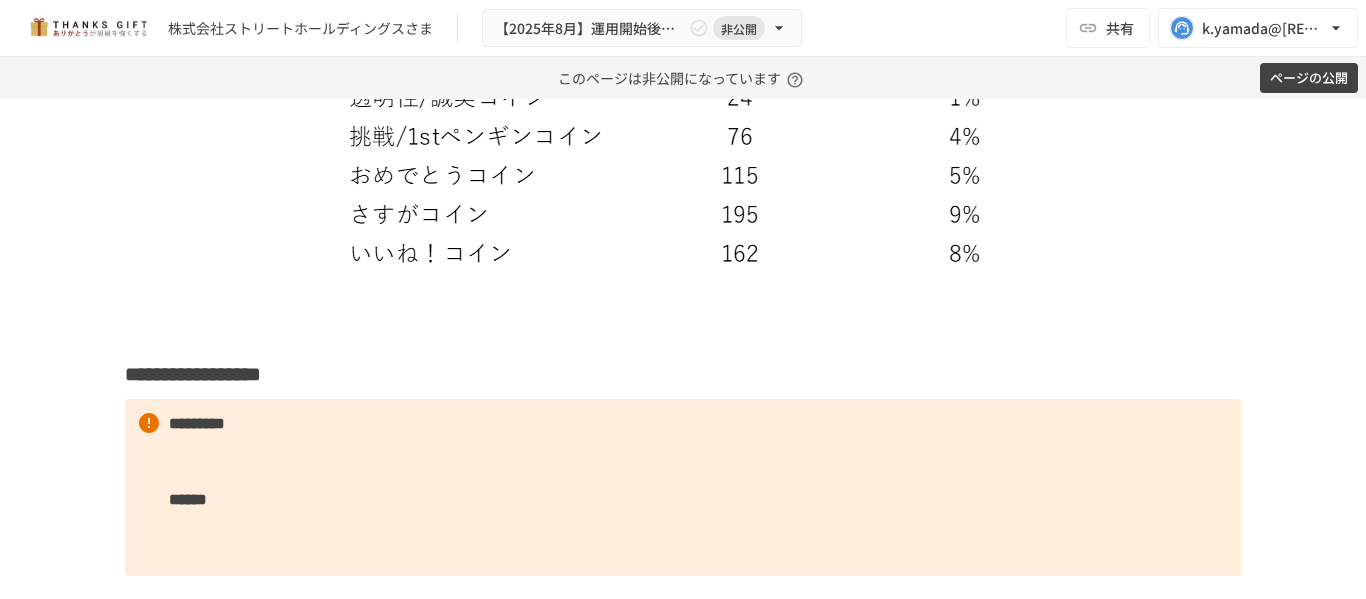 scroll, scrollTop: 5685, scrollLeft: 0, axis: vertical 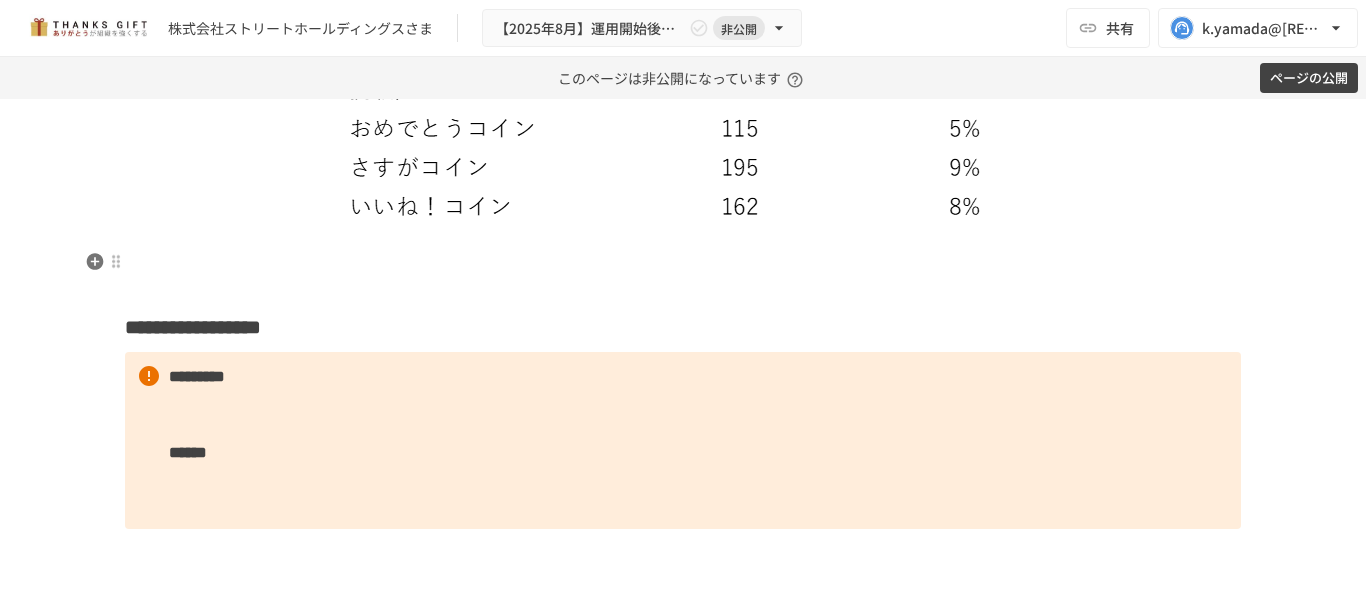 click on "**********" at bounding box center [683, 295] 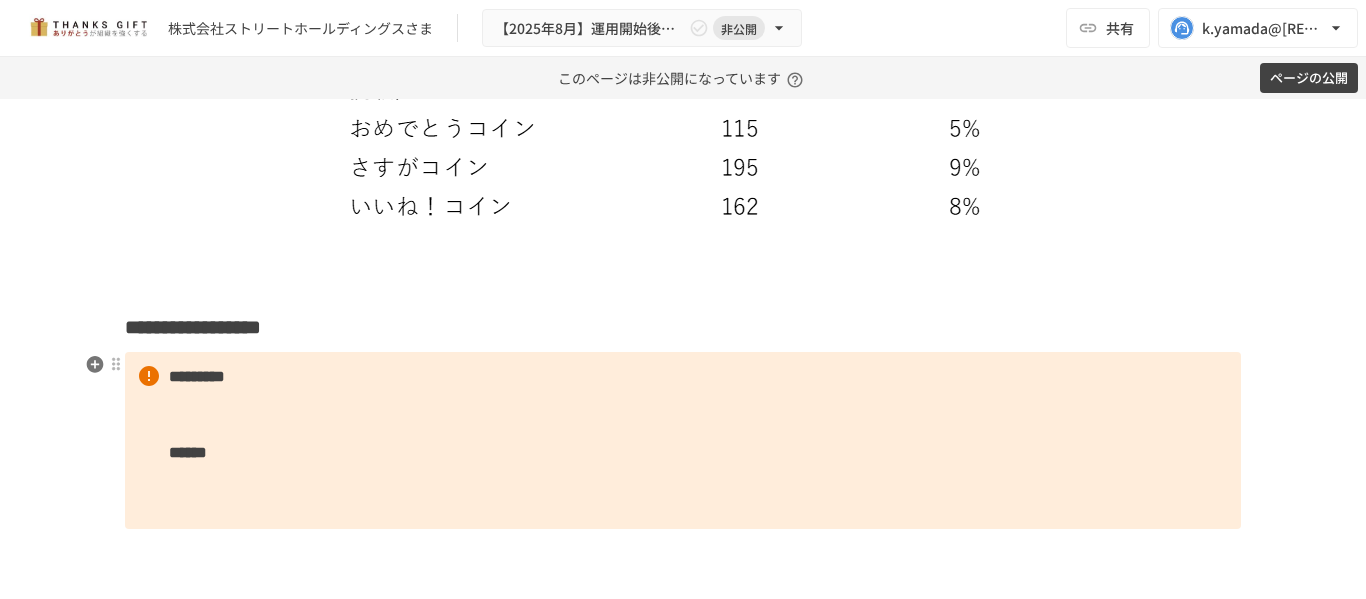 click on "********* ******" at bounding box center [683, 441] 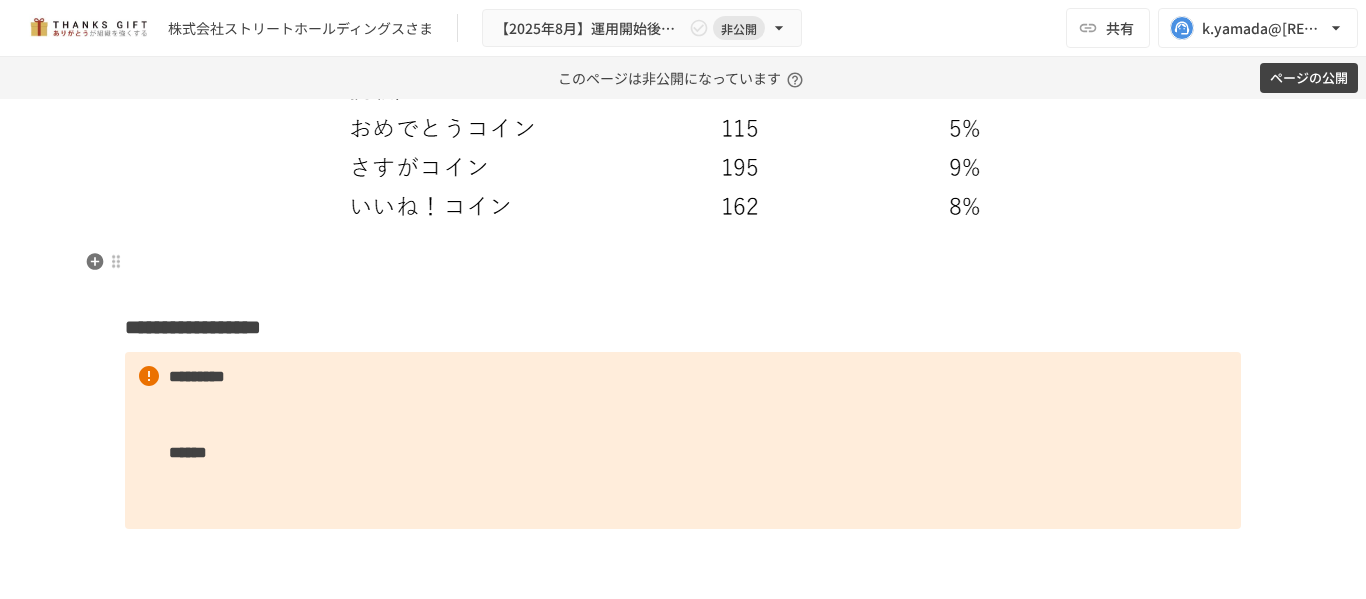 click on "**********" at bounding box center [683, 295] 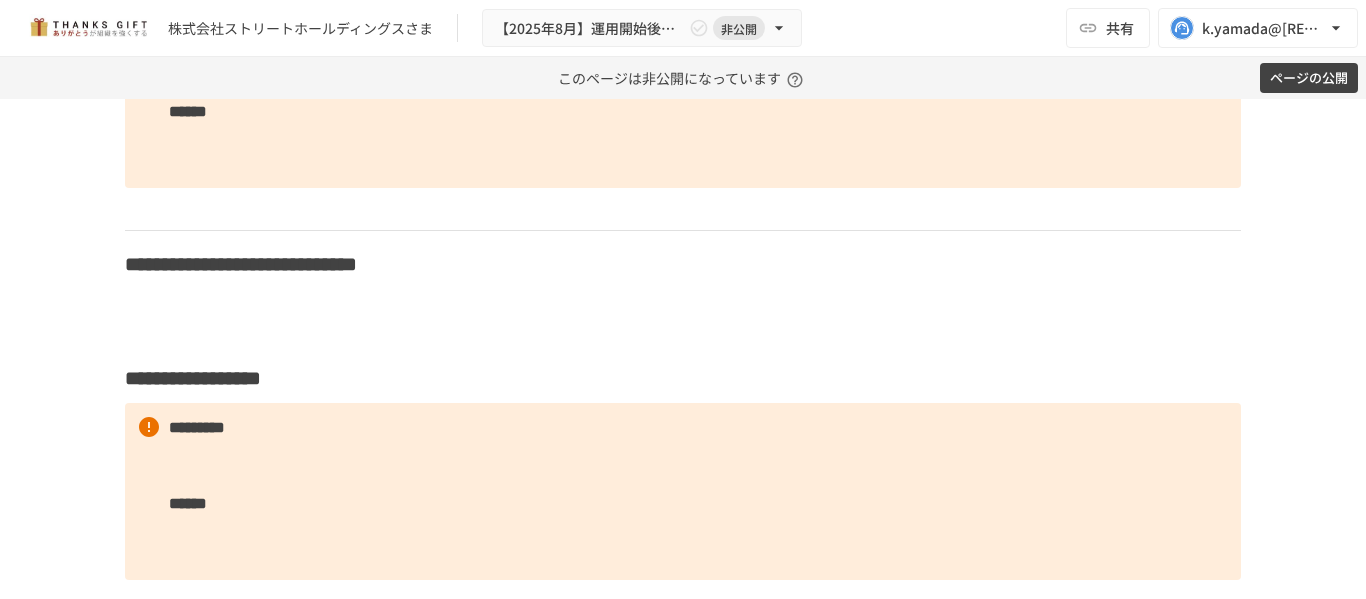 scroll, scrollTop: 5407, scrollLeft: 0, axis: vertical 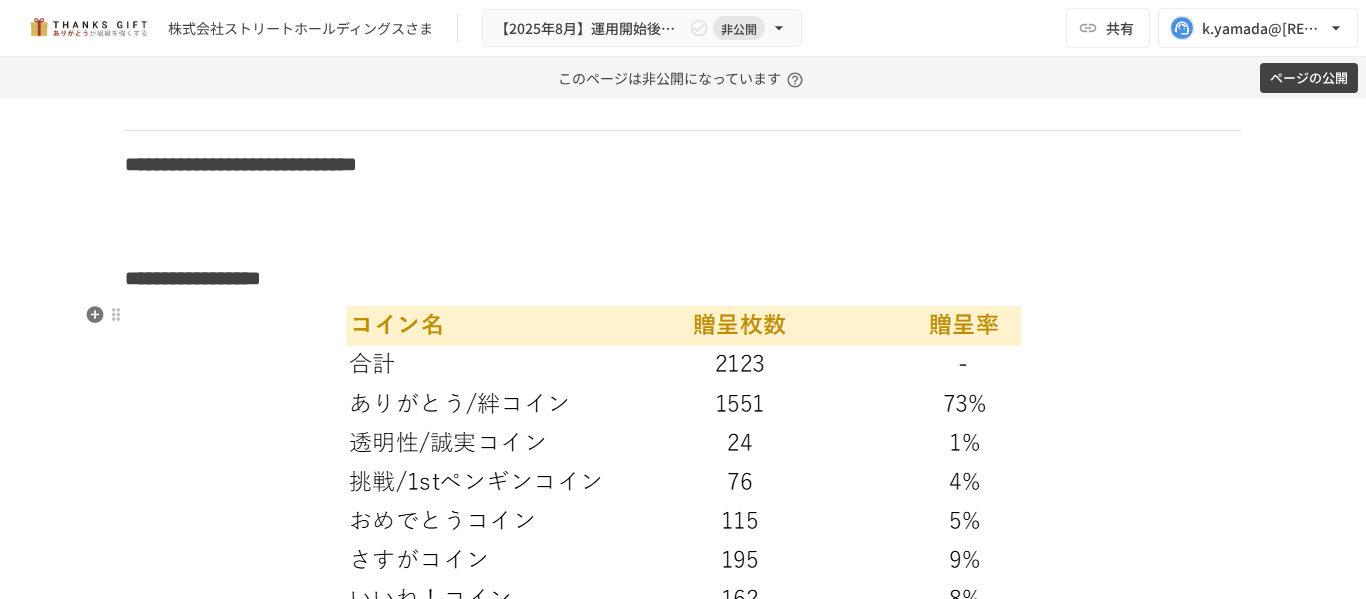 click at bounding box center (683, 462) 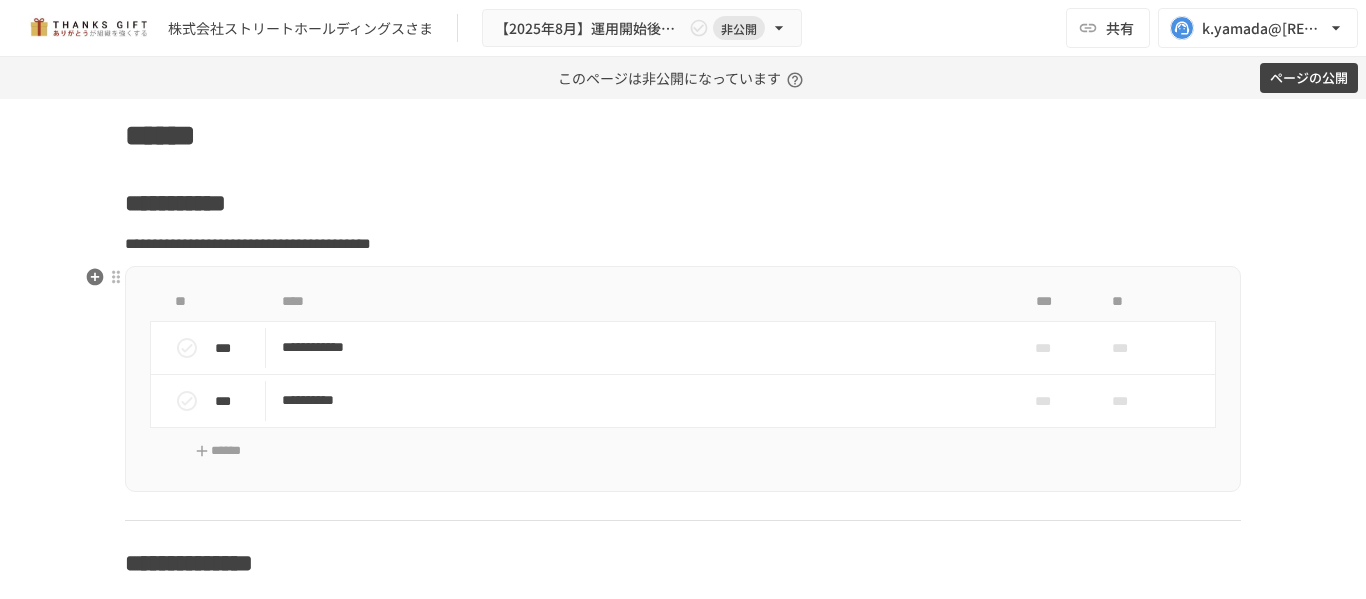 scroll, scrollTop: 5907, scrollLeft: 0, axis: vertical 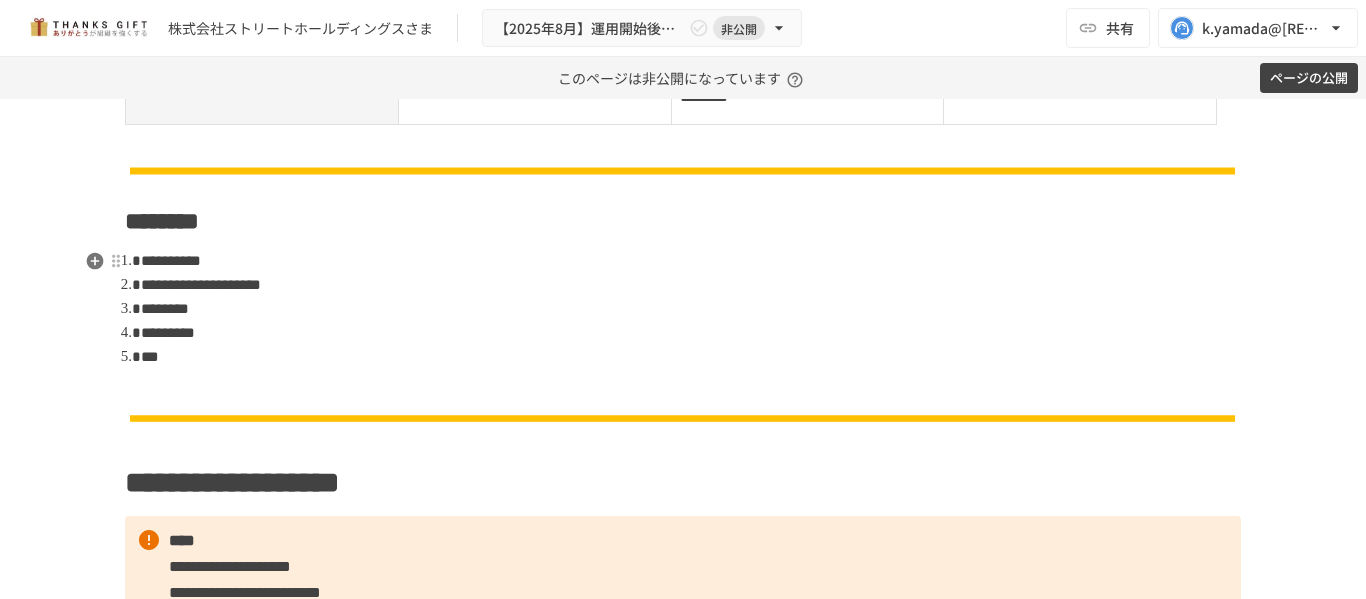 click on "********" at bounding box center [691, 309] 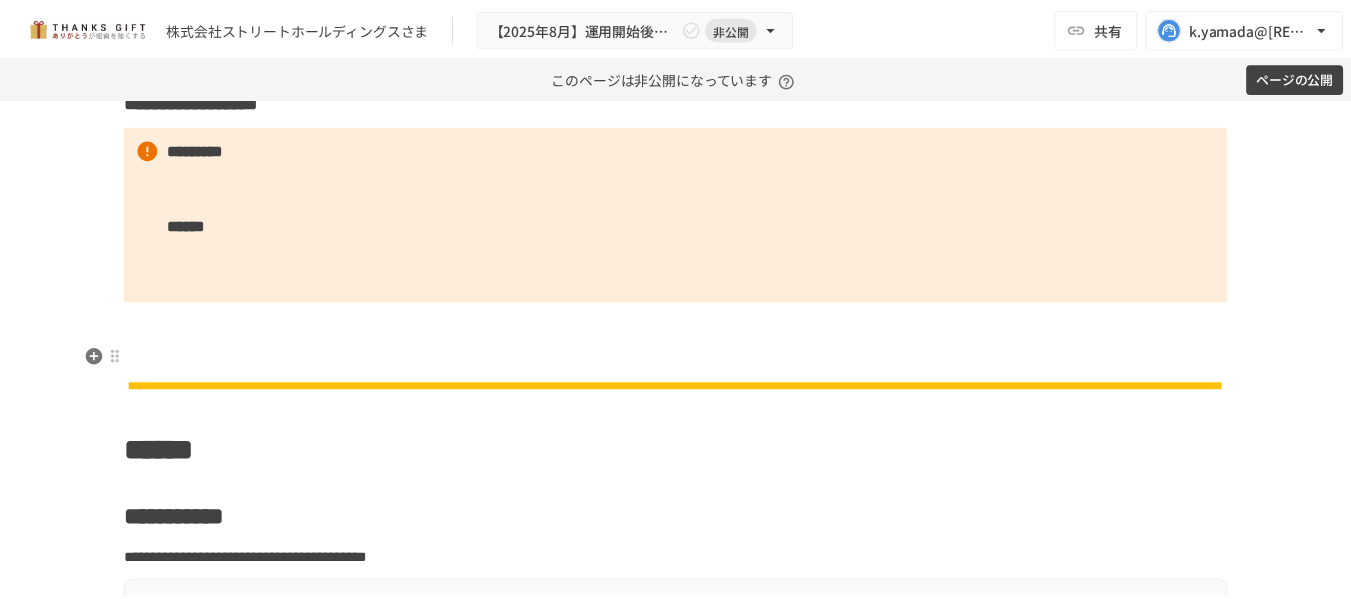 scroll, scrollTop: 5900, scrollLeft: 0, axis: vertical 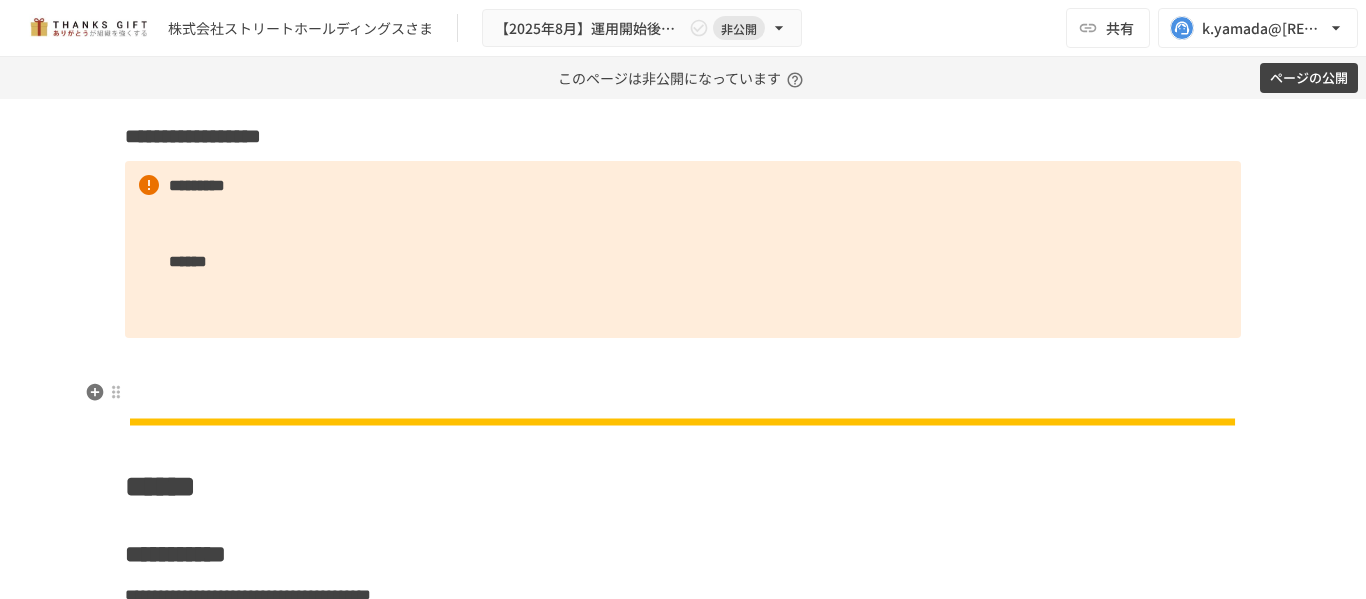 click at bounding box center (683, 393) 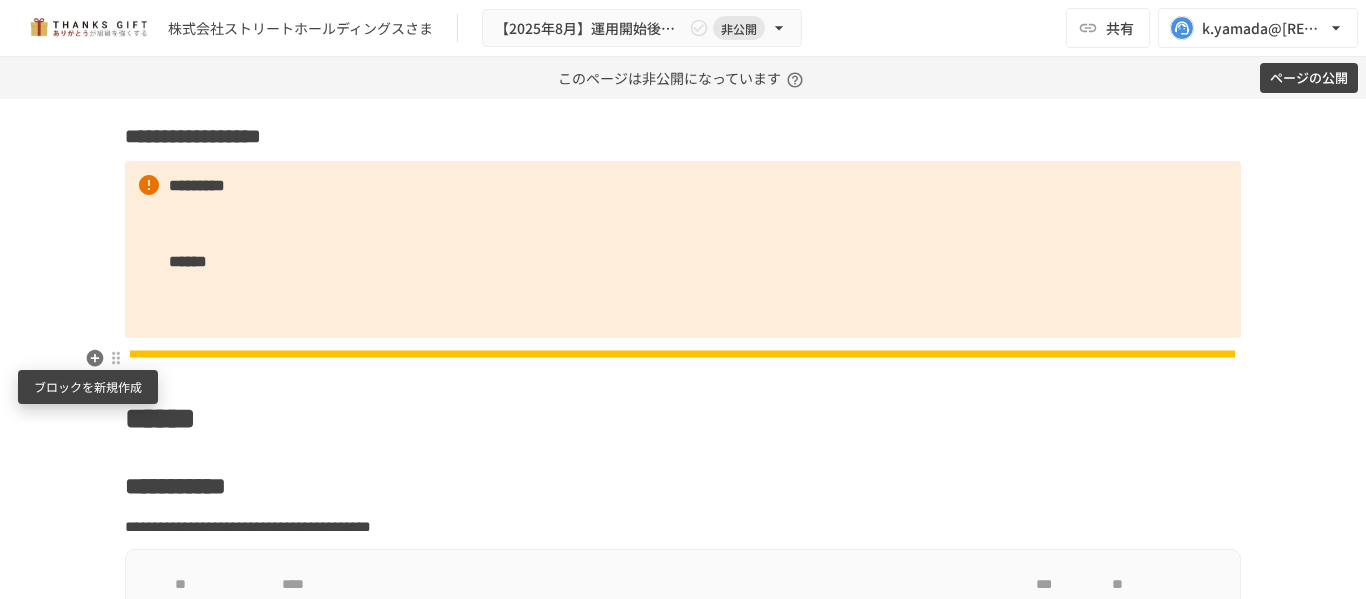click at bounding box center [95, 358] 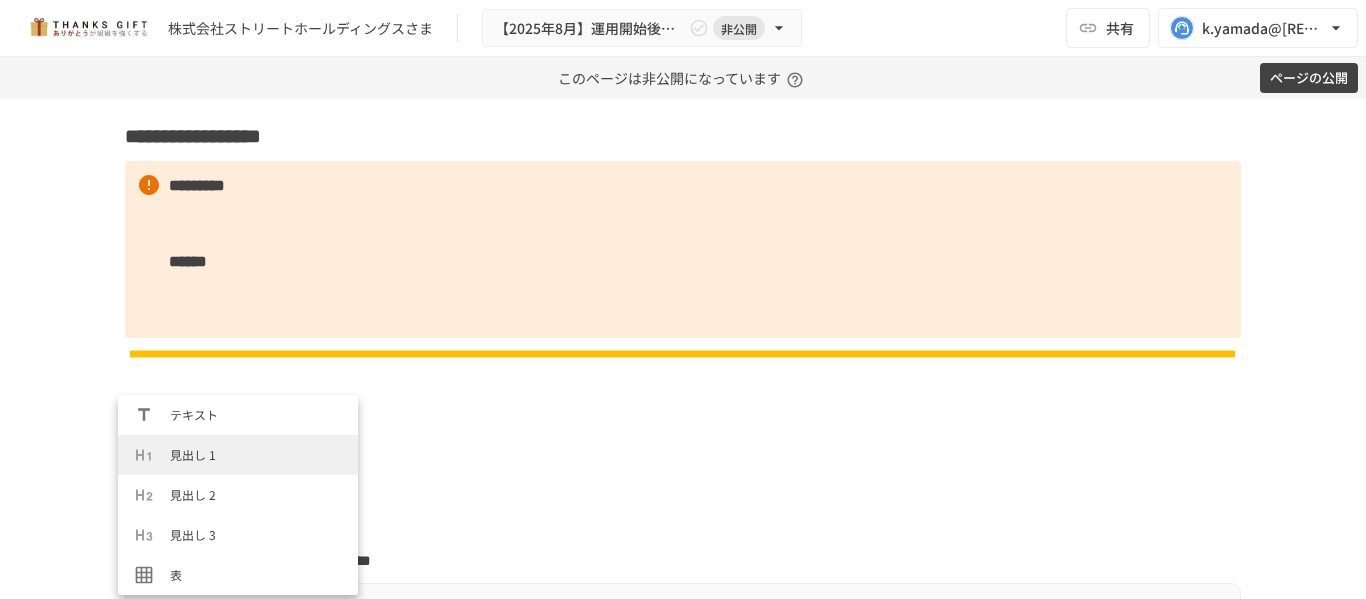 click on "見出し 1" at bounding box center (256, 454) 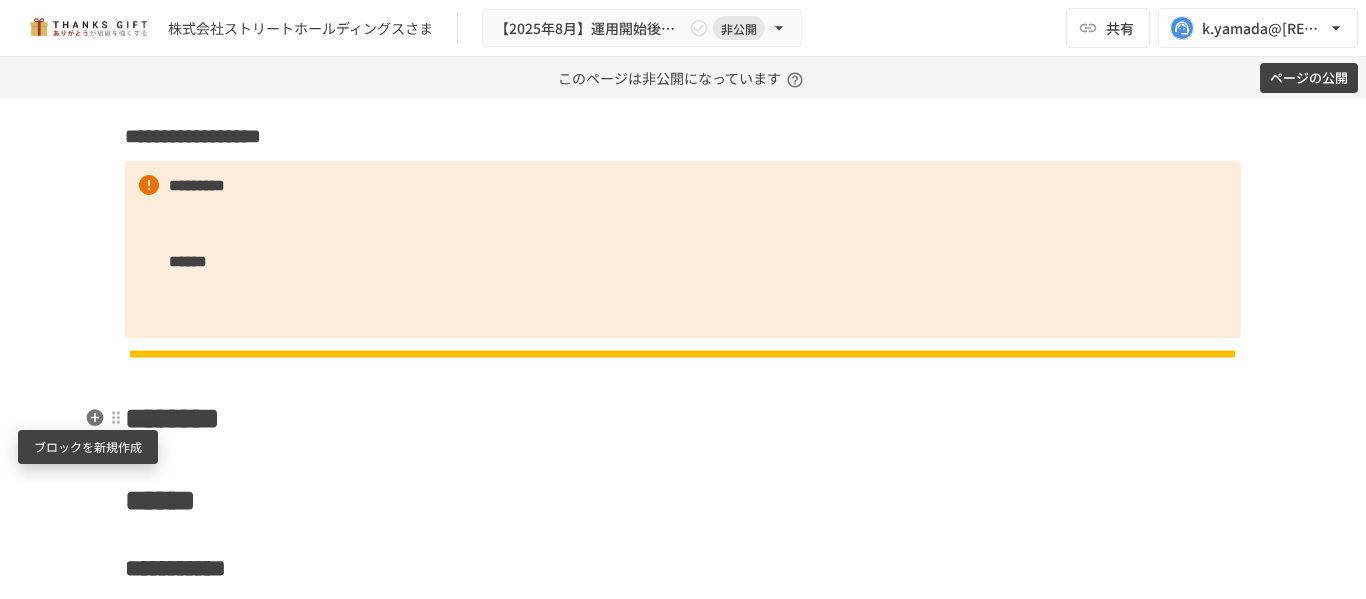 click 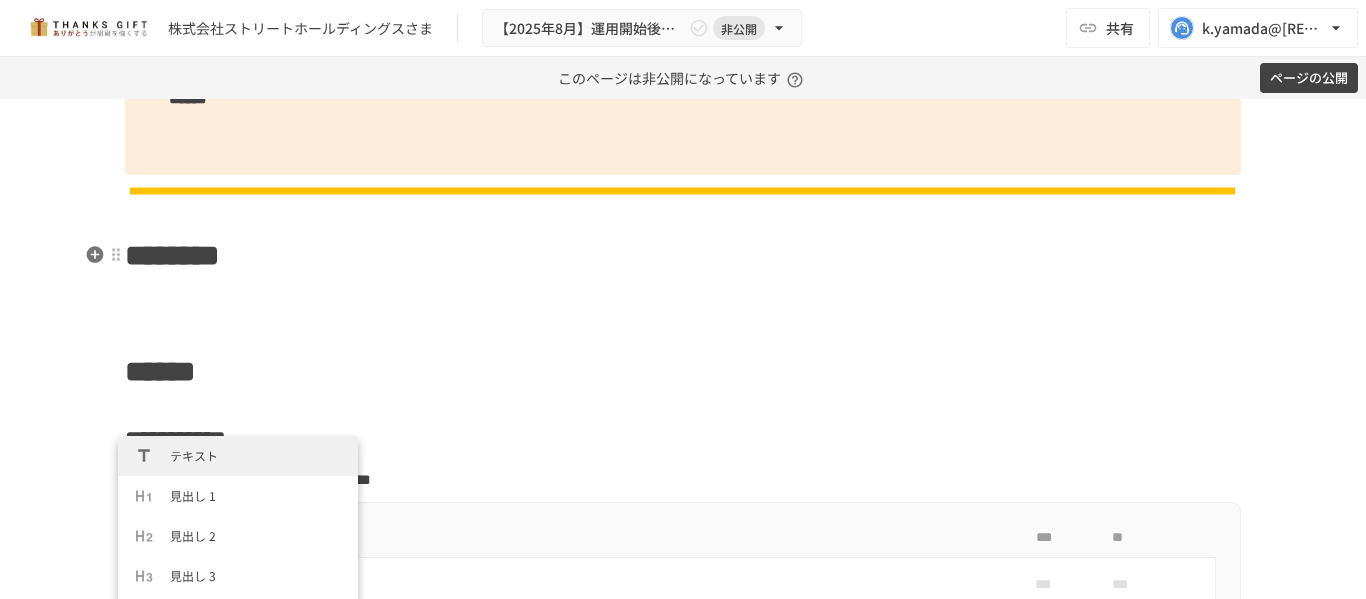 scroll, scrollTop: 6200, scrollLeft: 0, axis: vertical 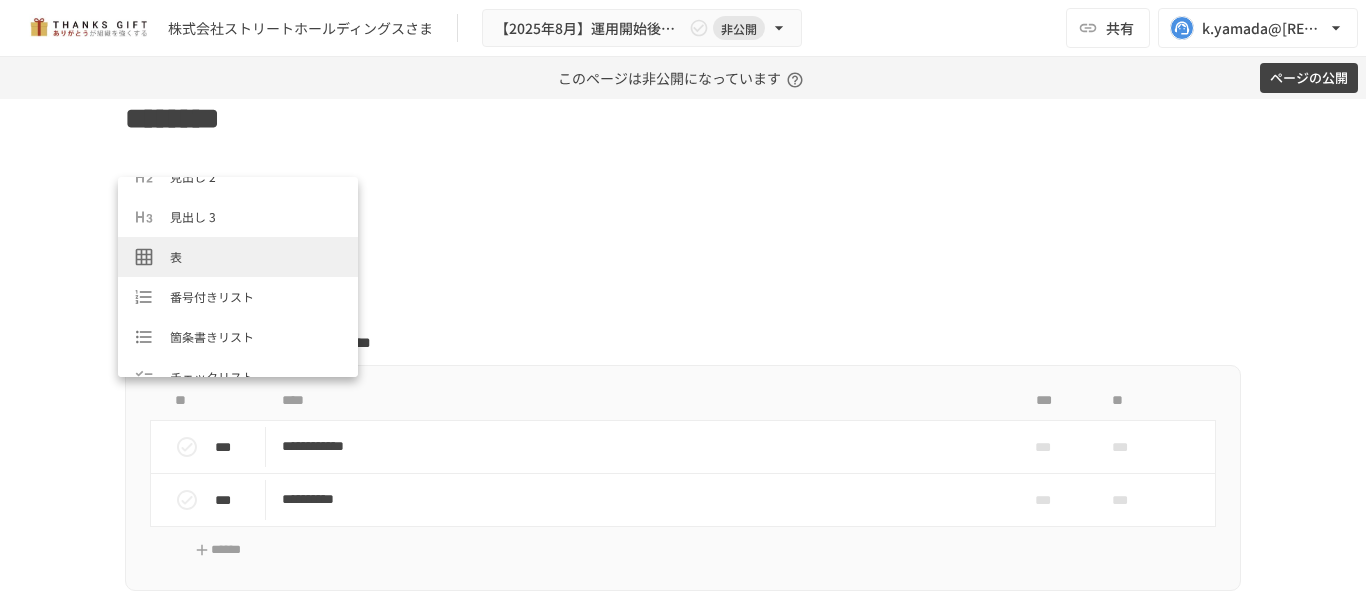 click on "表" at bounding box center (256, 256) 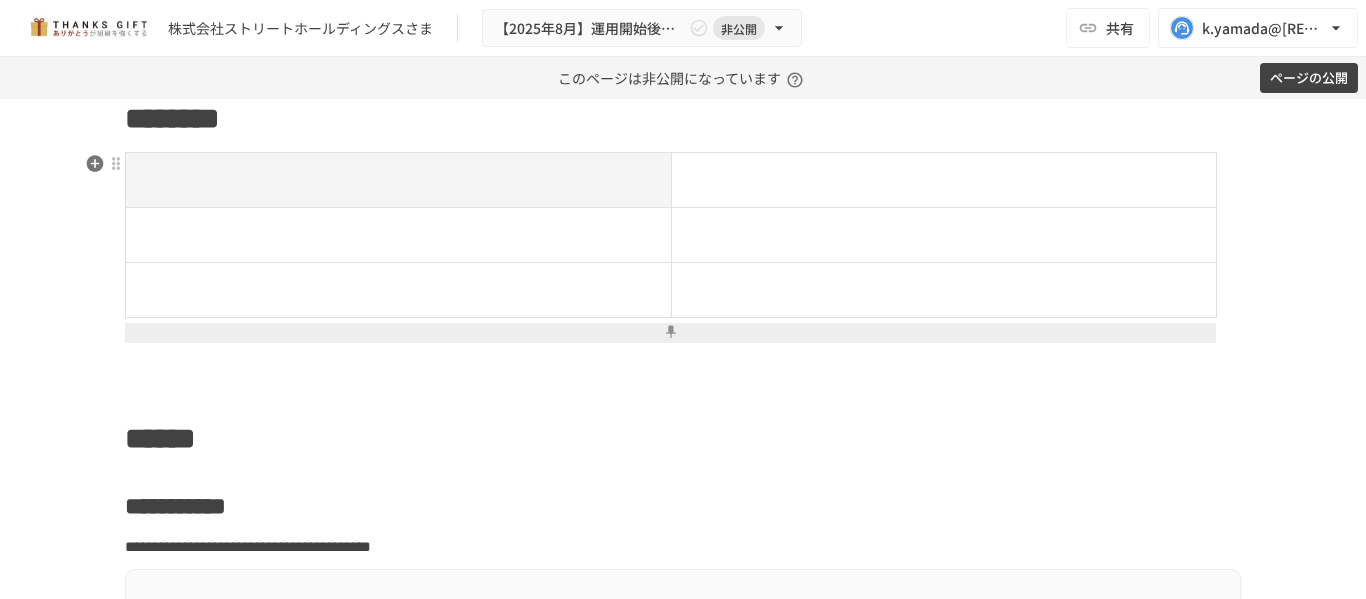 click at bounding box center (670, 333) 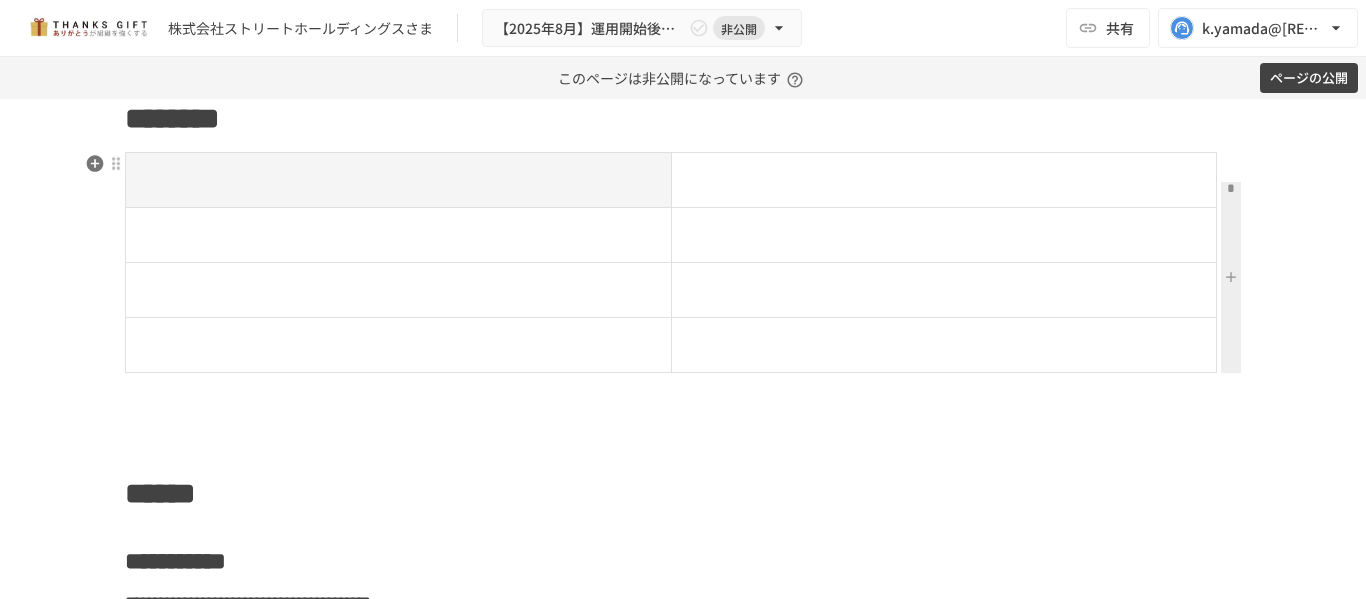 click at bounding box center (1231, 277) 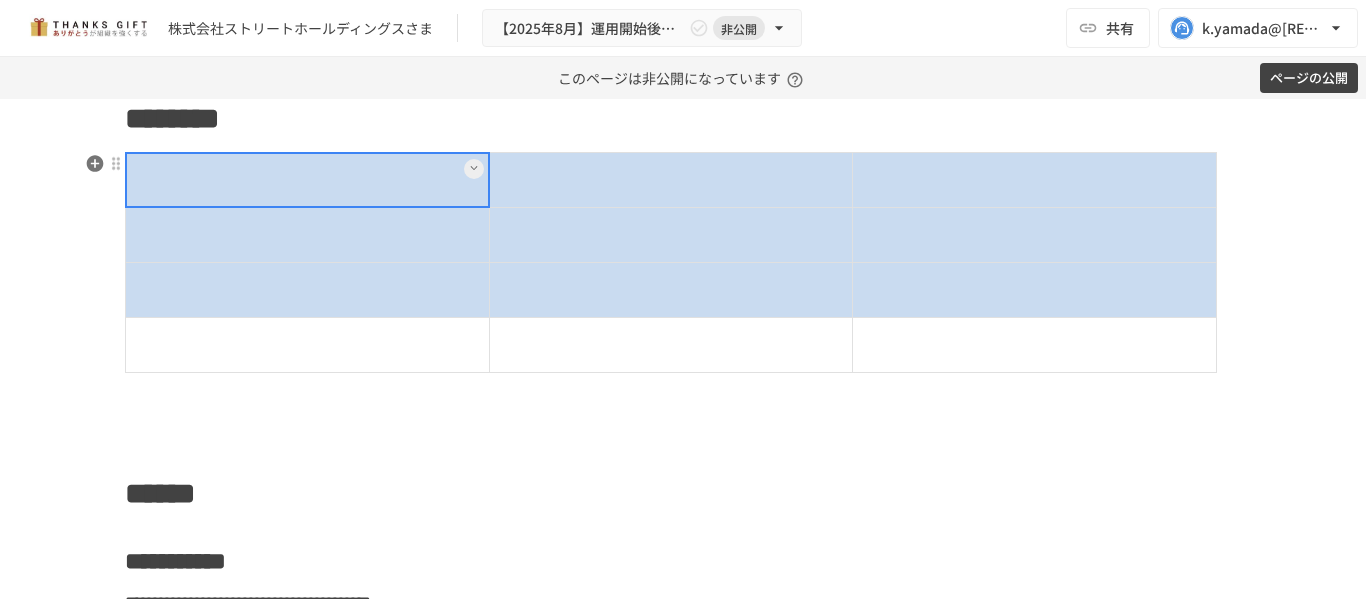 drag, startPoint x: 404, startPoint y: 167, endPoint x: 989, endPoint y: 297, distance: 599.2704 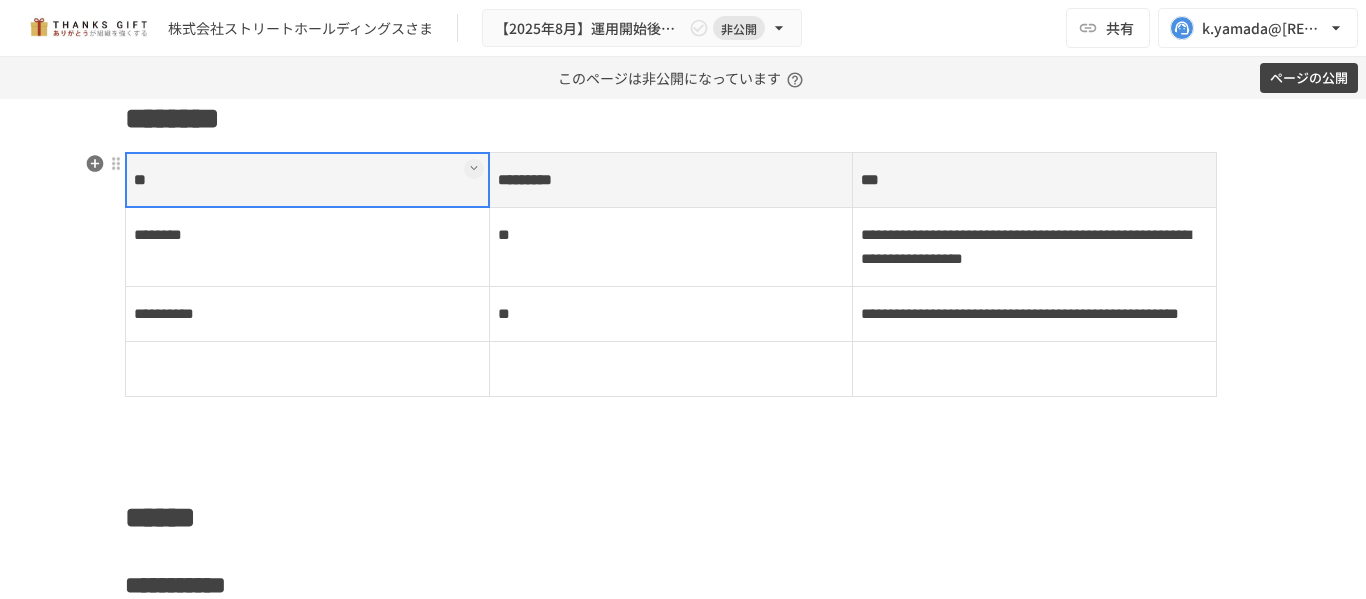 click on "*********" at bounding box center [671, 179] 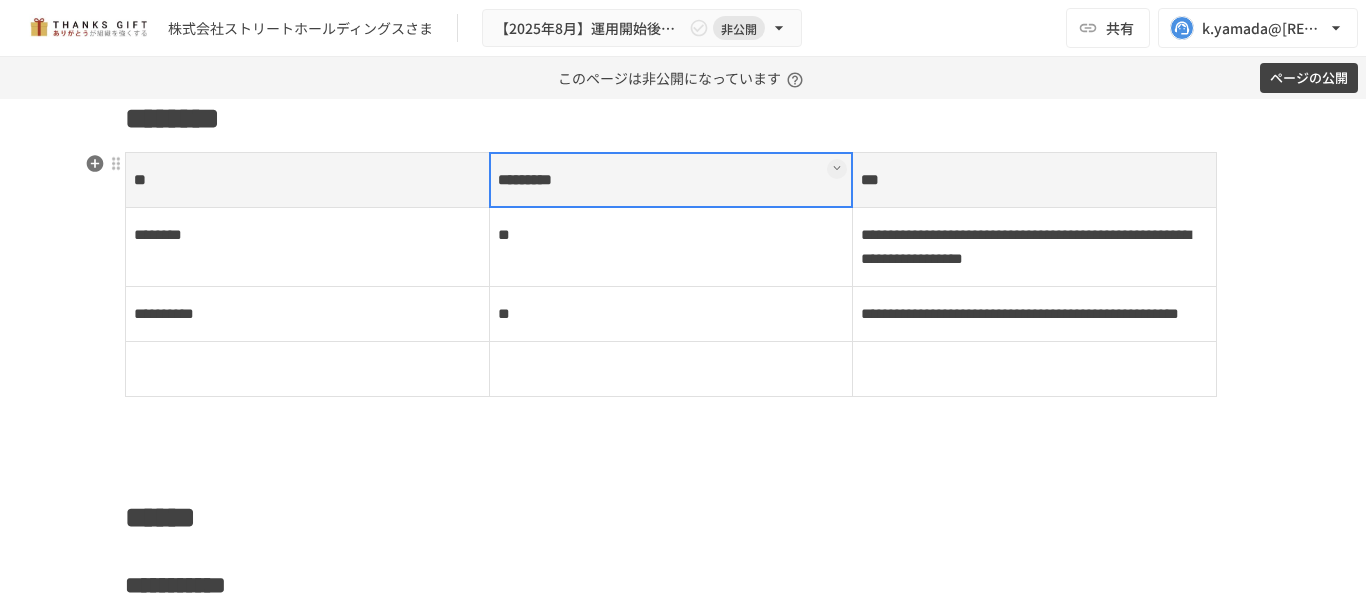 click at bounding box center [671, 180] 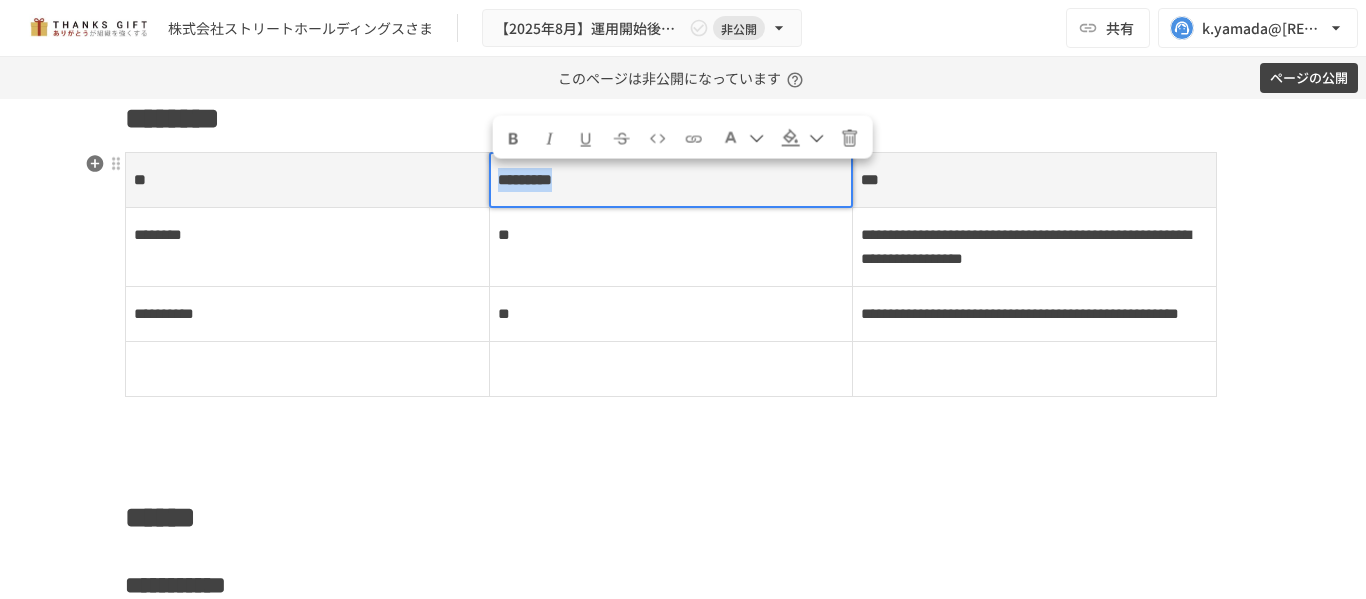 drag, startPoint x: 612, startPoint y: 185, endPoint x: 453, endPoint y: 189, distance: 159.05031 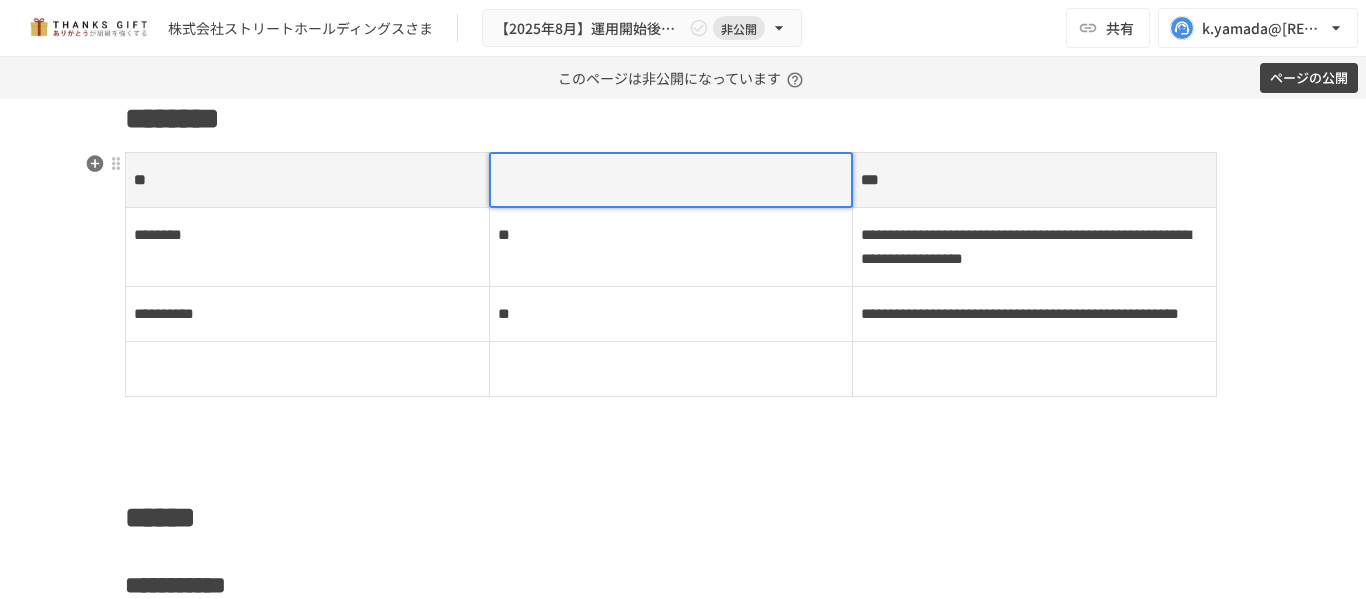 type 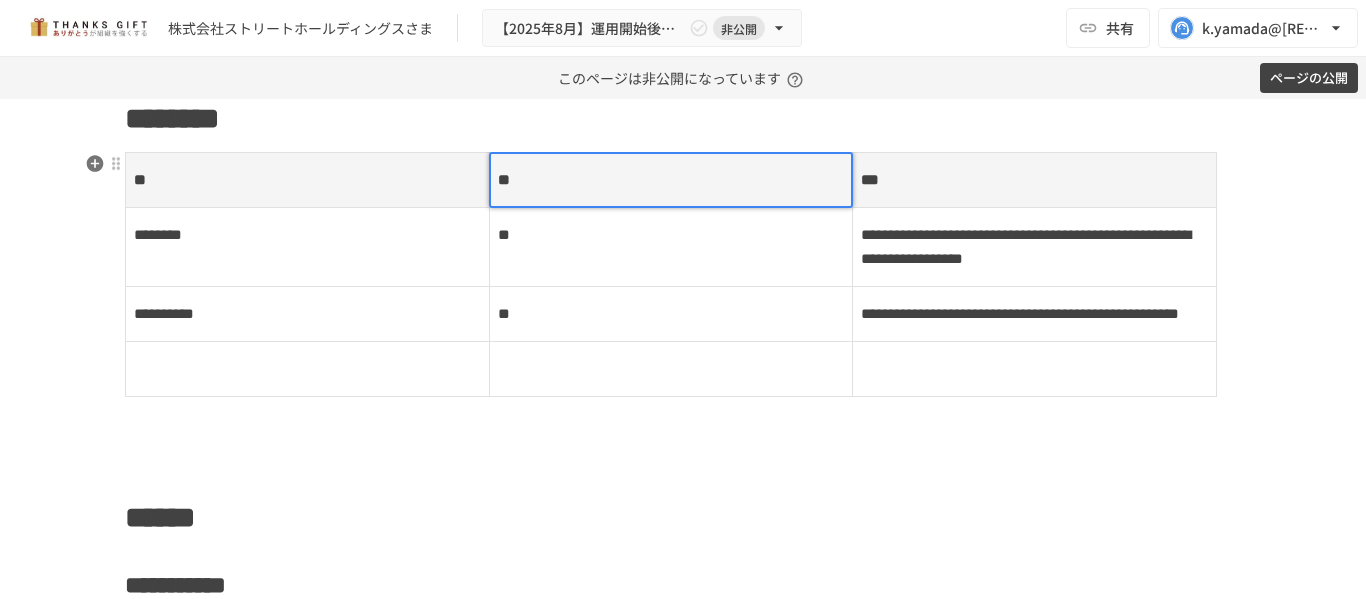click on "**********" at bounding box center [1035, 246] 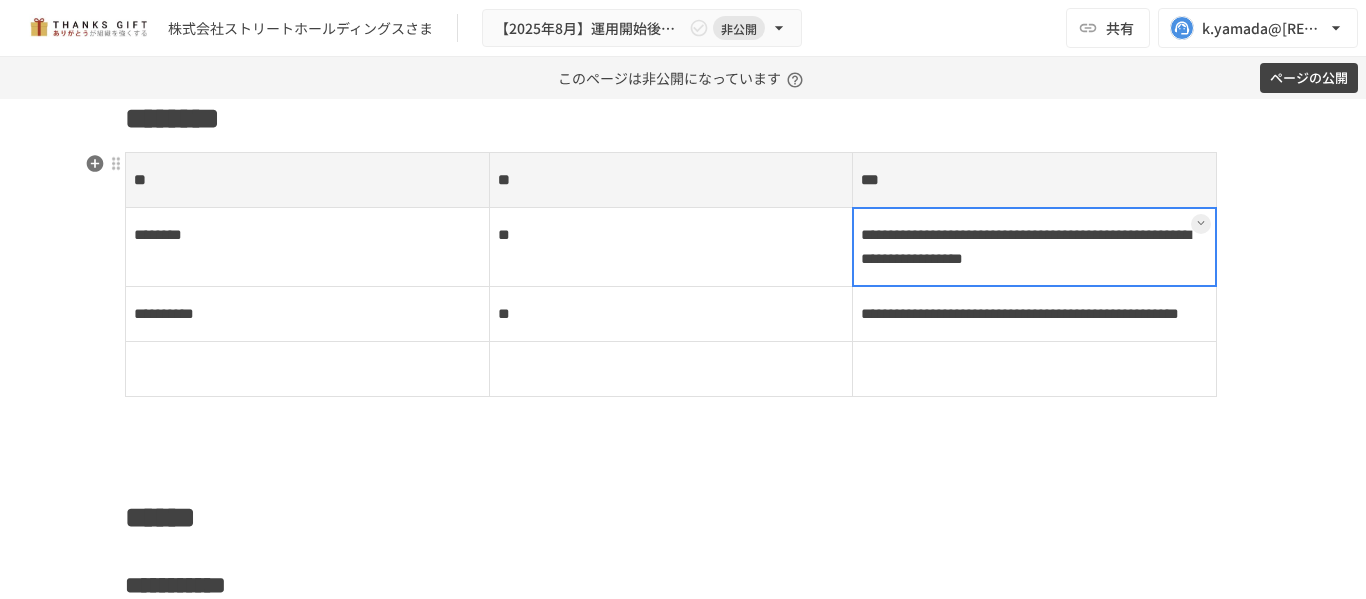 click on "**" at bounding box center (671, 246) 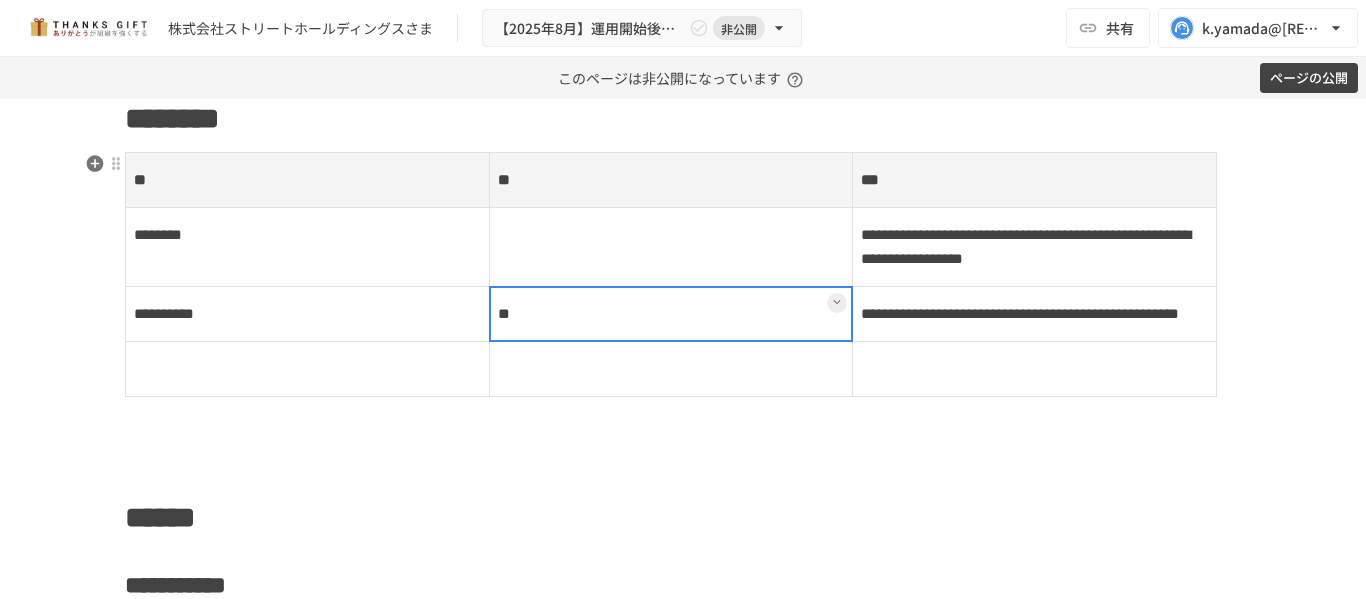 click on "**" at bounding box center (671, 313) 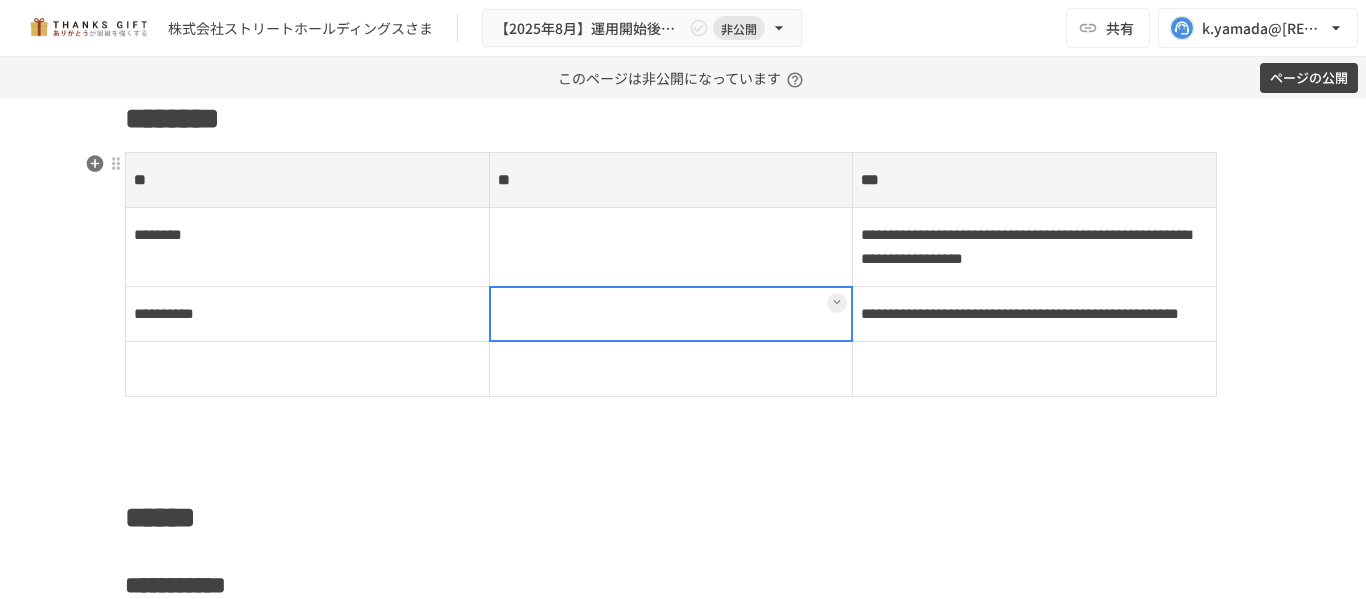 click on "***" at bounding box center [1035, 179] 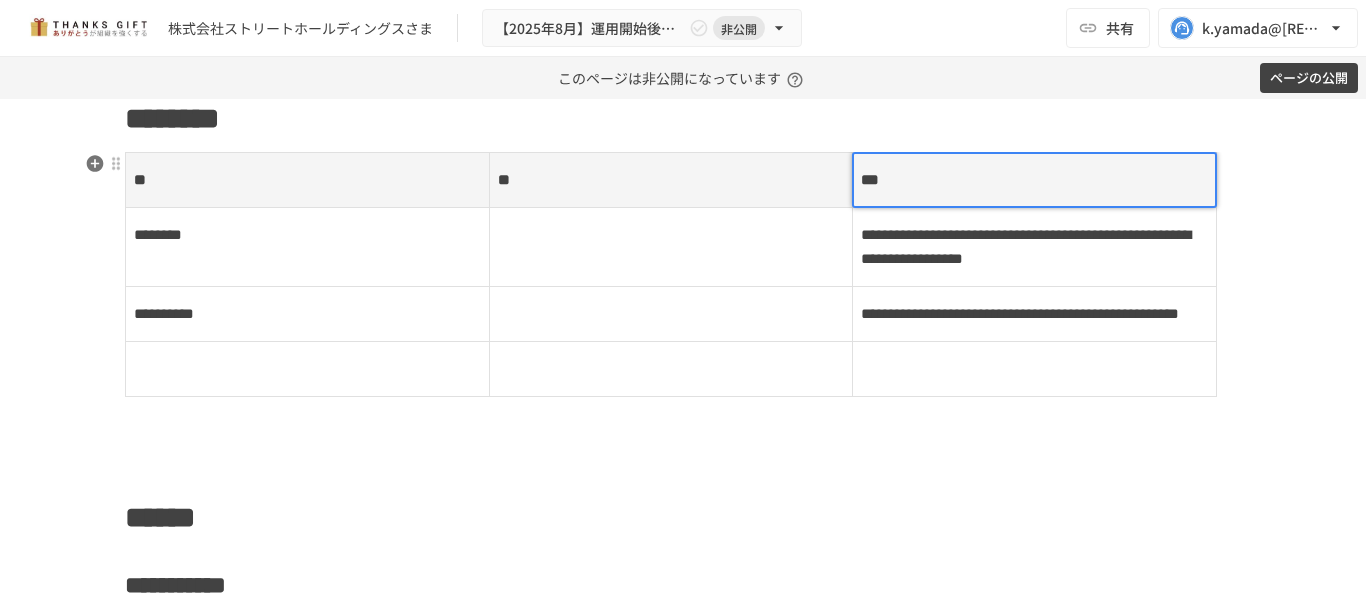 click on "***" at bounding box center [1034, 180] 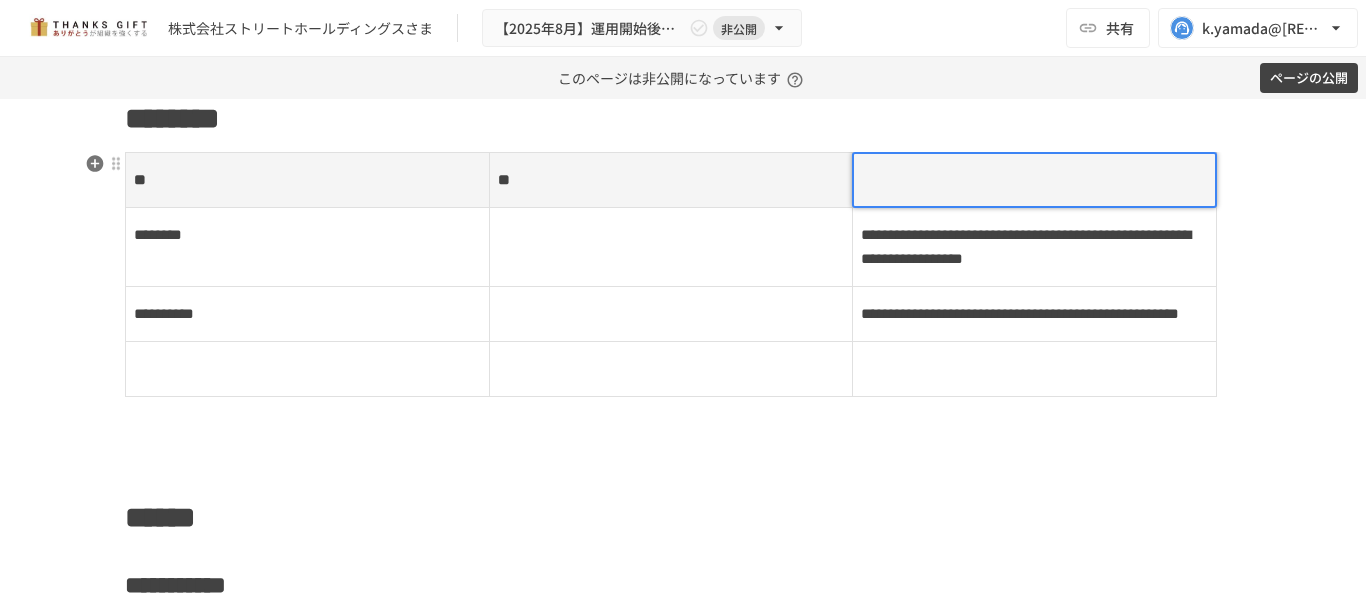 type 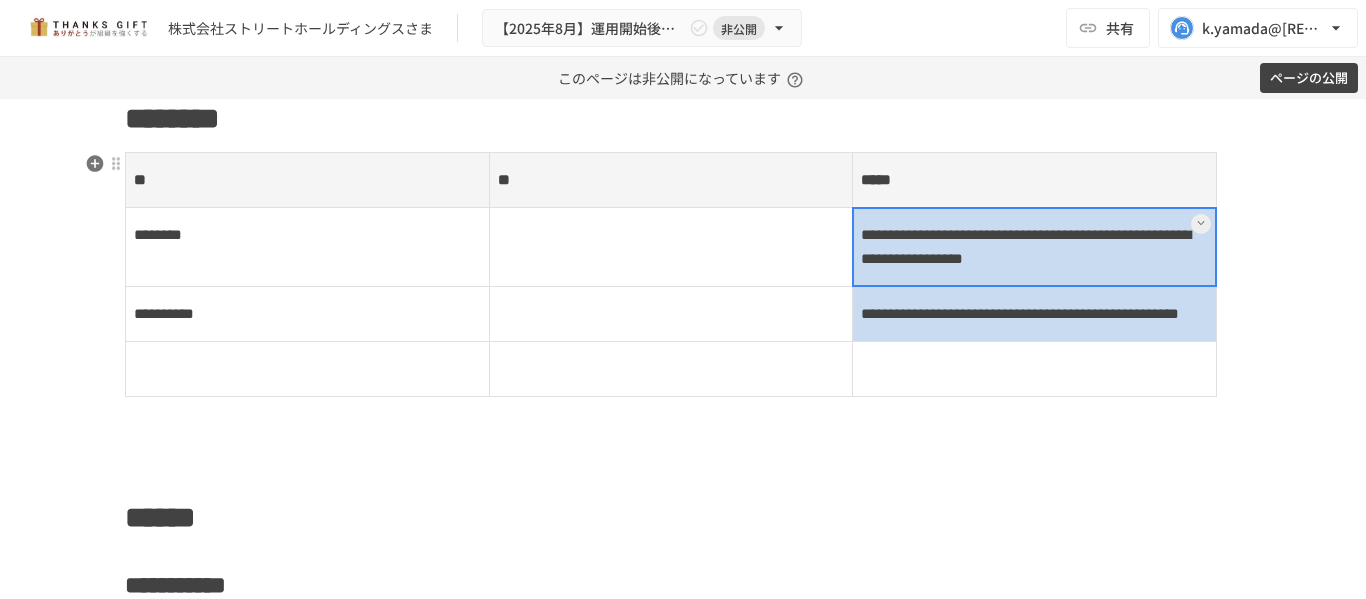 drag, startPoint x: 984, startPoint y: 247, endPoint x: 983, endPoint y: 360, distance: 113.004425 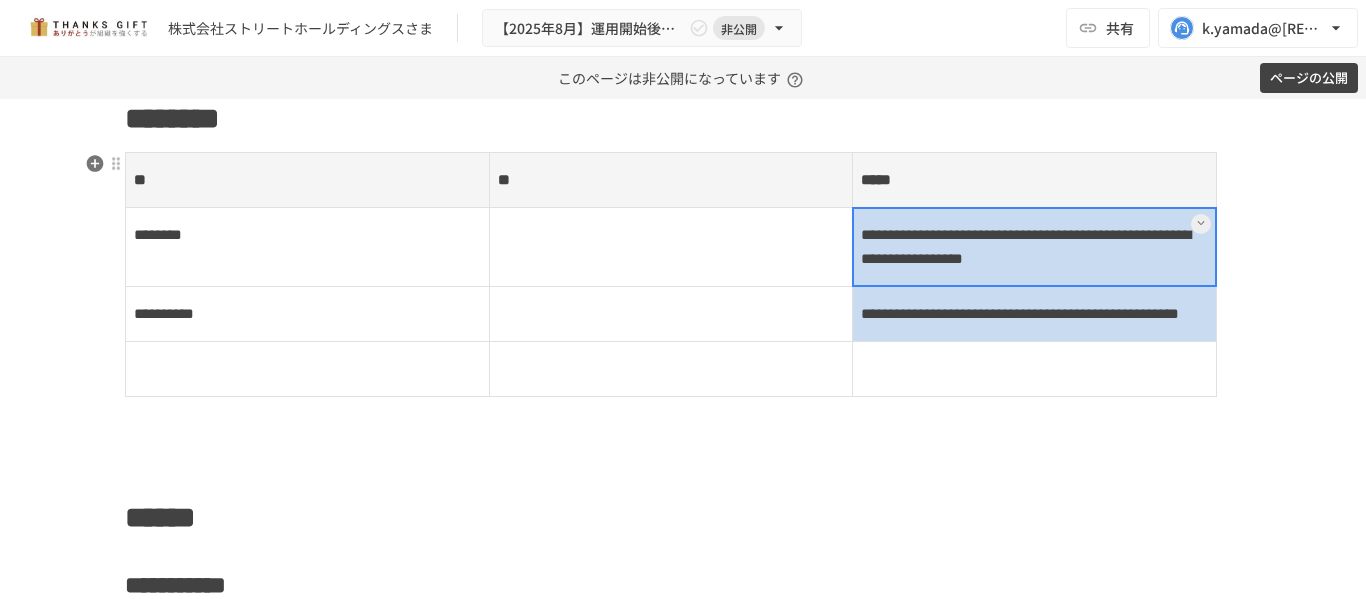 click on "**********" at bounding box center [671, 274] 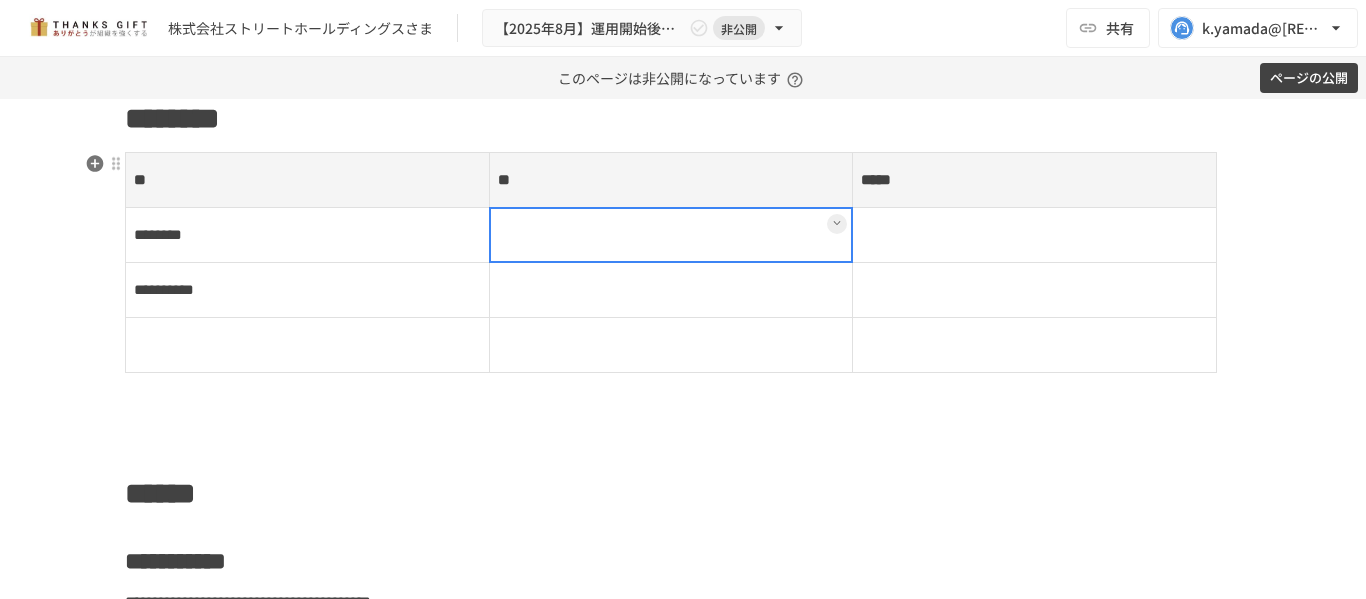 drag, startPoint x: 732, startPoint y: 231, endPoint x: 744, endPoint y: 307, distance: 76.941536 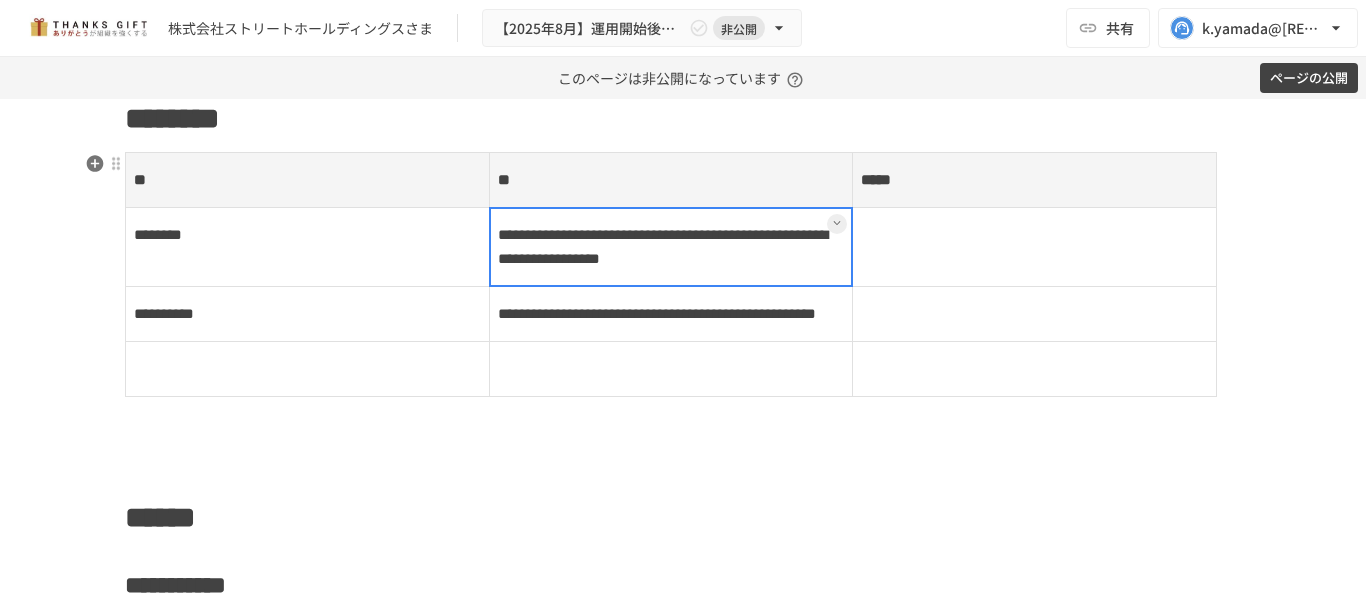 click at bounding box center [671, 247] 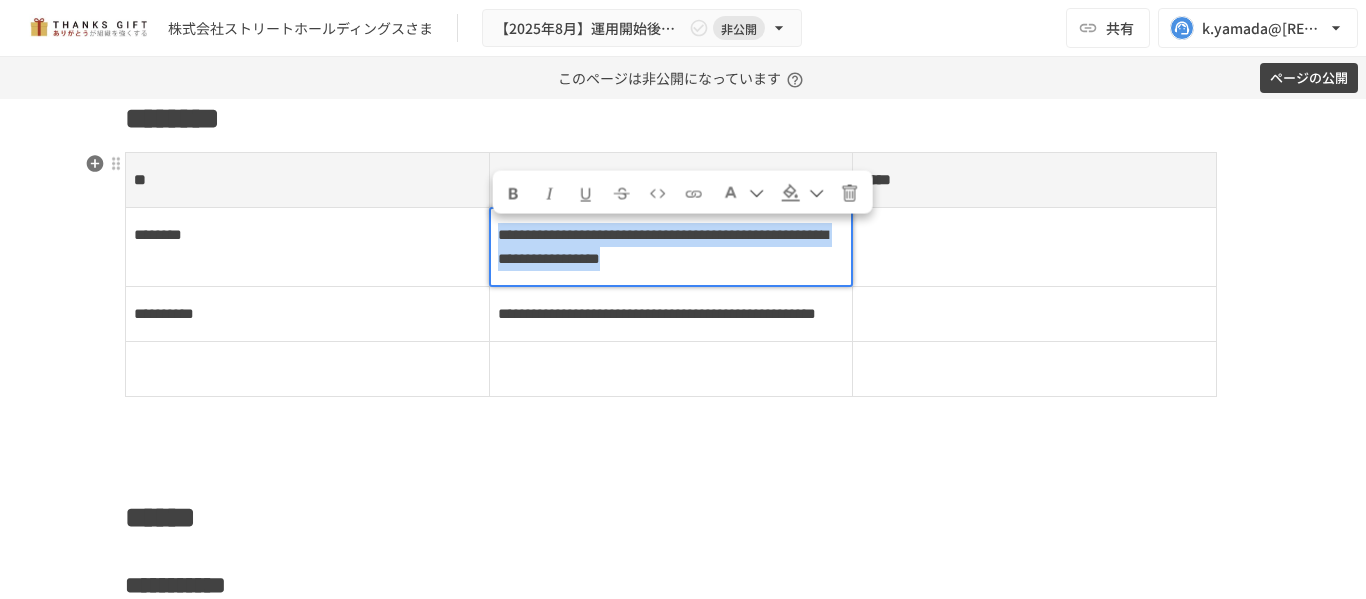 click on "**********" at bounding box center (663, 246) 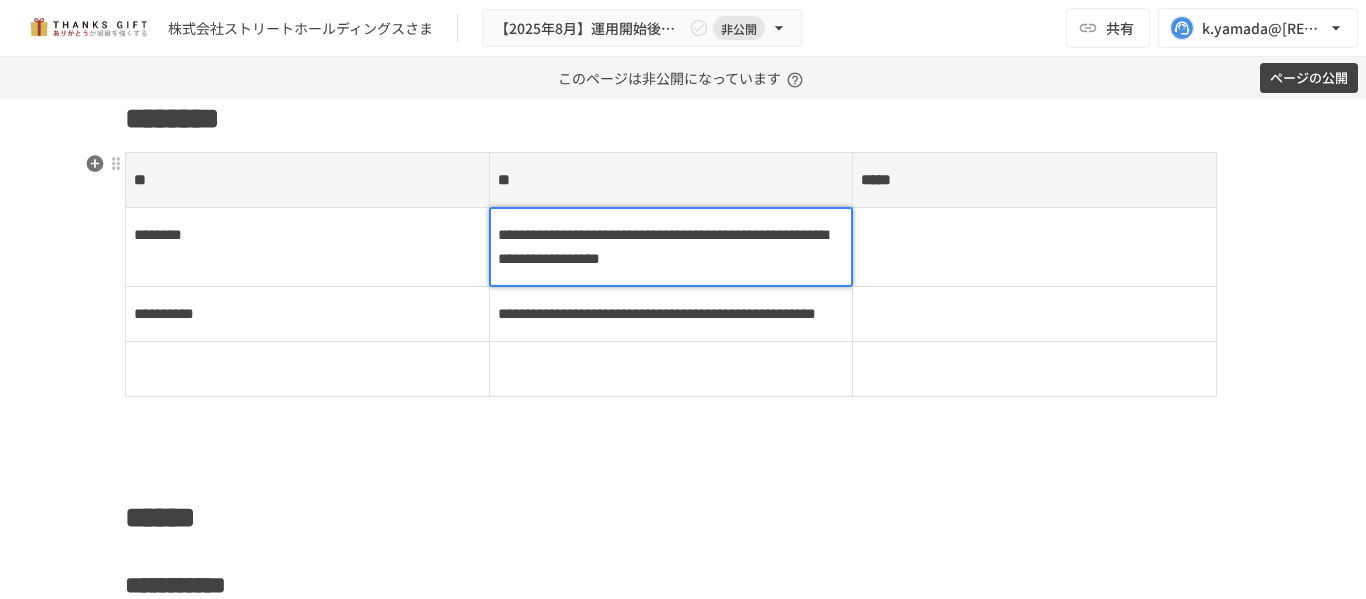 type 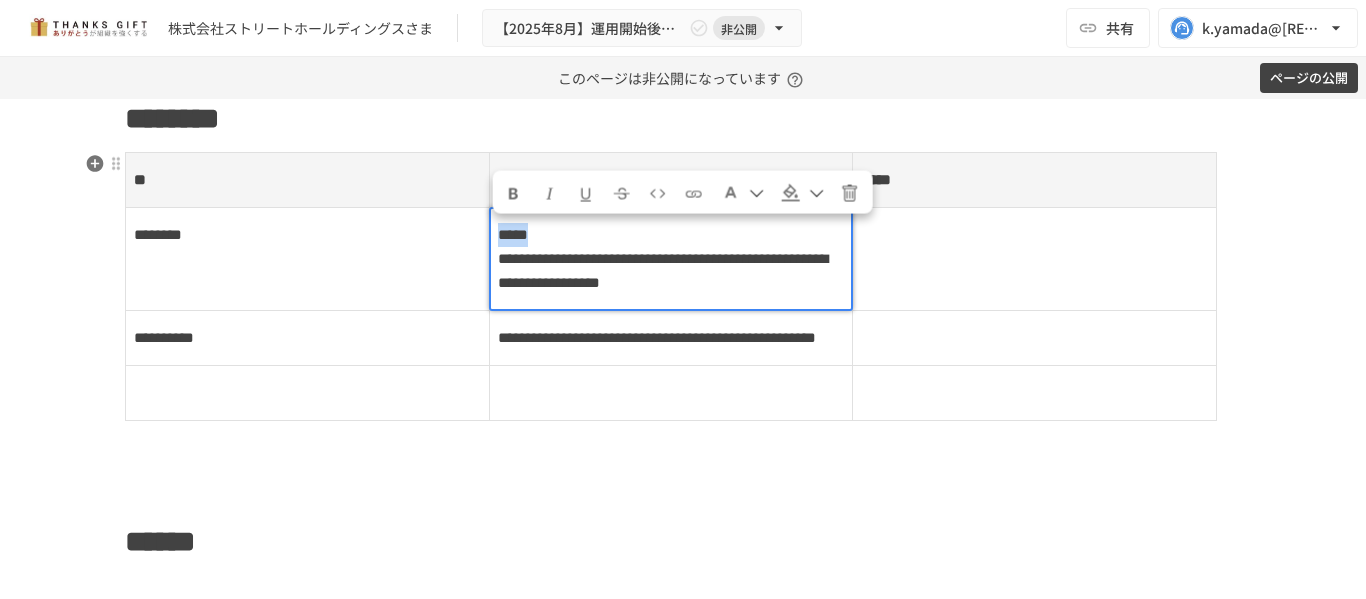 drag, startPoint x: 583, startPoint y: 240, endPoint x: 485, endPoint y: 243, distance: 98.045906 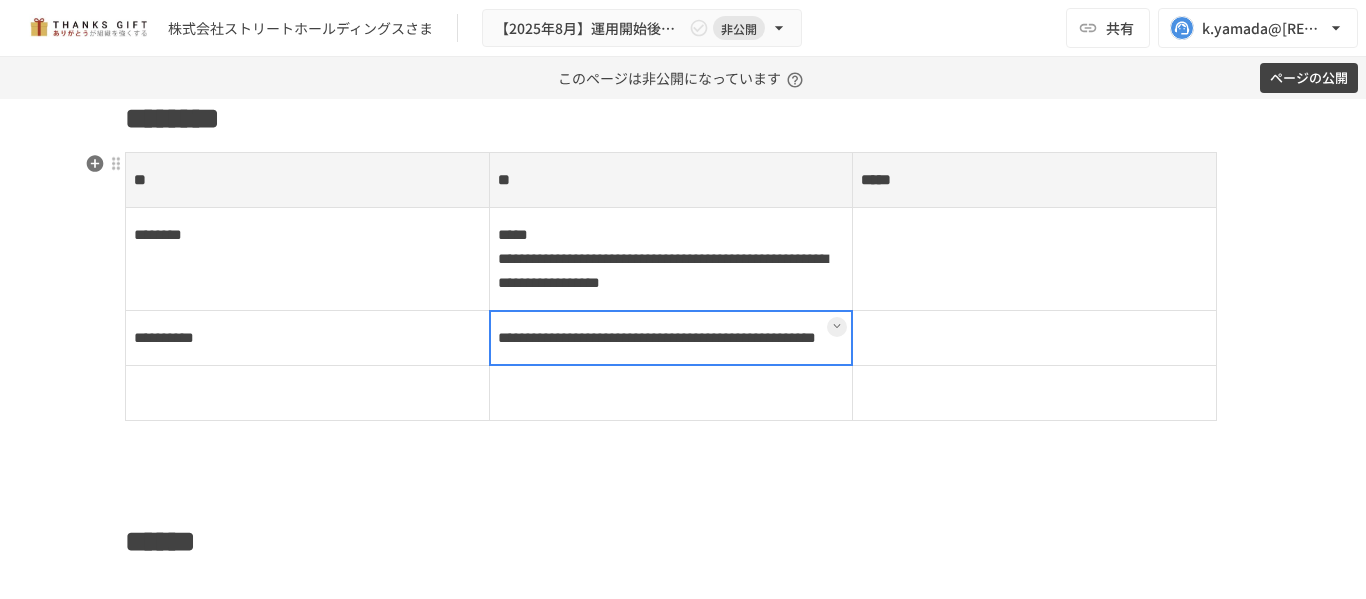 drag, startPoint x: 528, startPoint y: 382, endPoint x: 519, endPoint y: 370, distance: 15 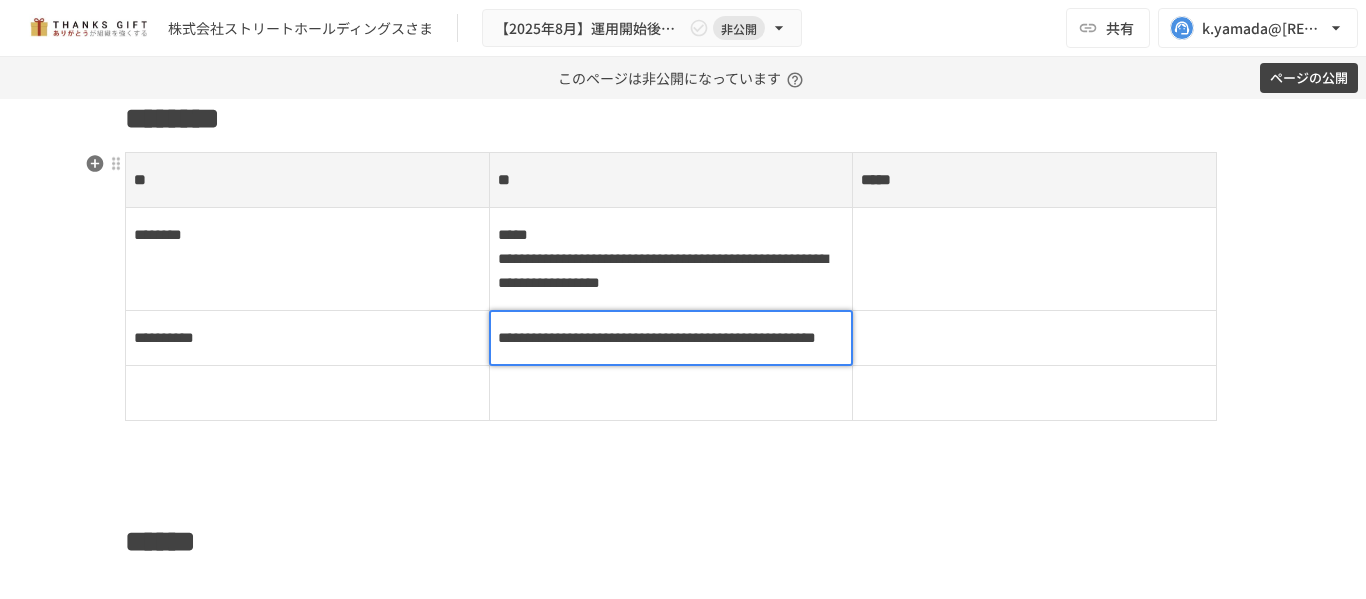 click on "**********" at bounding box center [657, 337] 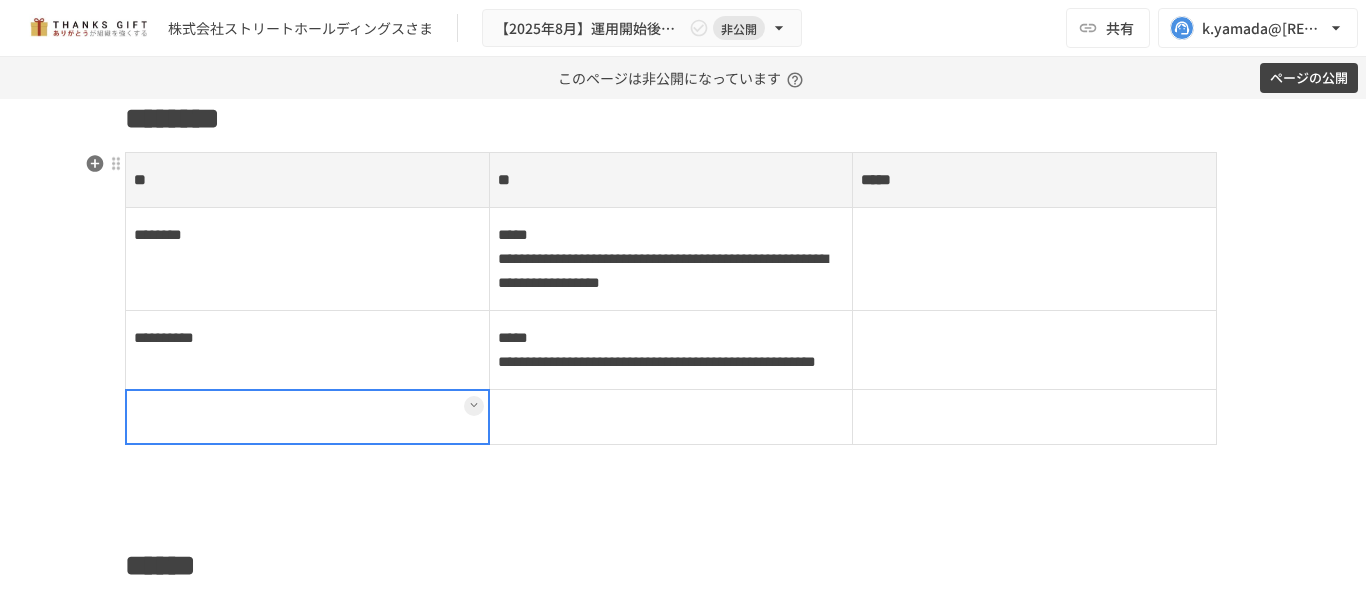 drag, startPoint x: 382, startPoint y: 499, endPoint x: 400, endPoint y: 489, distance: 20.59126 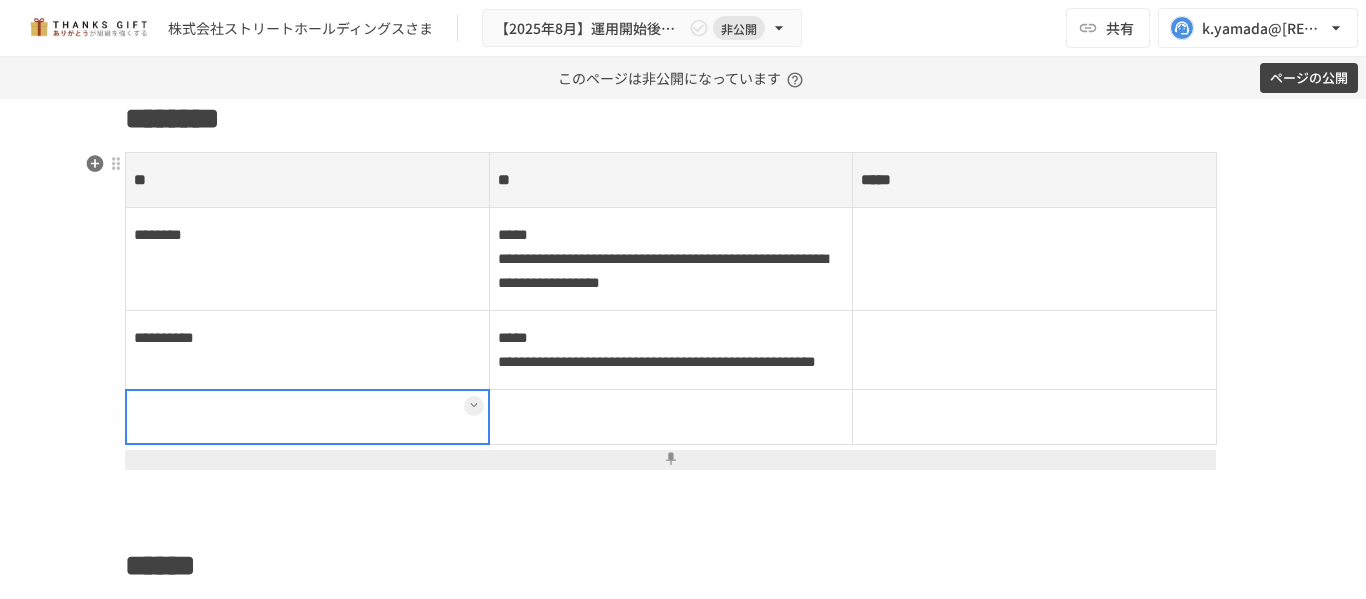 click at bounding box center (474, 406) 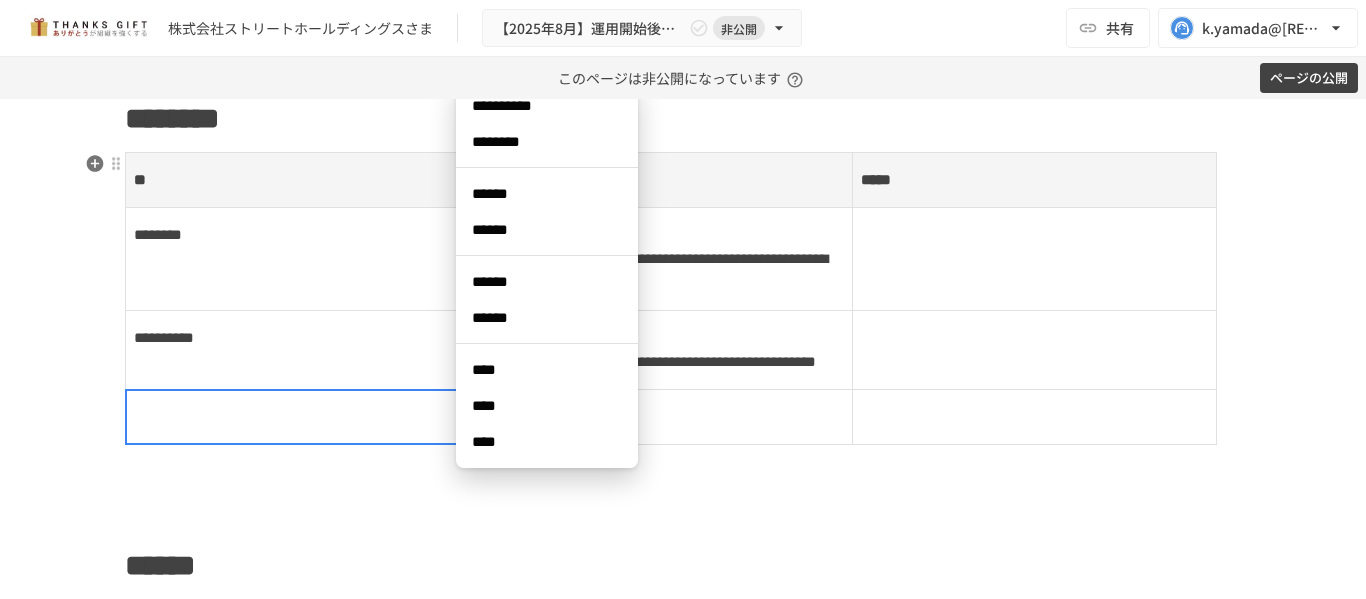 click on "****" at bounding box center [547, 406] 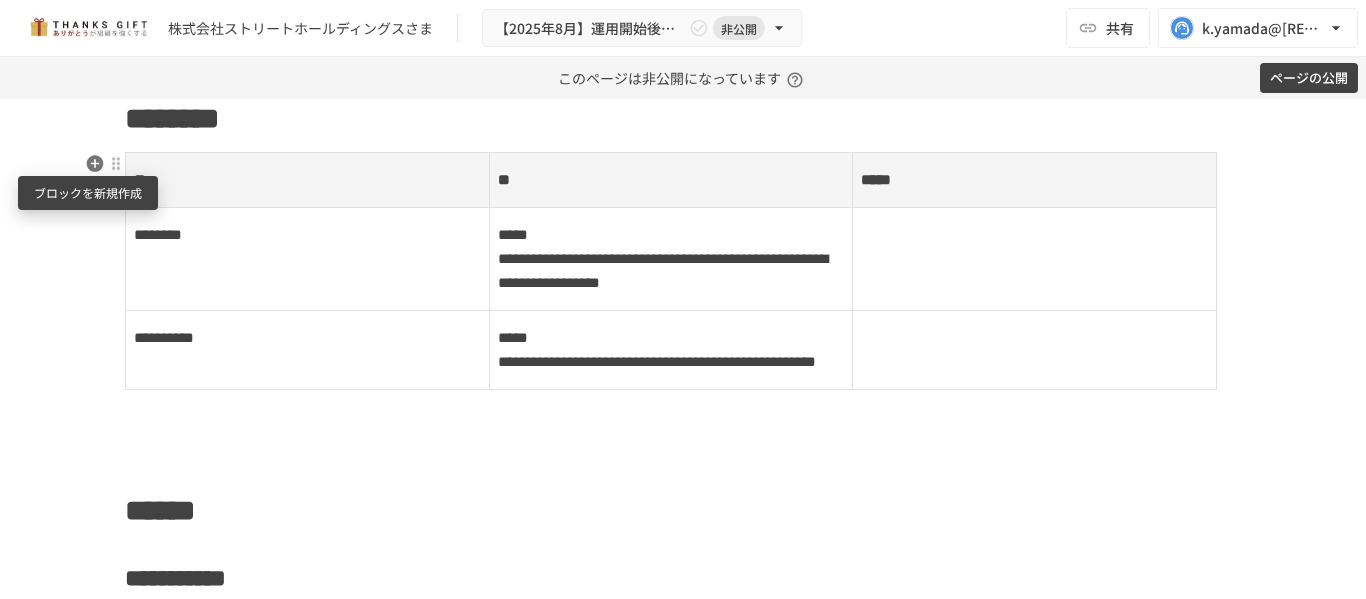 click 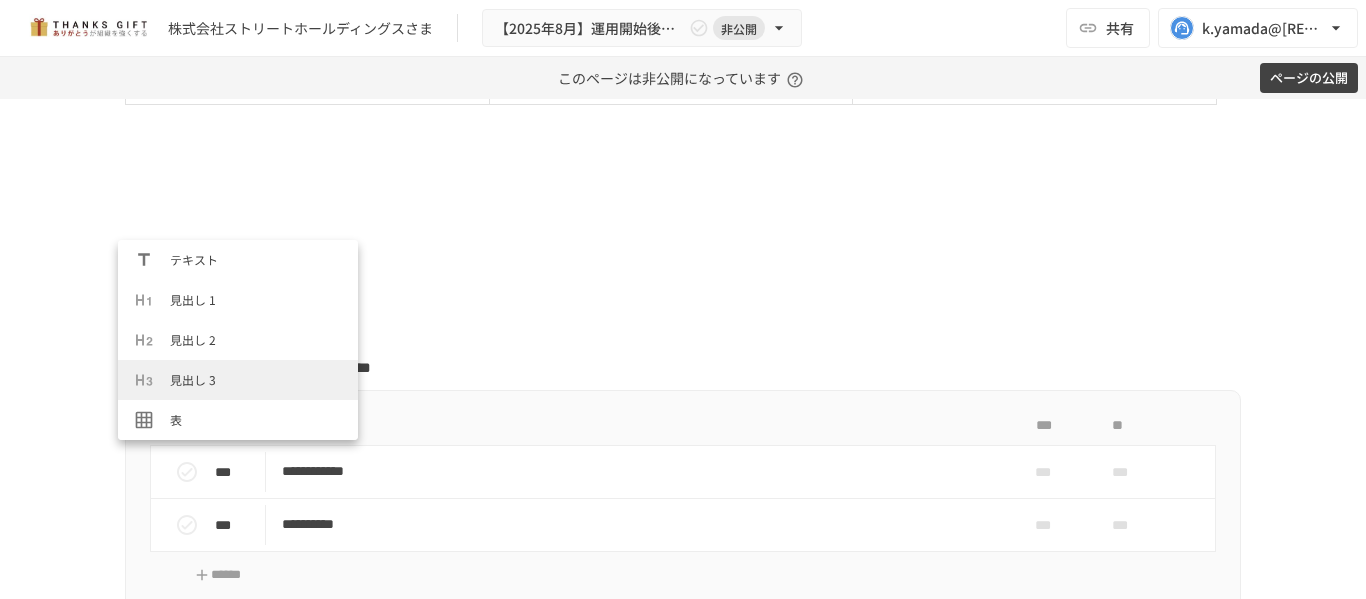scroll, scrollTop: 6500, scrollLeft: 0, axis: vertical 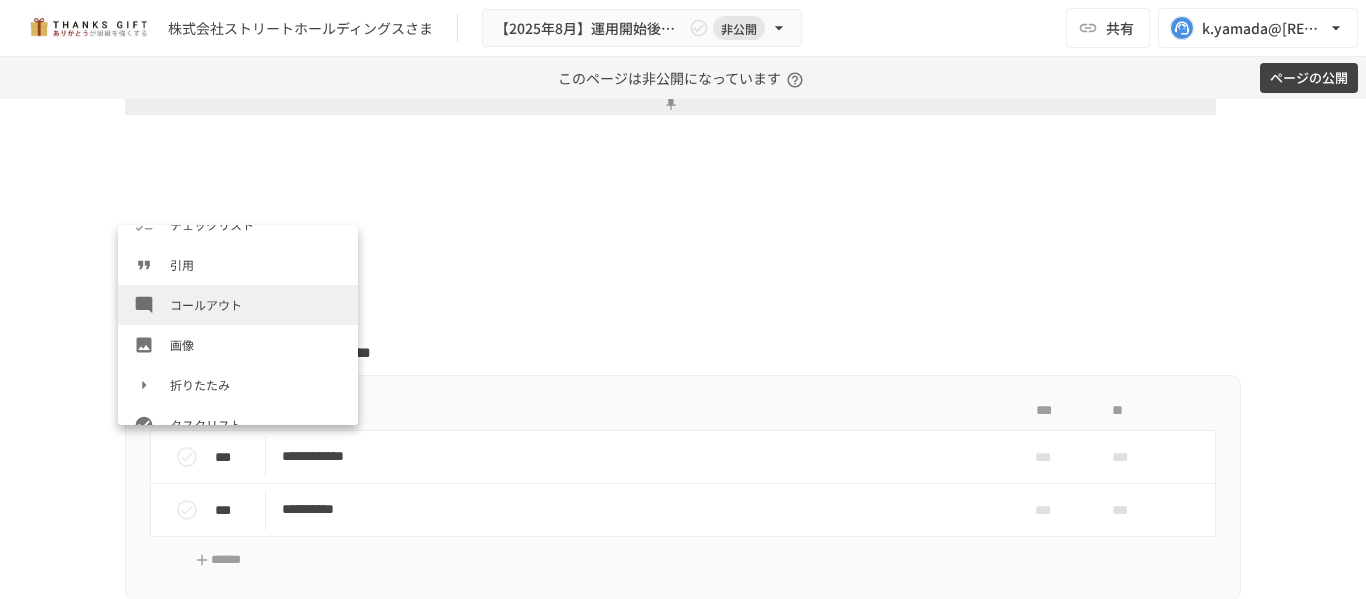 click on "コールアウト" at bounding box center [238, 305] 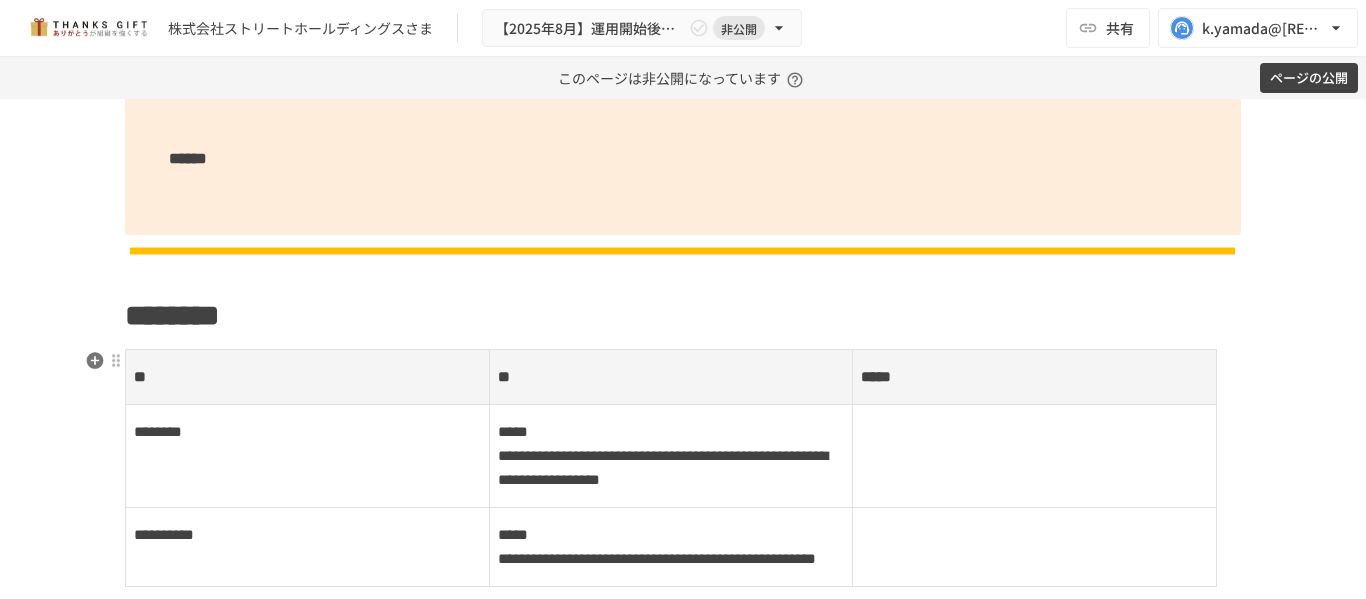 scroll, scrollTop: 6000, scrollLeft: 0, axis: vertical 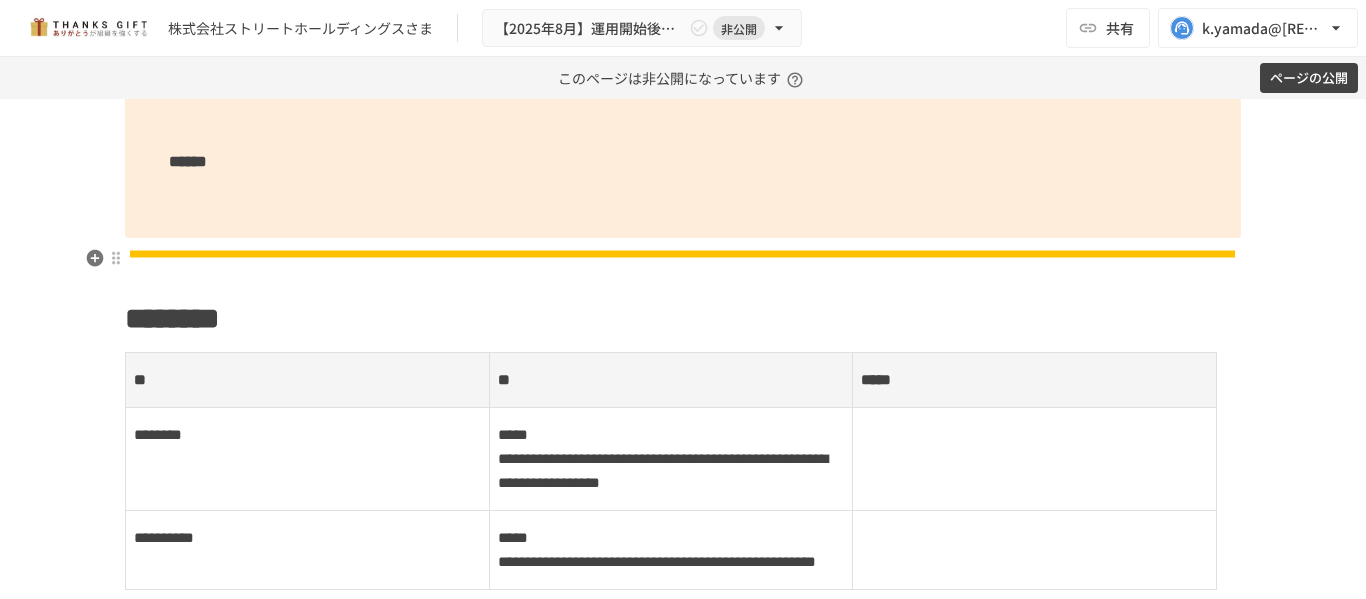 click at bounding box center (683, 253) 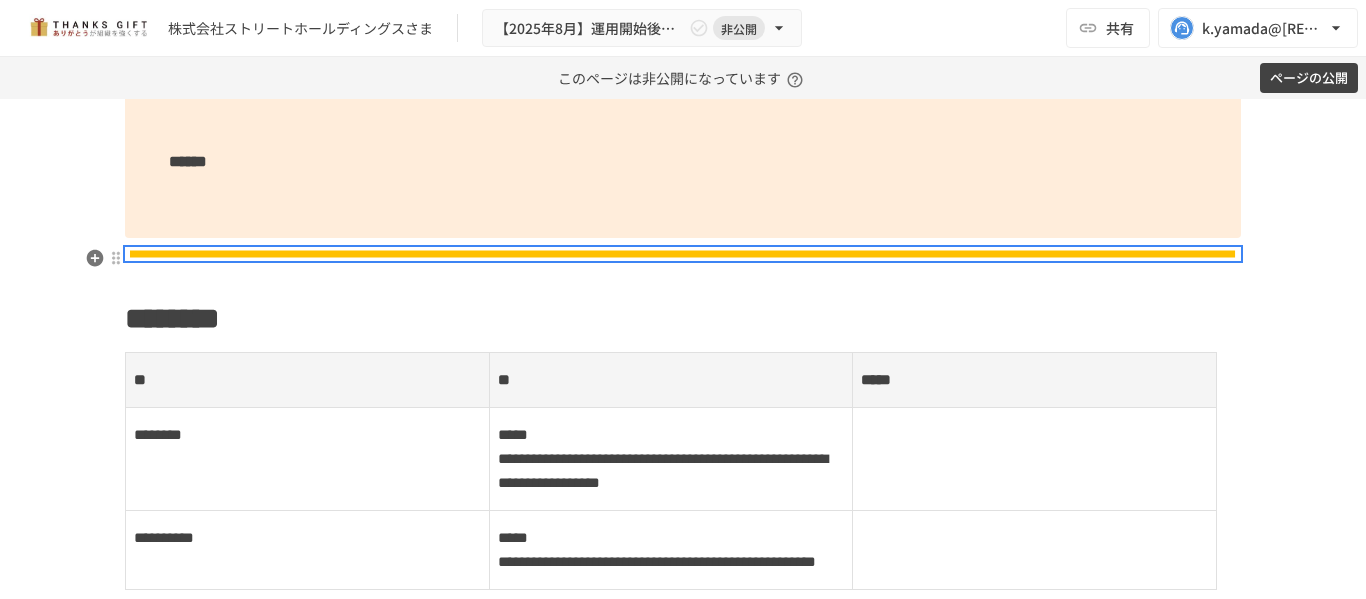 click at bounding box center (116, 258) 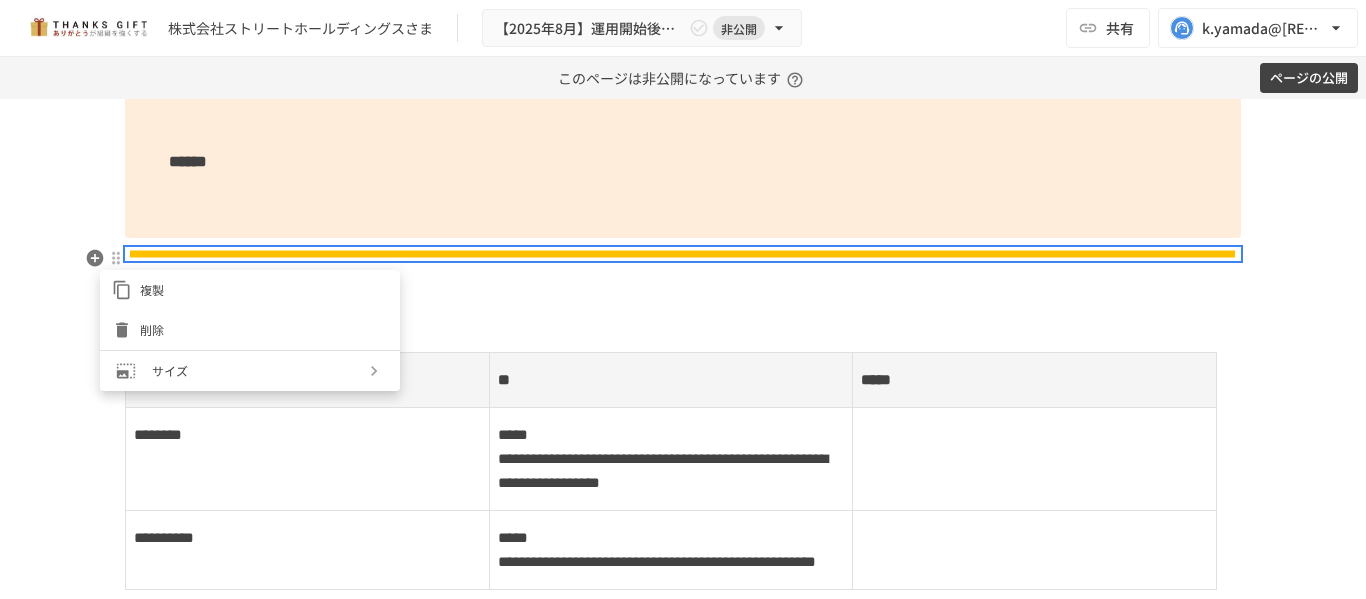 click on "複製" at bounding box center [264, 289] 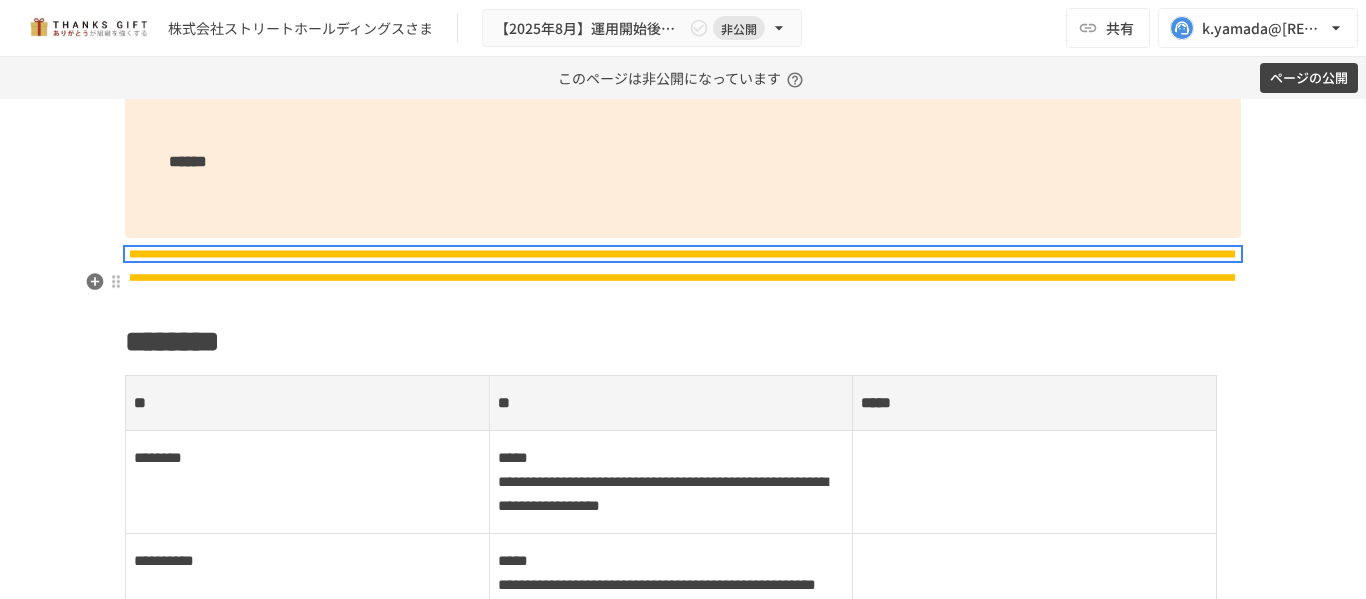 click at bounding box center [683, 277] 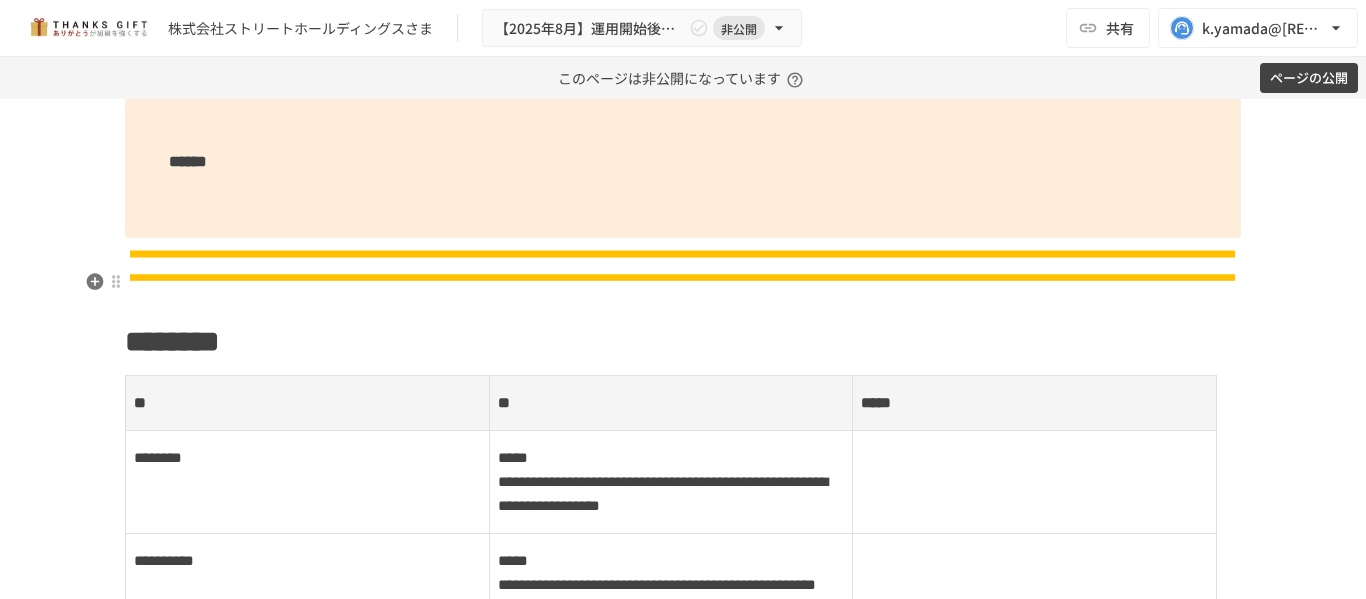 click at bounding box center [683, 277] 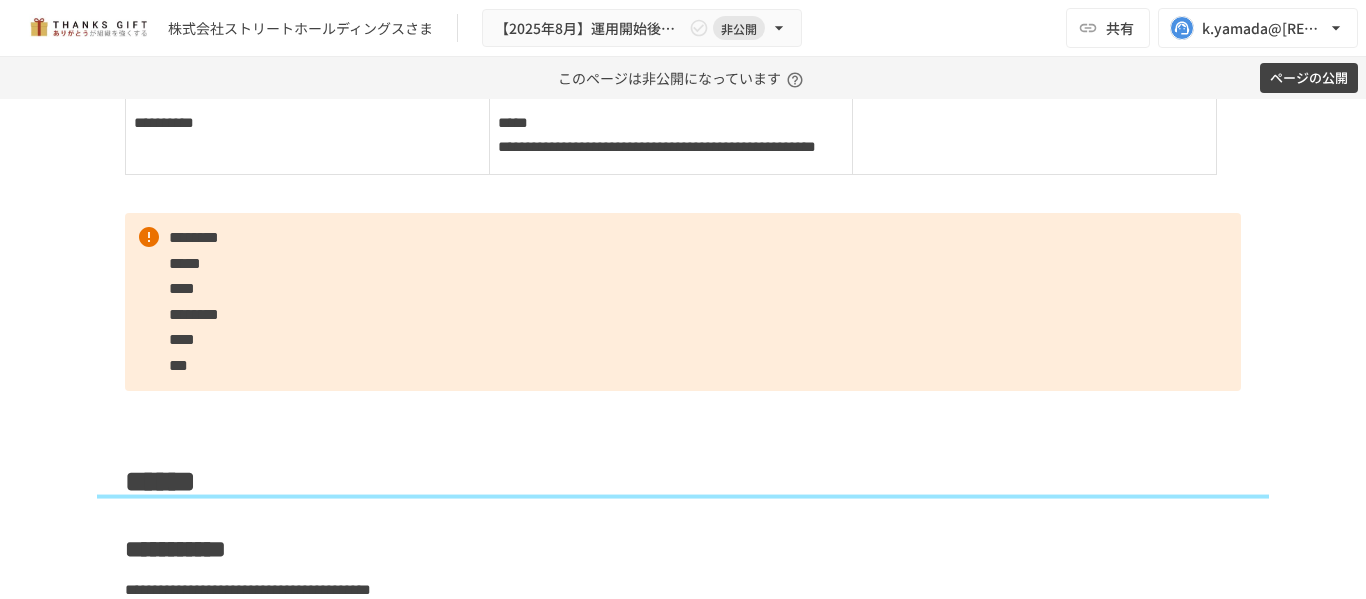 scroll, scrollTop: 6445, scrollLeft: 0, axis: vertical 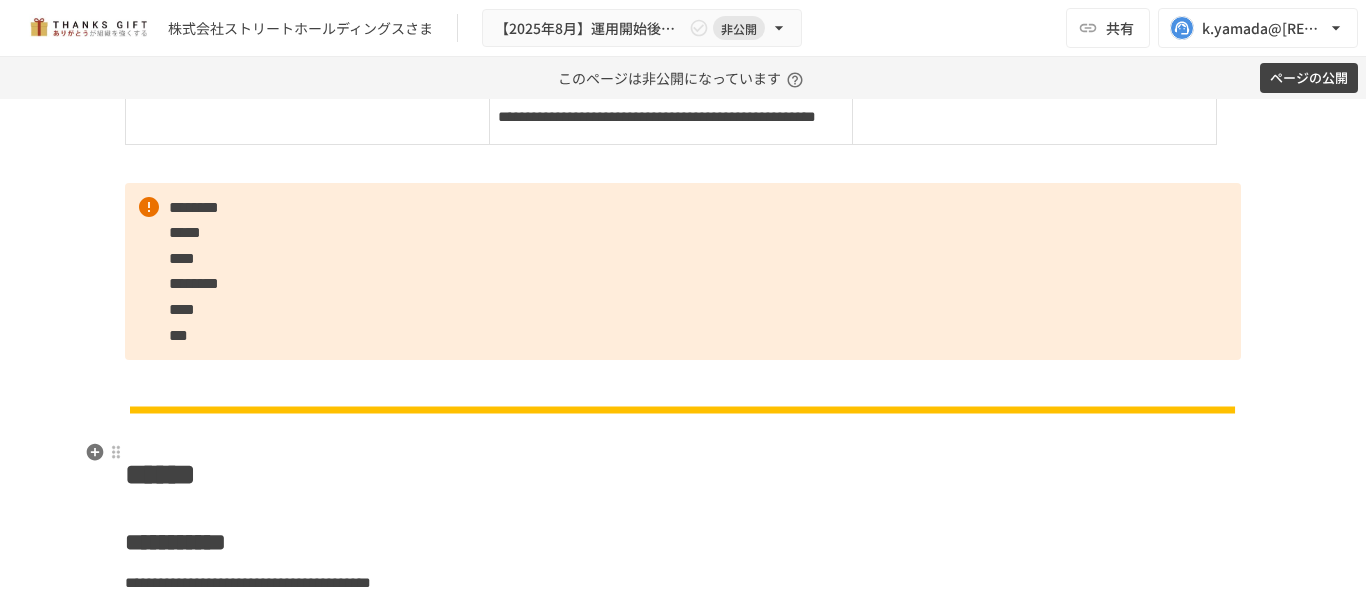 click at bounding box center [683, 381] 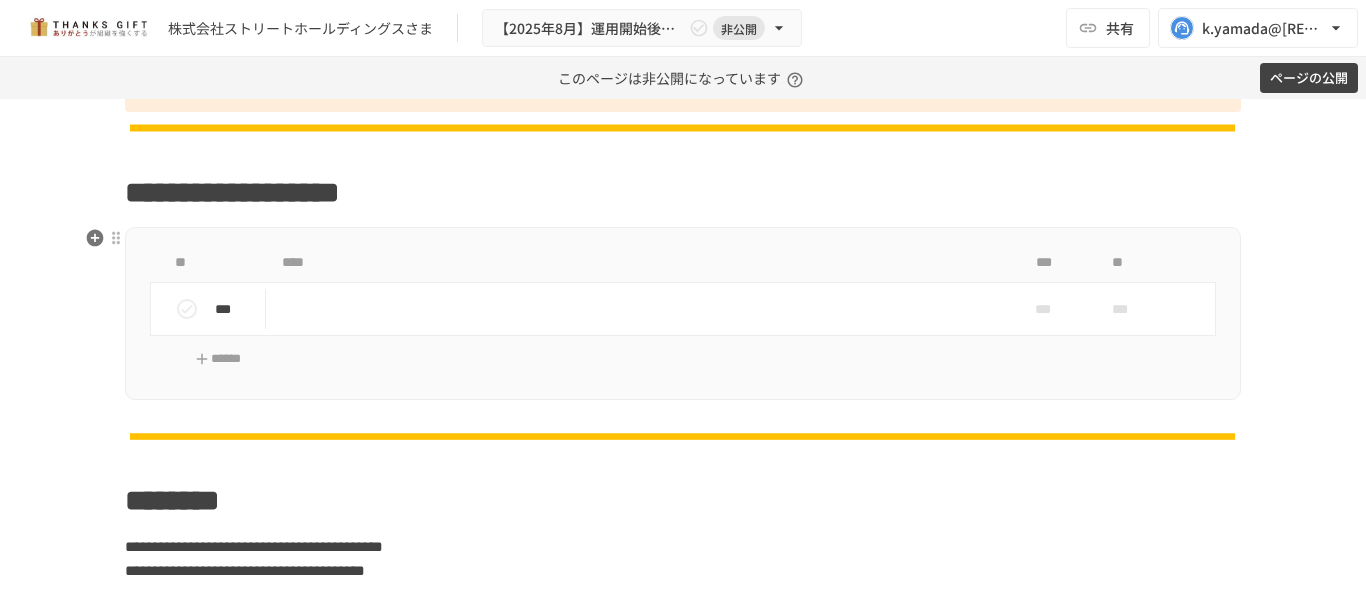scroll, scrollTop: 1845, scrollLeft: 0, axis: vertical 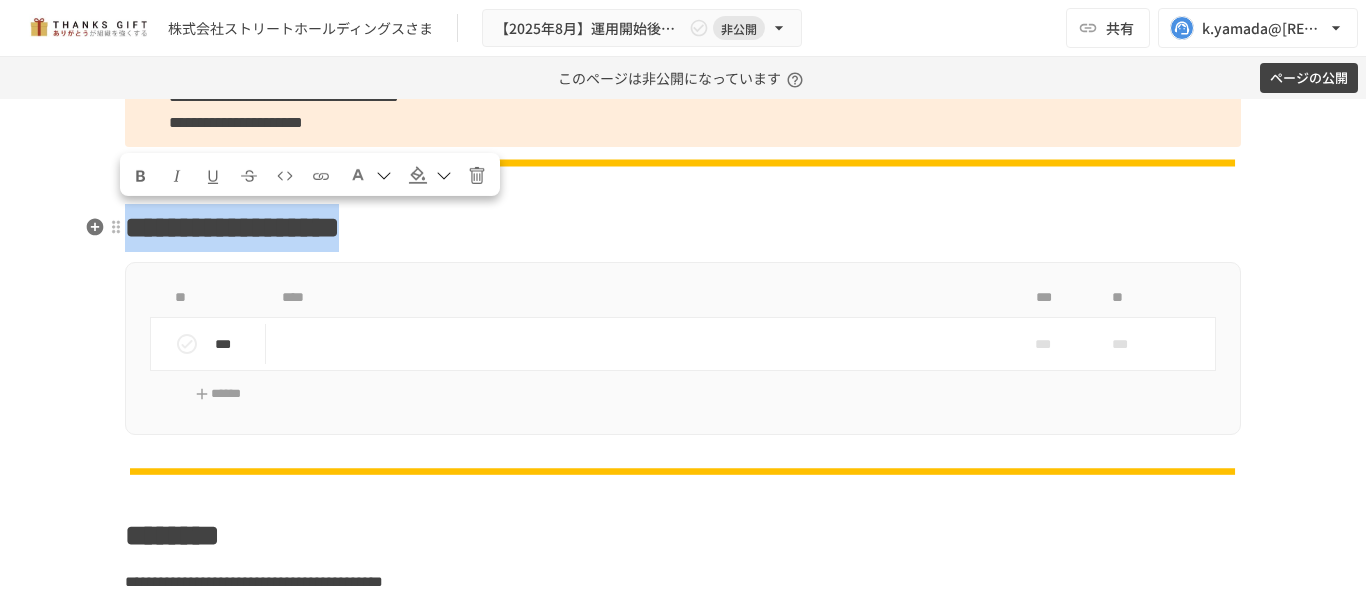 drag, startPoint x: 121, startPoint y: 229, endPoint x: 659, endPoint y: 227, distance: 538.0037 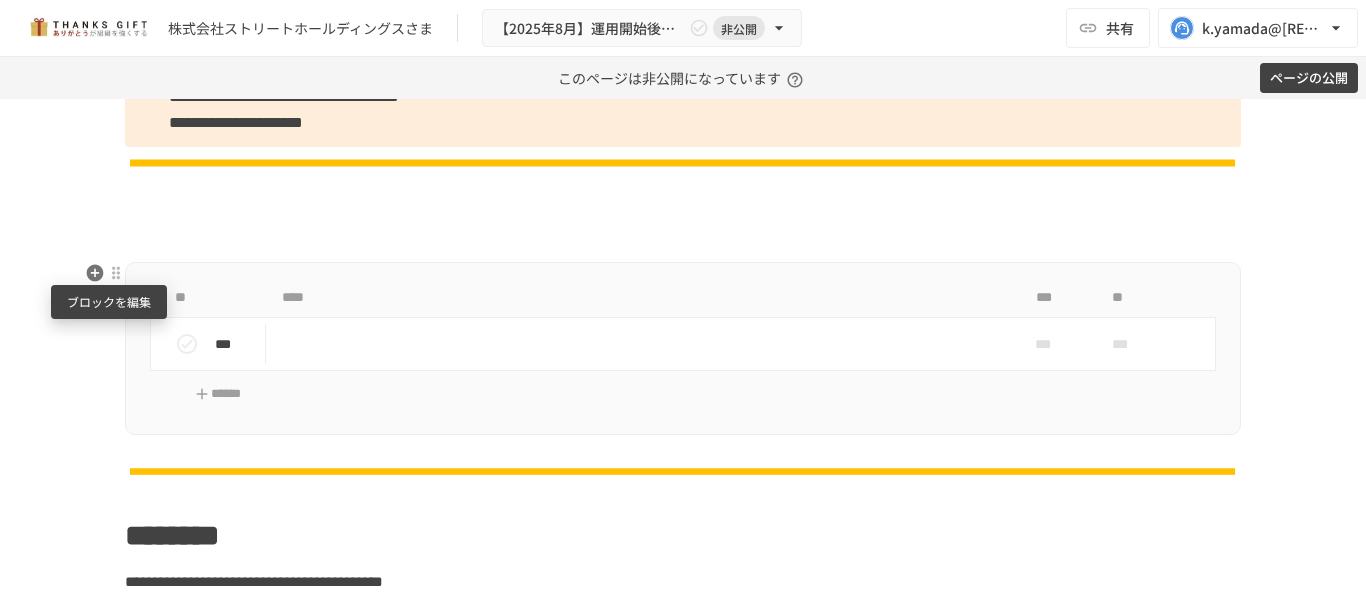 click at bounding box center (116, 273) 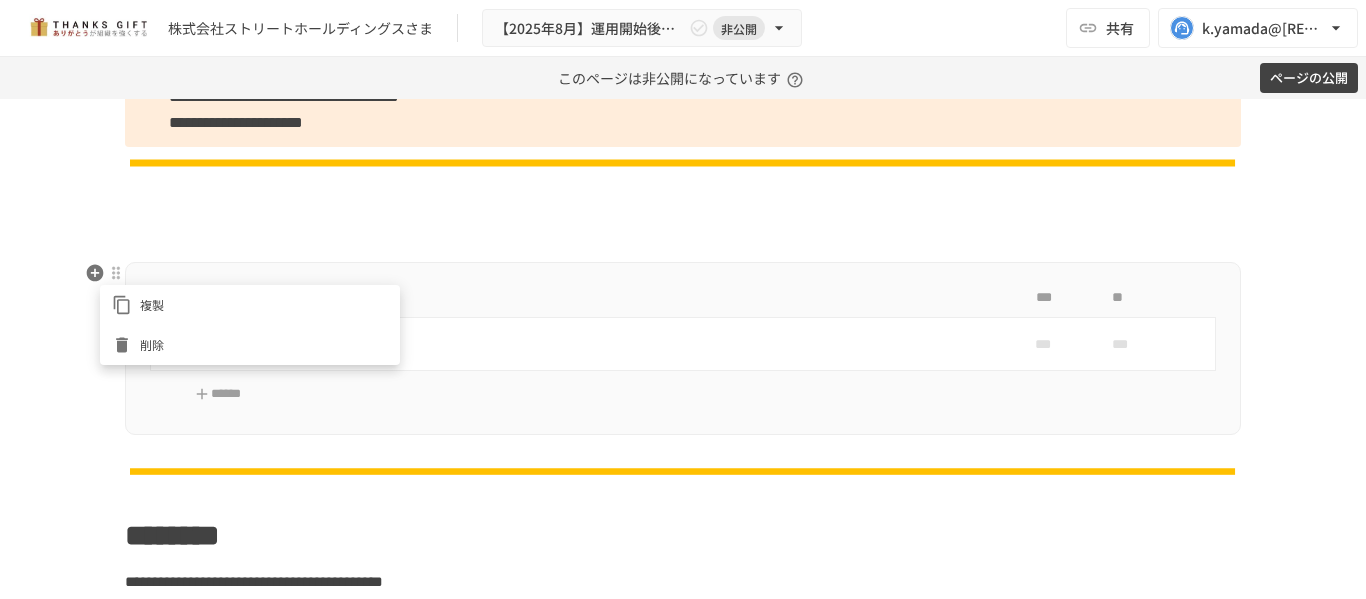 click on "削除" at bounding box center [264, 344] 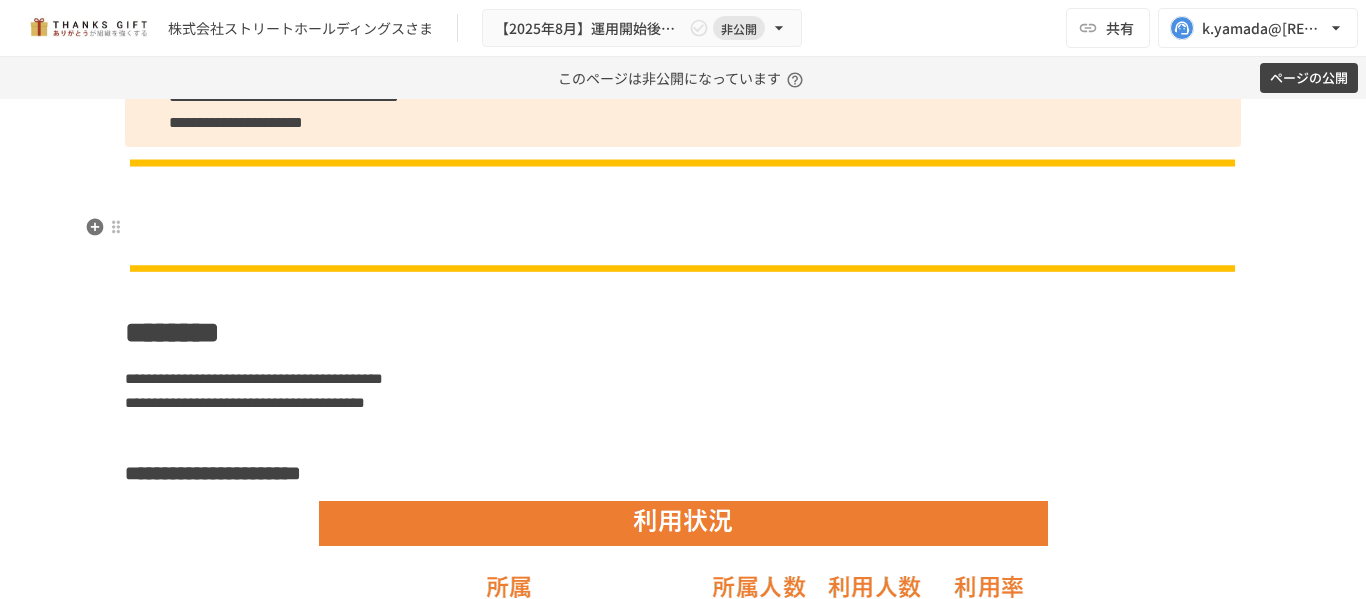 click at bounding box center (683, 228) 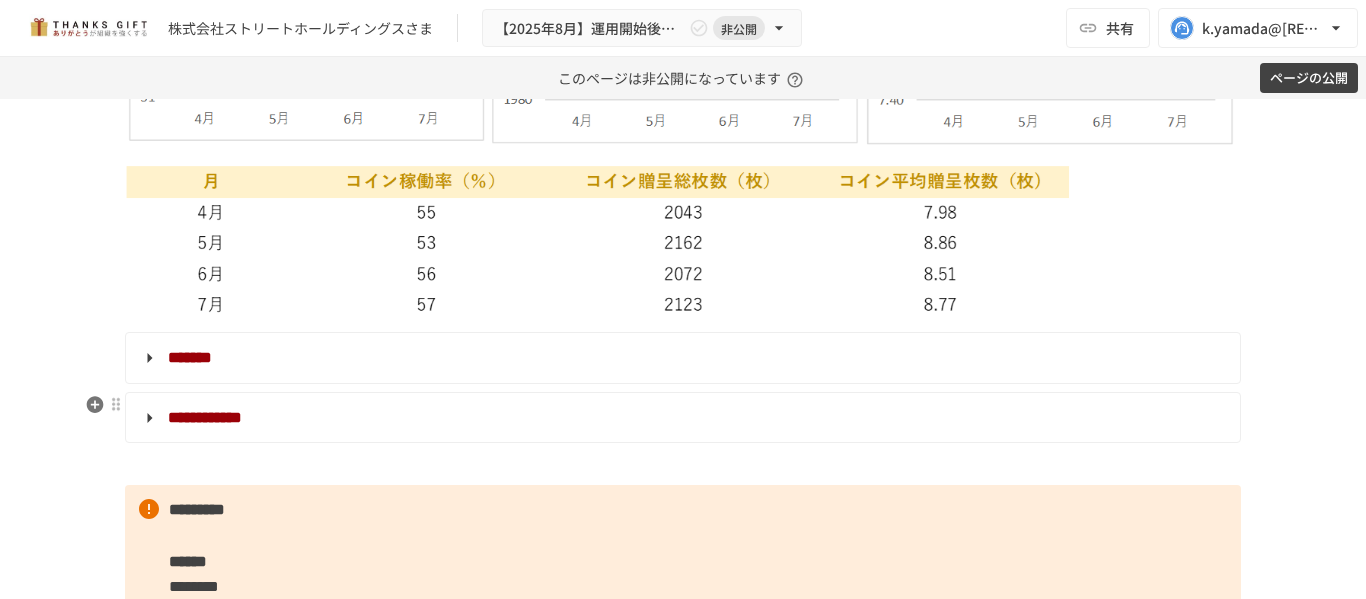 scroll, scrollTop: 4545, scrollLeft: 0, axis: vertical 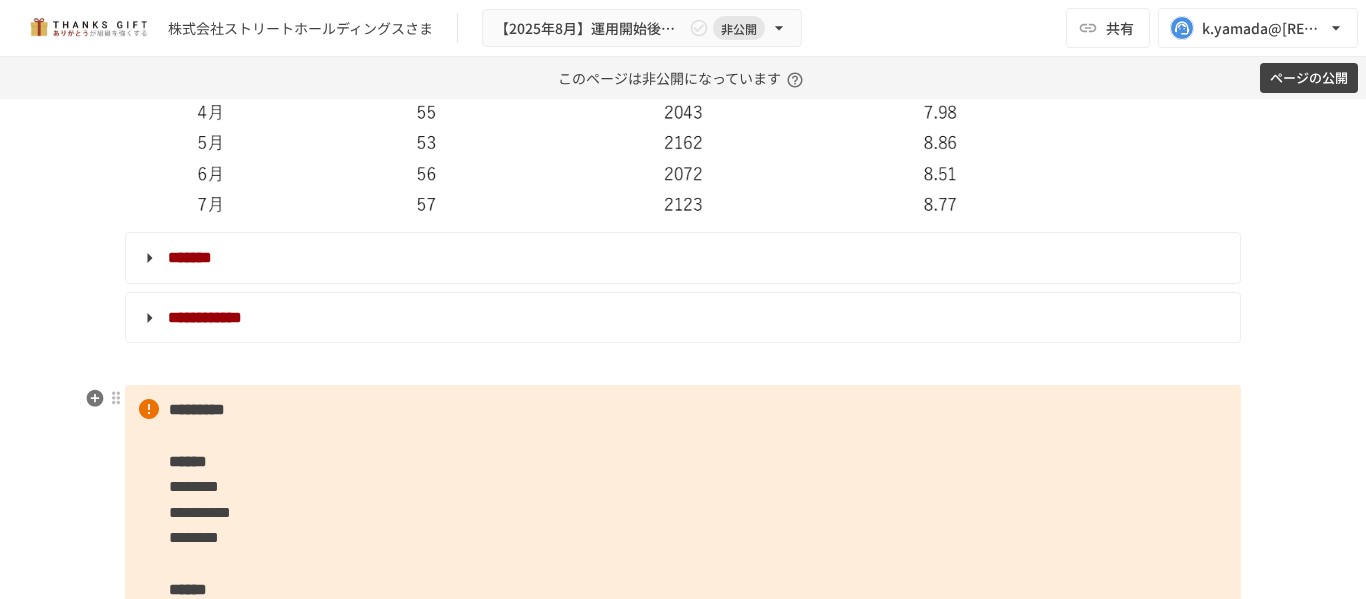 click on "**********" at bounding box center (683, 525) 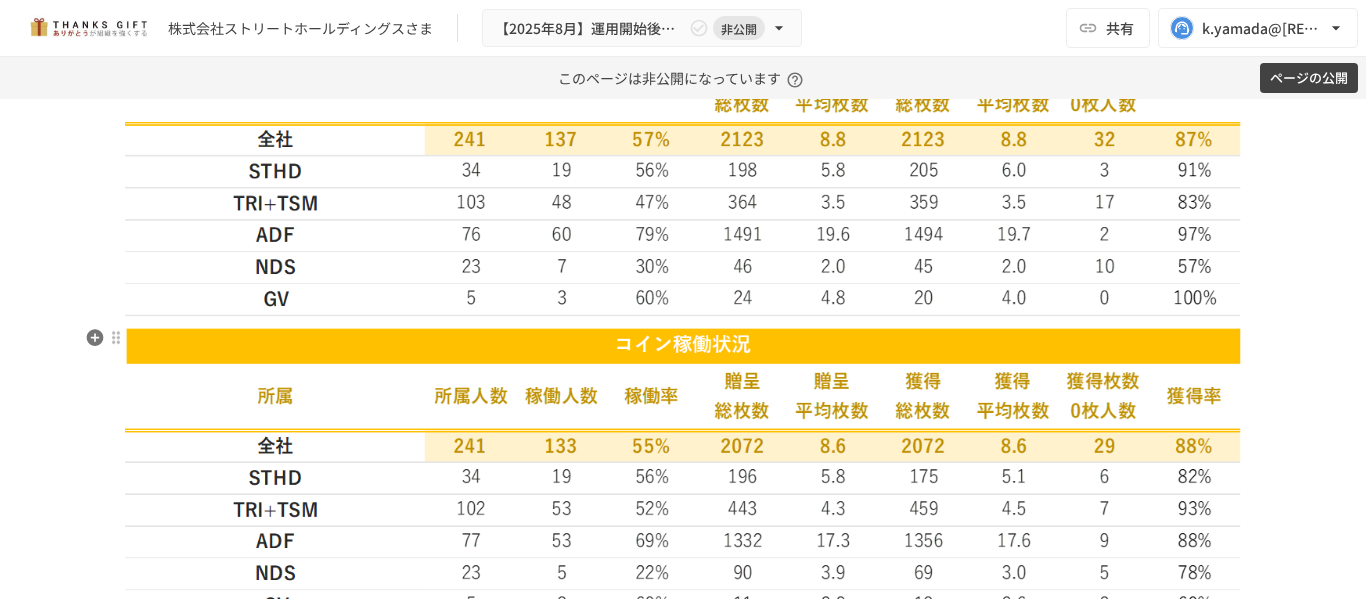 scroll, scrollTop: 3745, scrollLeft: 0, axis: vertical 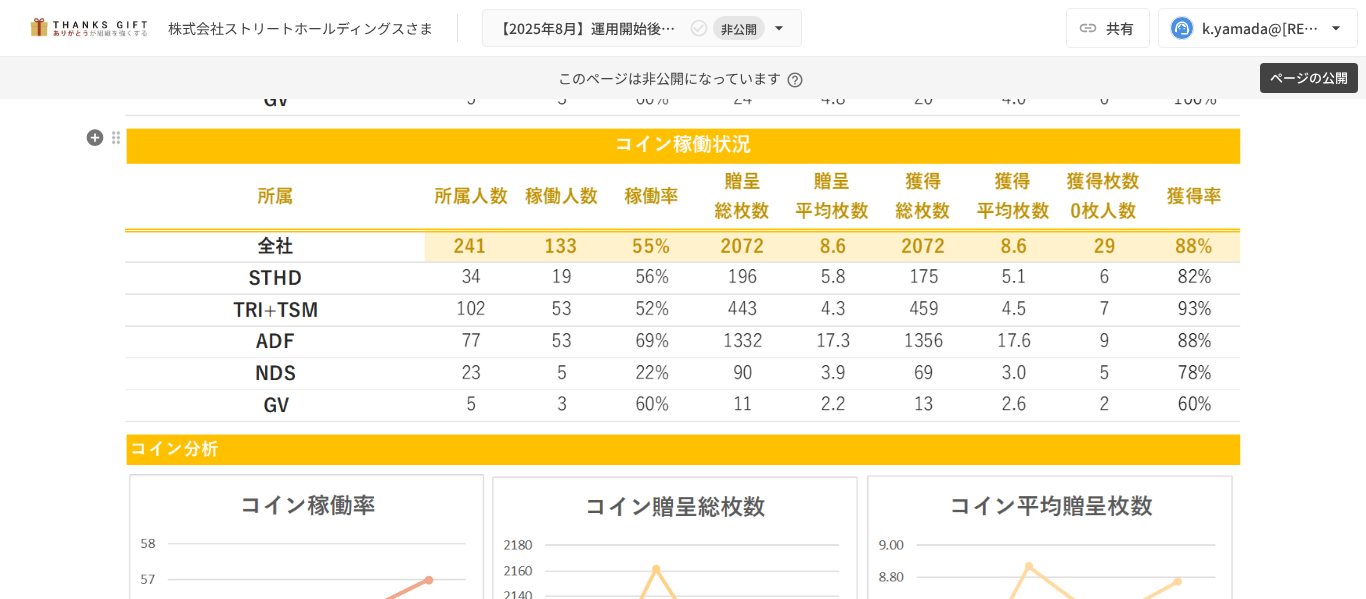 click at bounding box center [683, 275] 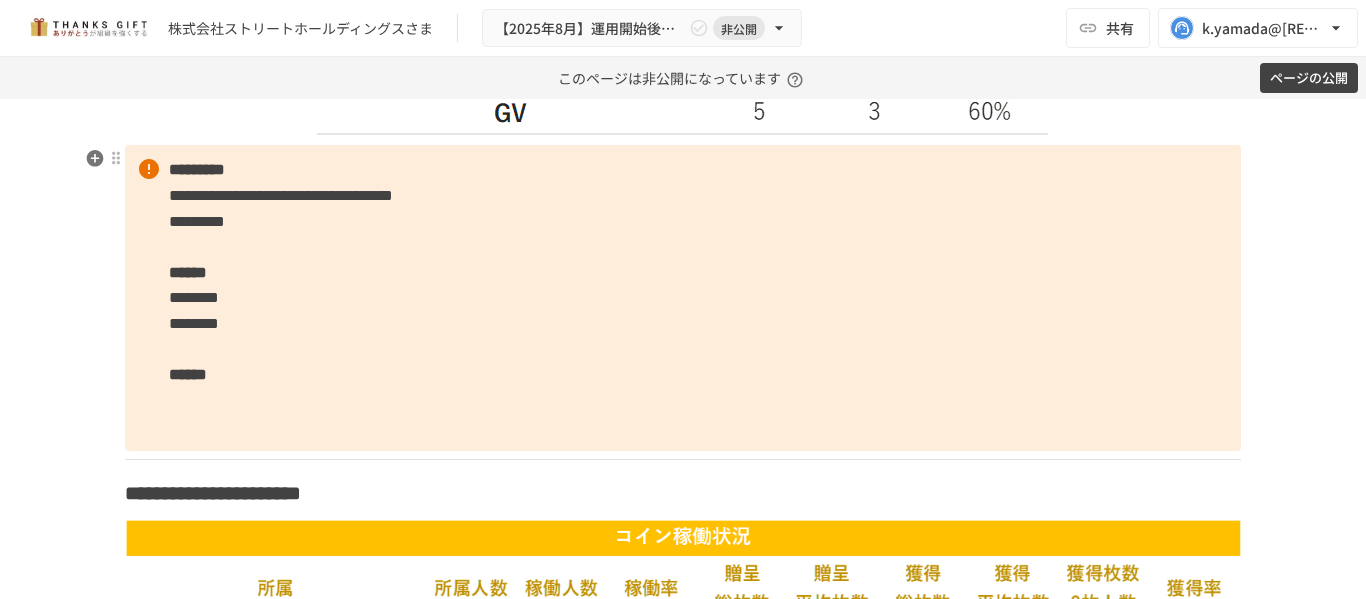 scroll, scrollTop: 3045, scrollLeft: 0, axis: vertical 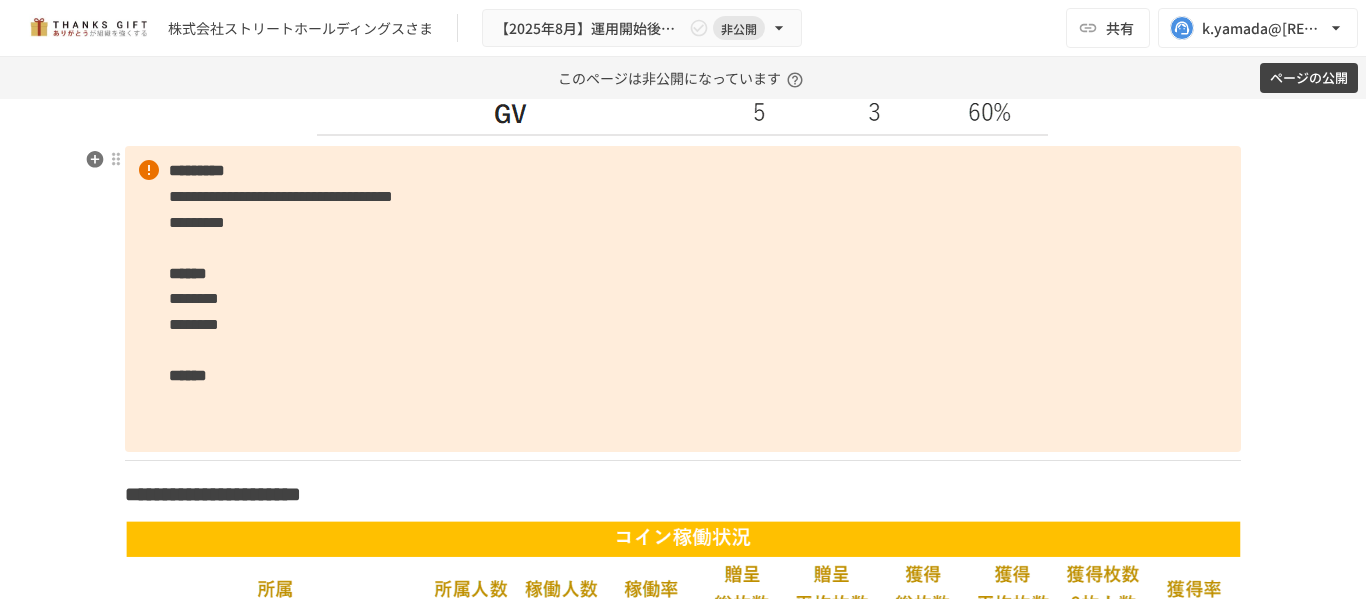 click on "**********" at bounding box center [281, 196] 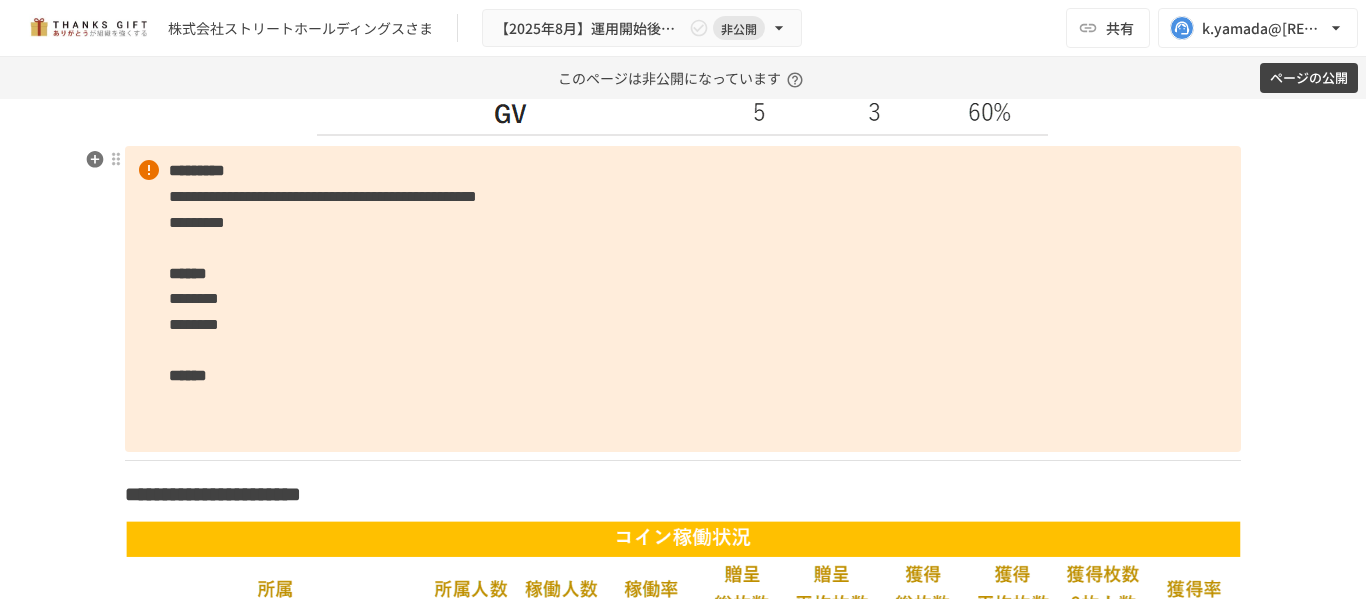 click on "**********" at bounding box center (323, 196) 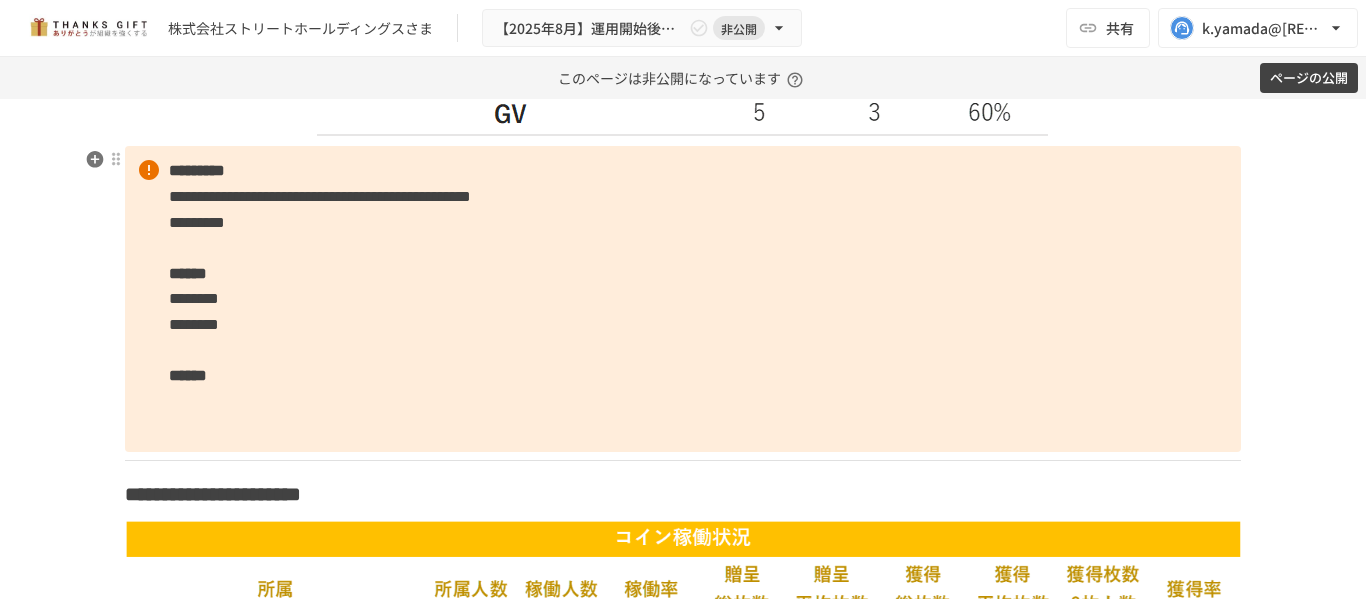 click on "**********" at bounding box center (320, 196) 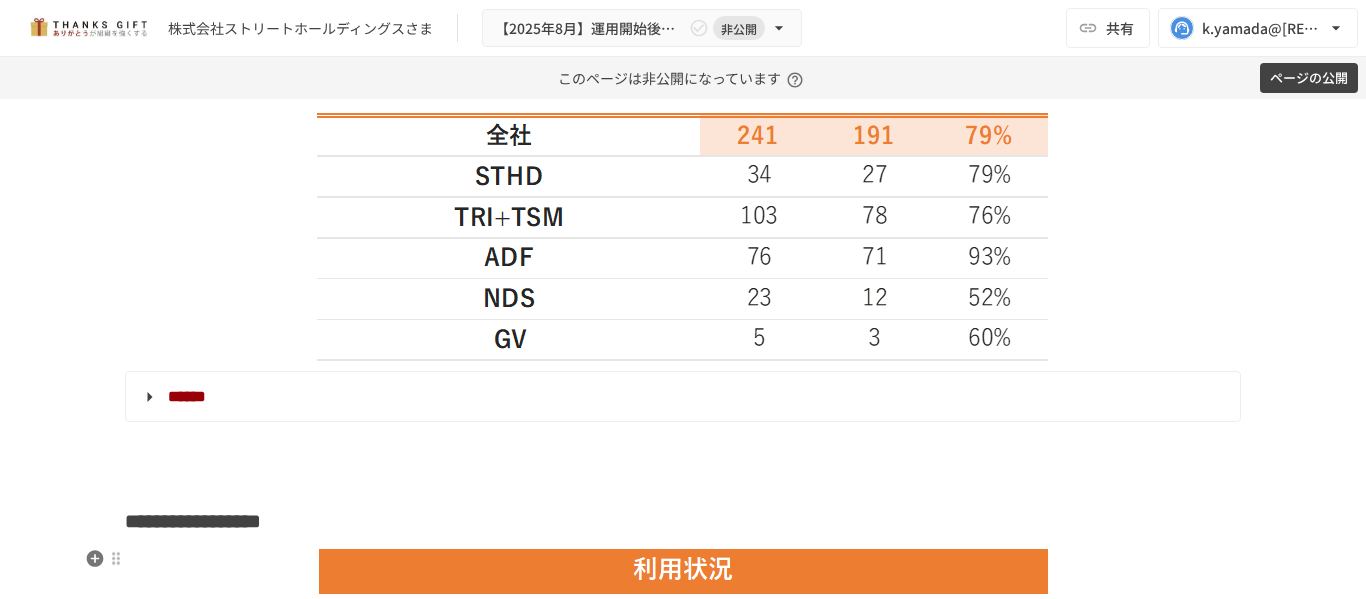 scroll, scrollTop: 2245, scrollLeft: 0, axis: vertical 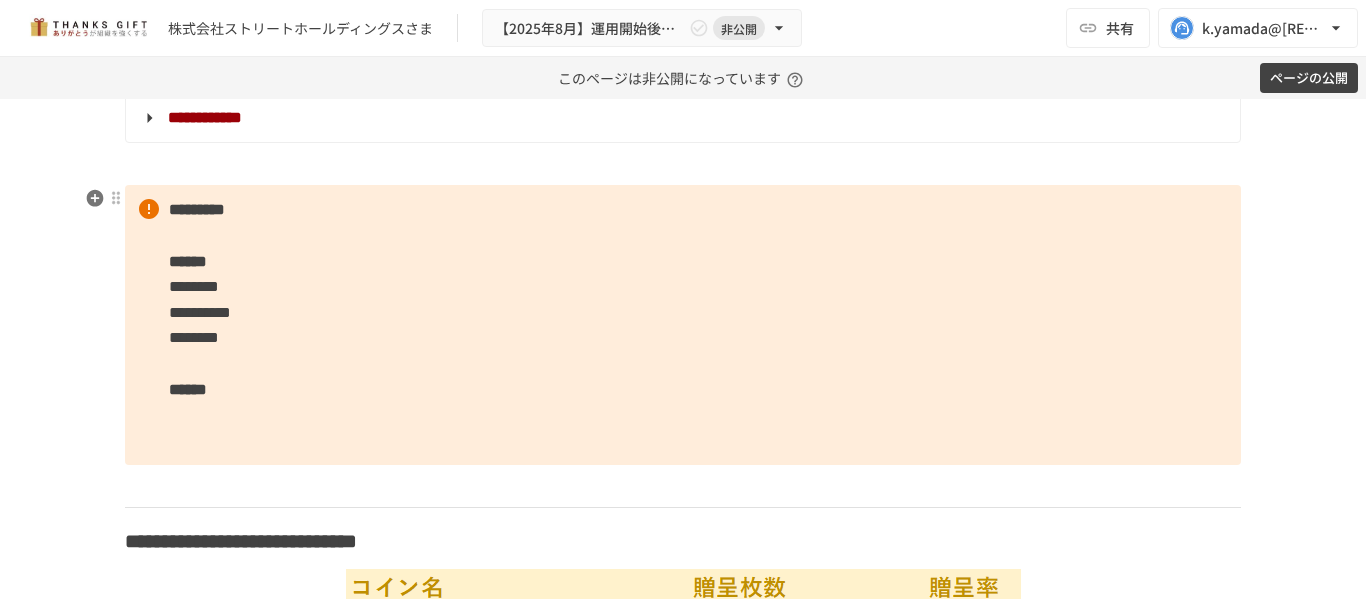 click on "**********" at bounding box center [683, 325] 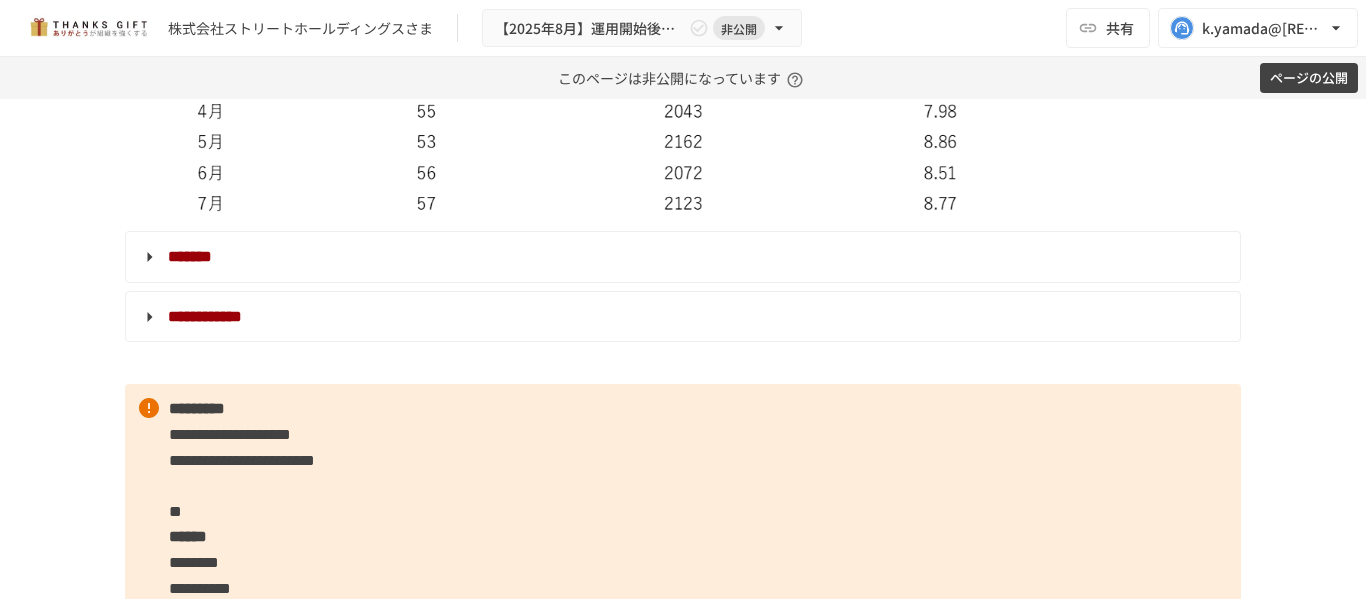 scroll, scrollTop: 4745, scrollLeft: 0, axis: vertical 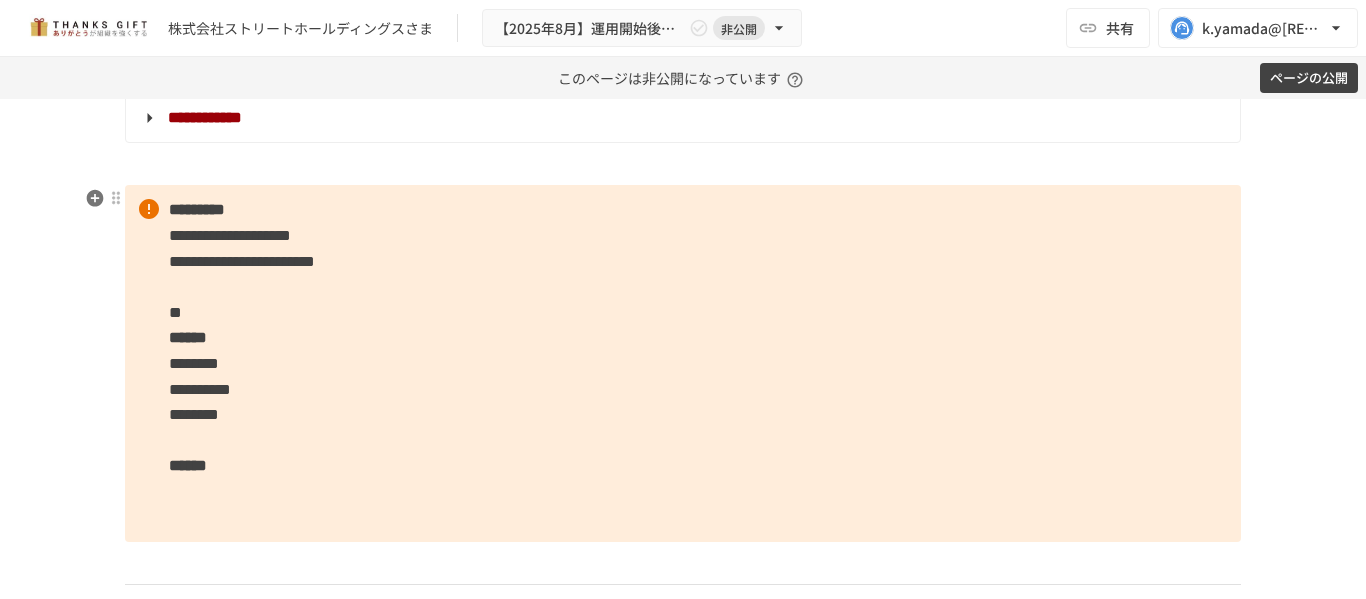 click on "**********" at bounding box center (683, 363) 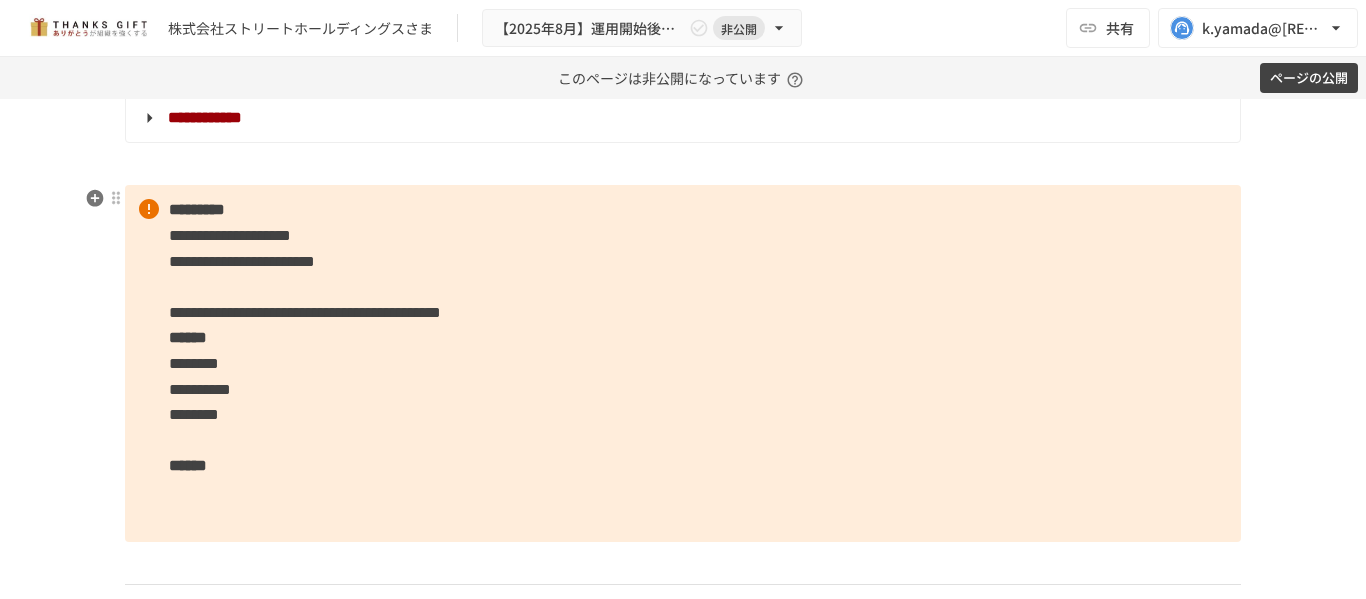 click on "**********" at bounding box center (305, 312) 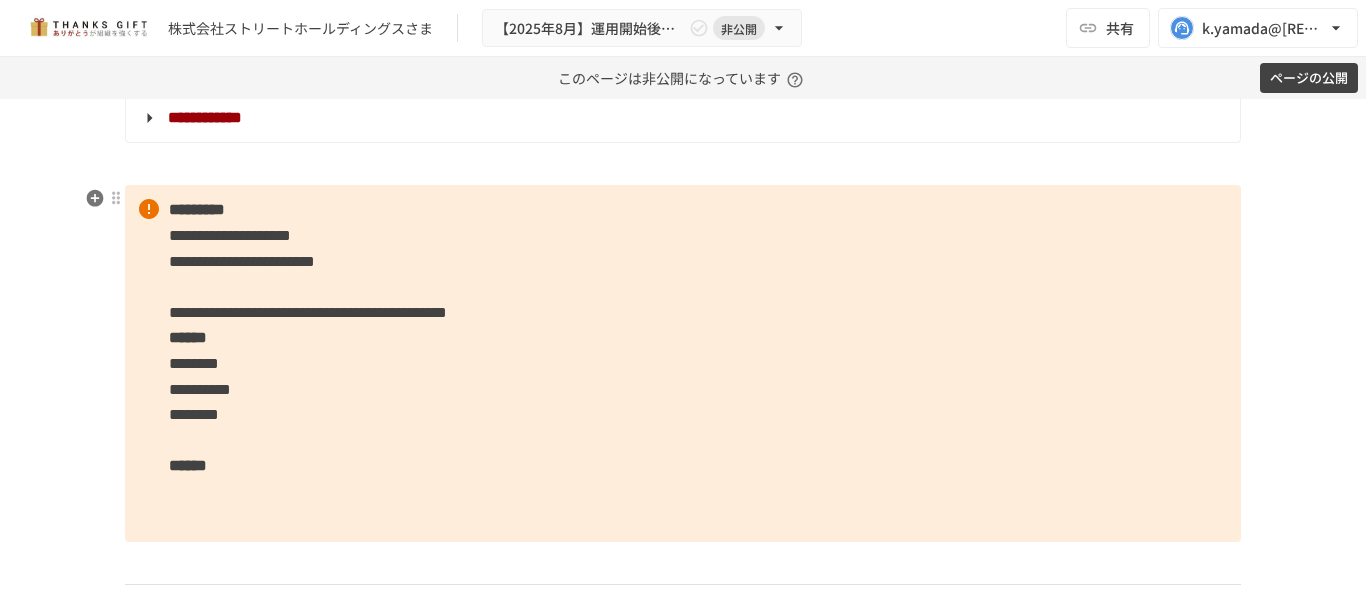 click on "**********" at bounding box center (308, 312) 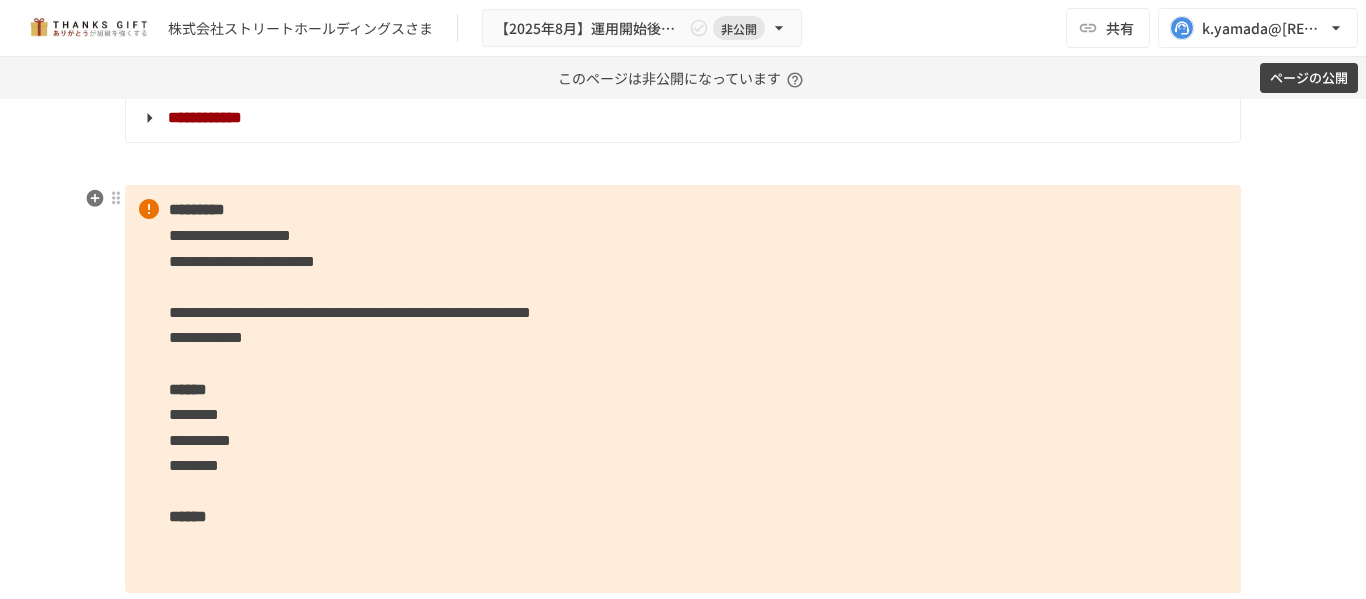 click on "**********" at bounding box center (683, 389) 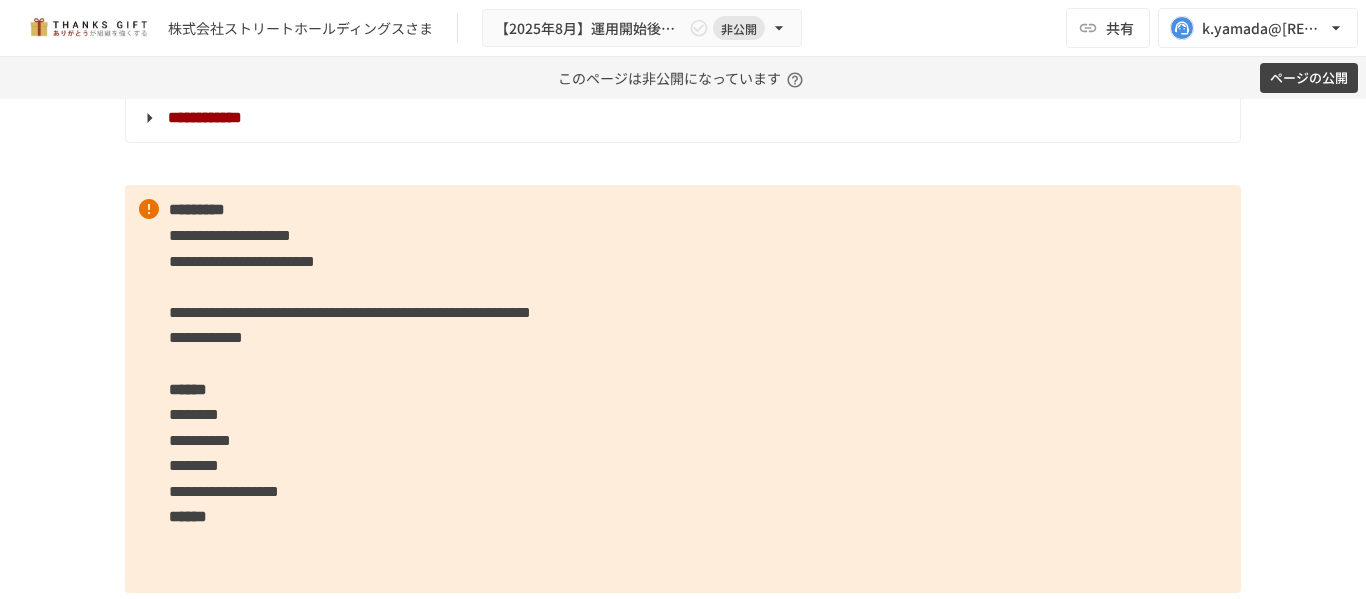 click on "**********" at bounding box center (683, 389) 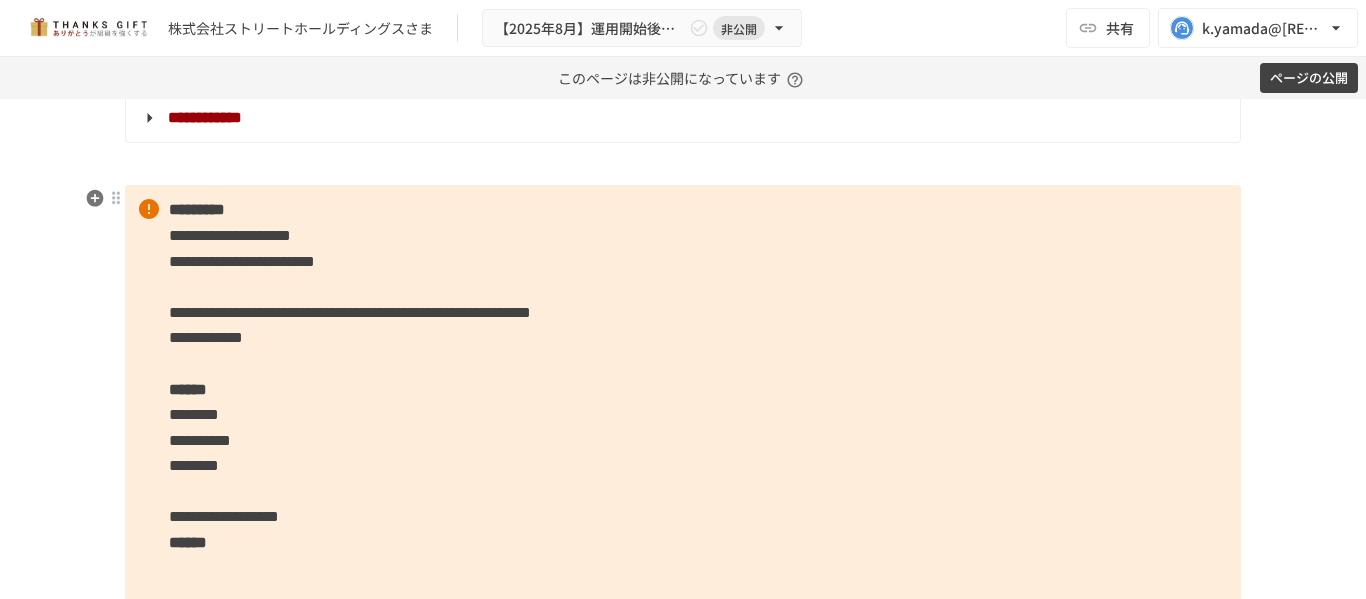 click on "**********" at bounding box center [683, 402] 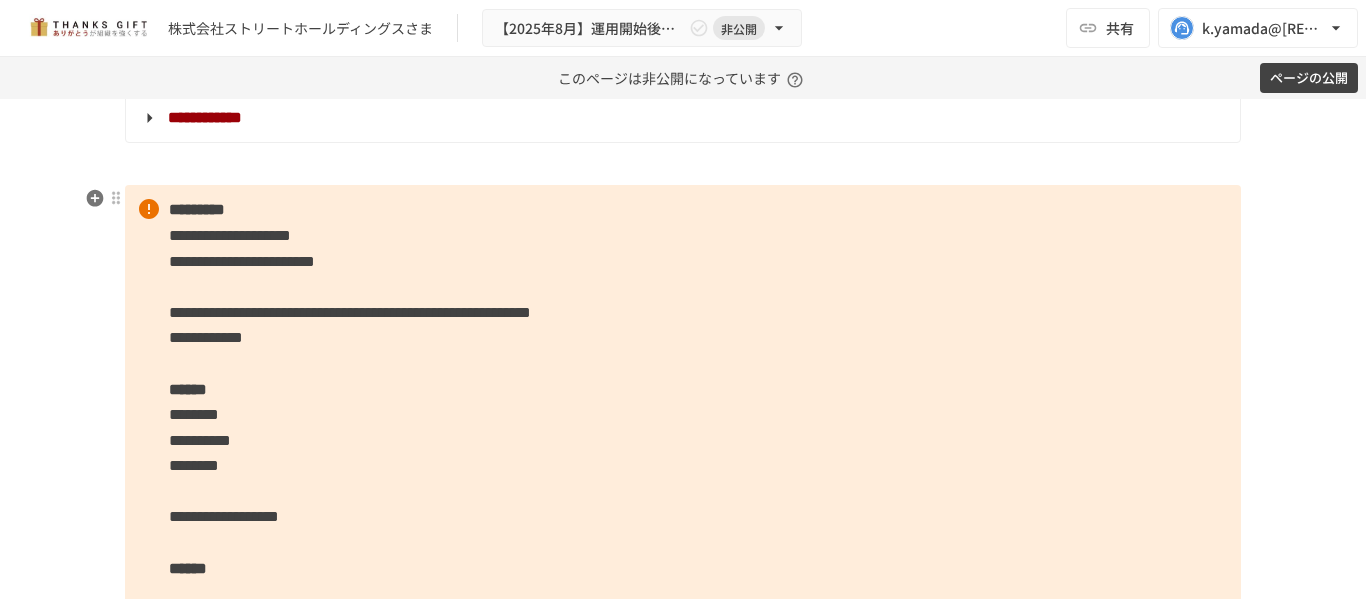 click on "**********" at bounding box center (683, 414) 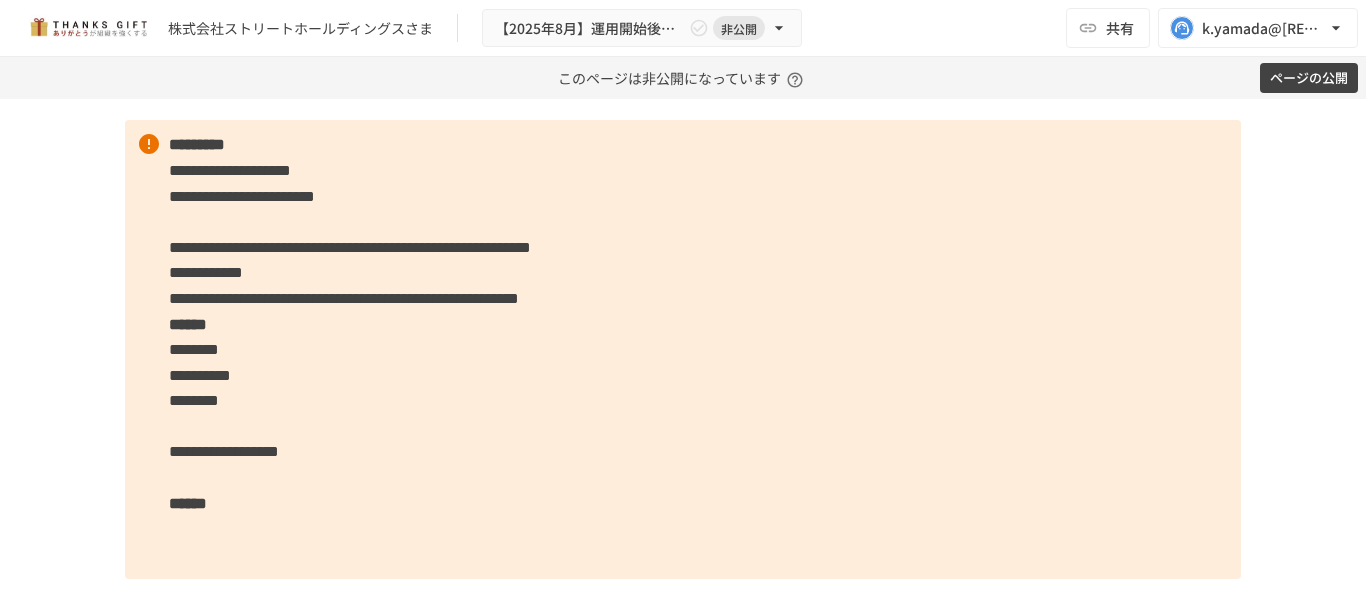 scroll, scrollTop: 4845, scrollLeft: 0, axis: vertical 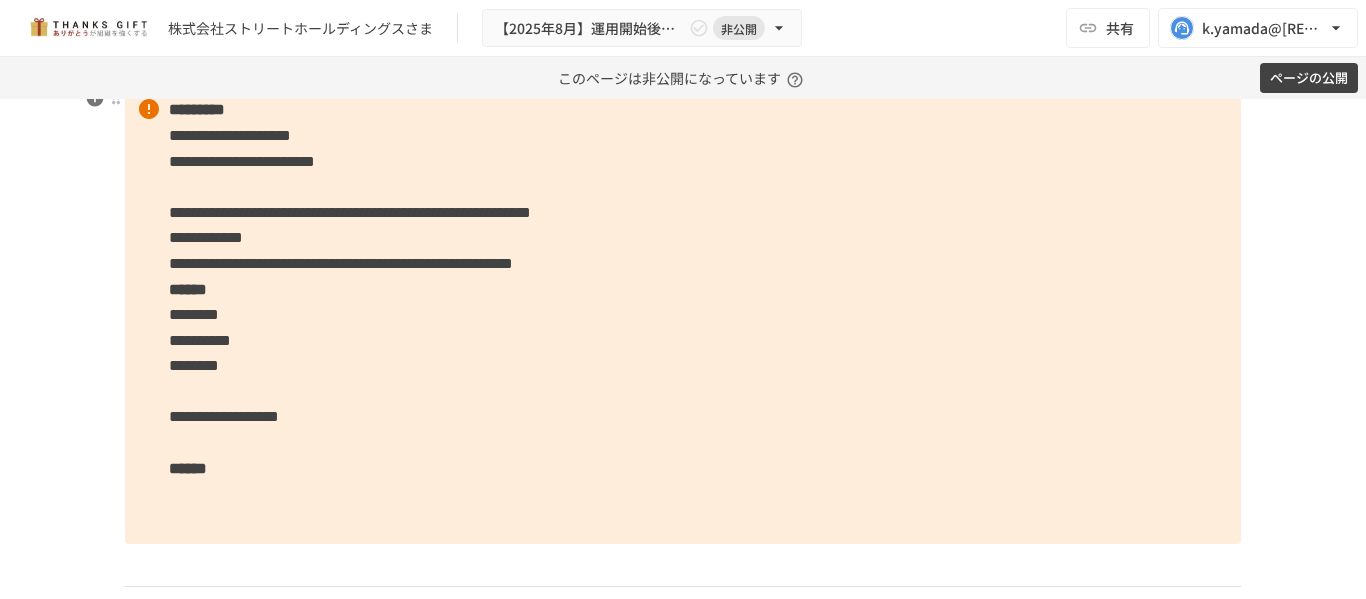 click on "**********" at bounding box center (683, 314) 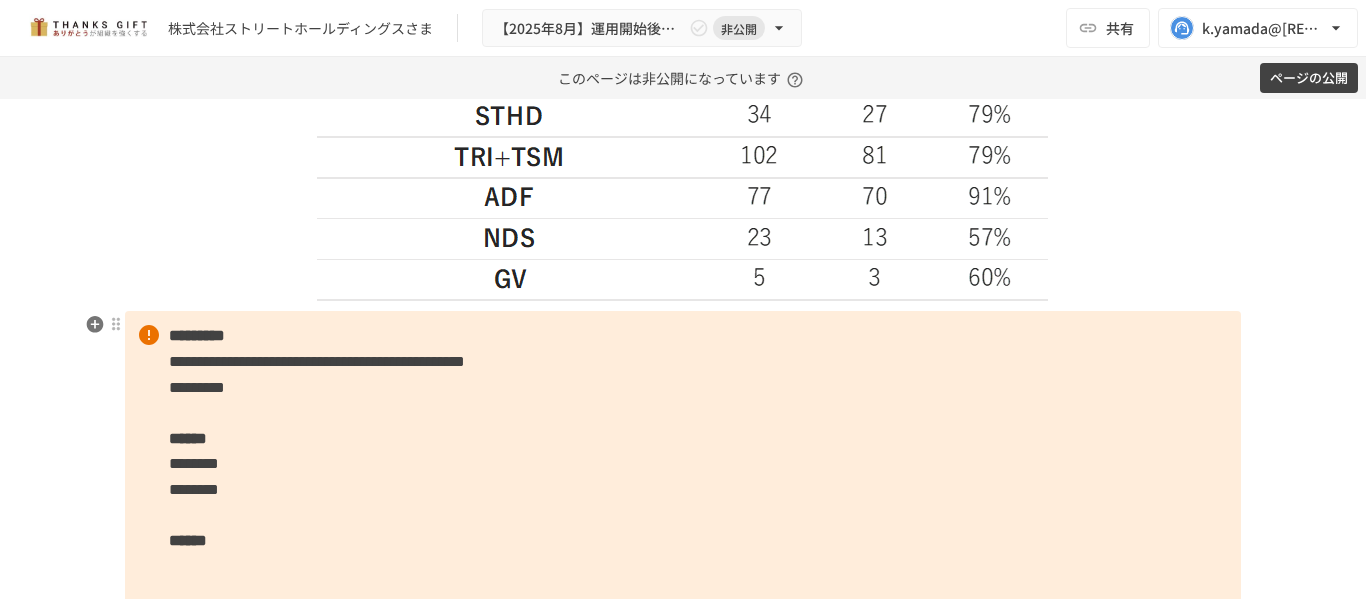 scroll, scrollTop: 2745, scrollLeft: 0, axis: vertical 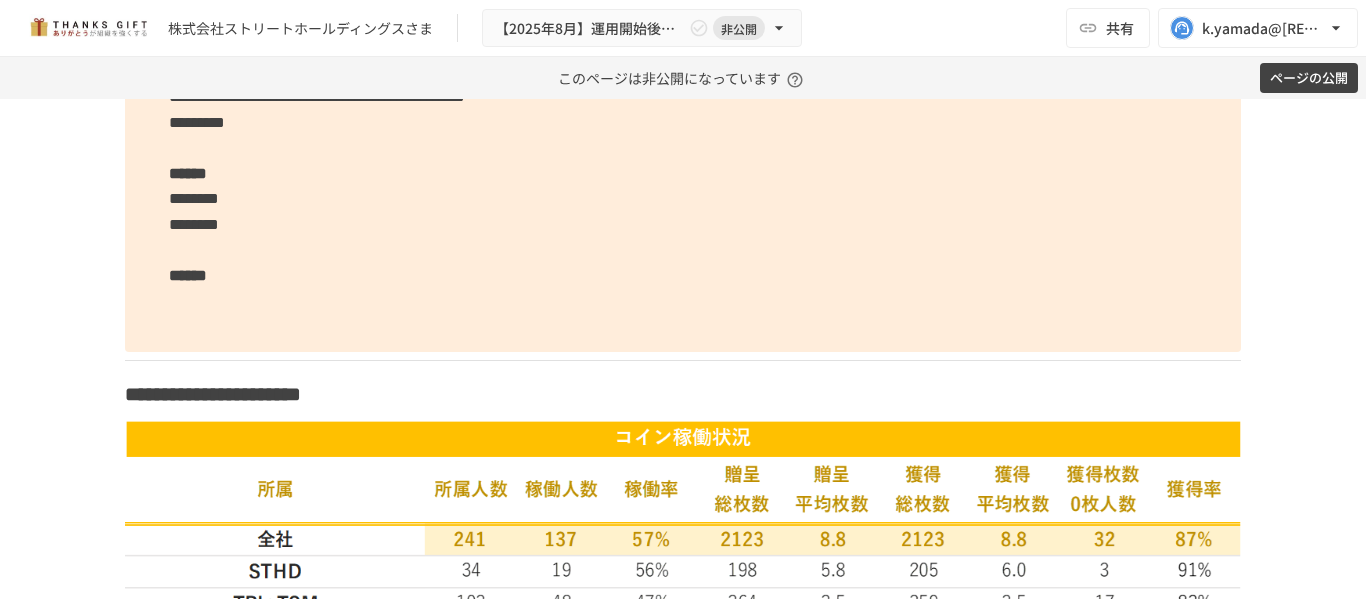 click on "******" at bounding box center [188, 275] 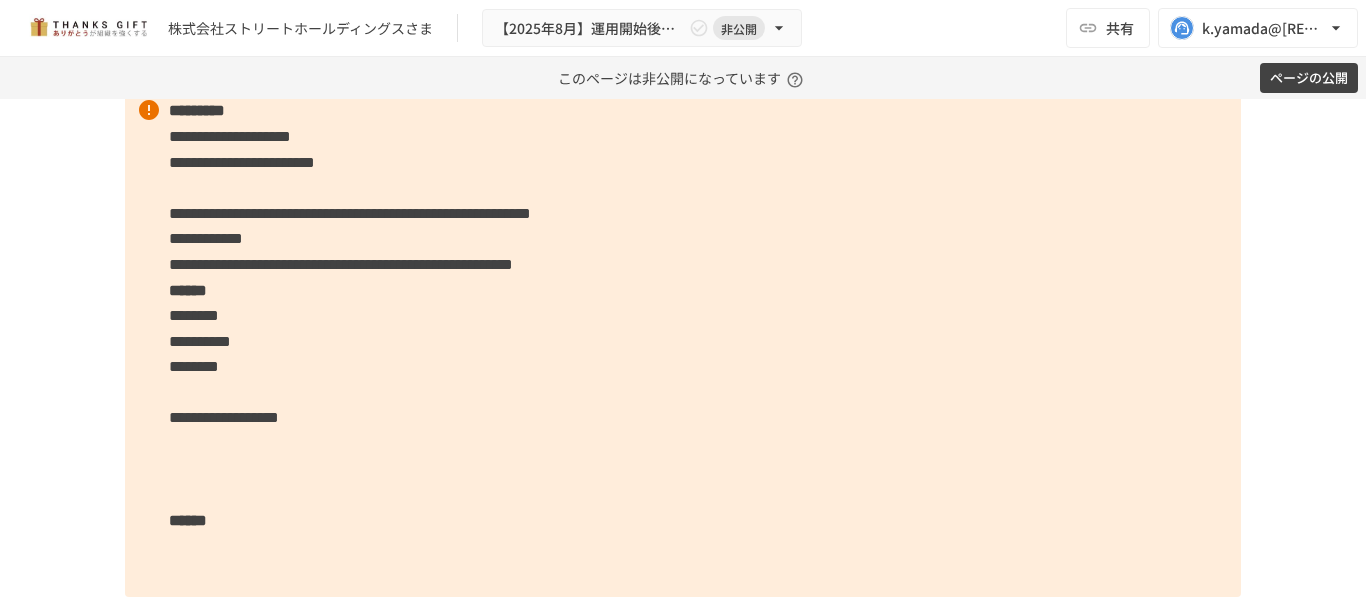 scroll, scrollTop: 4845, scrollLeft: 0, axis: vertical 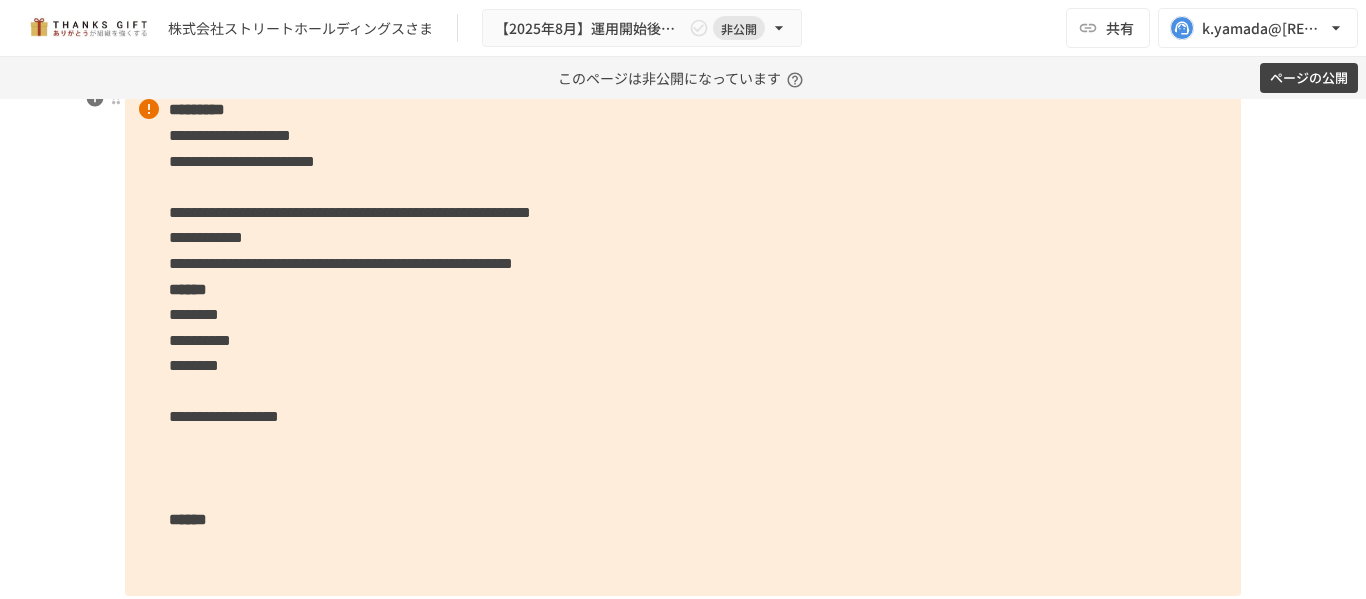 click on "**********" at bounding box center (683, 340) 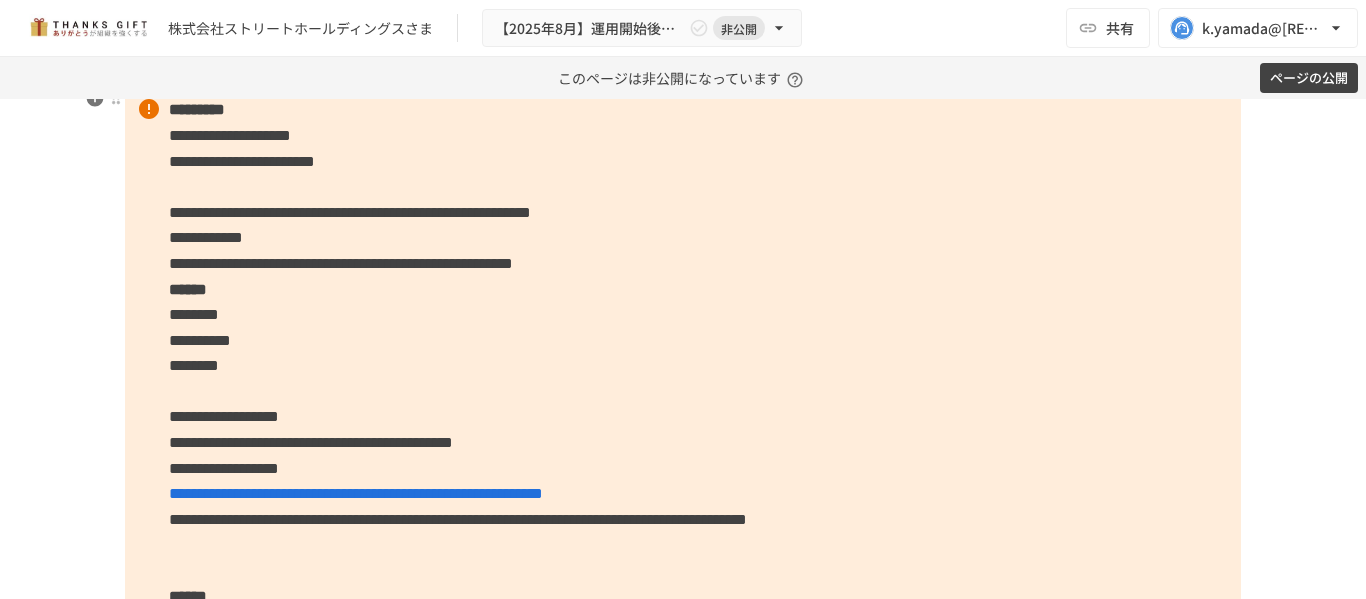 click on "**********" at bounding box center [683, 378] 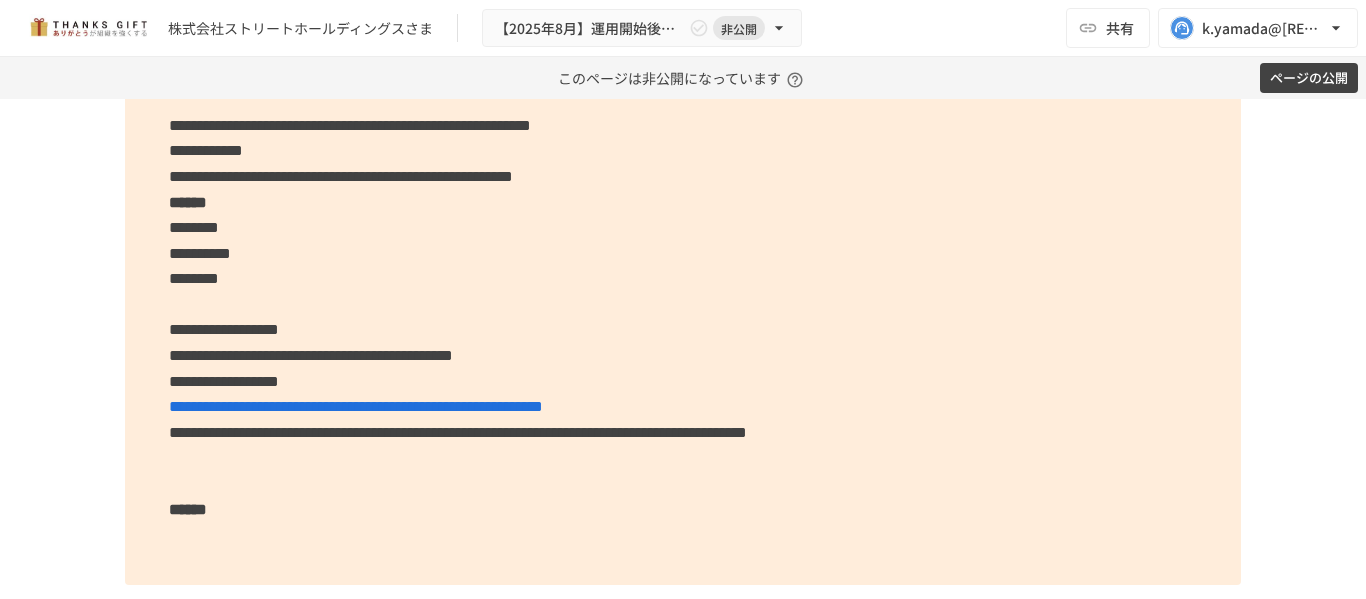 scroll, scrollTop: 4845, scrollLeft: 0, axis: vertical 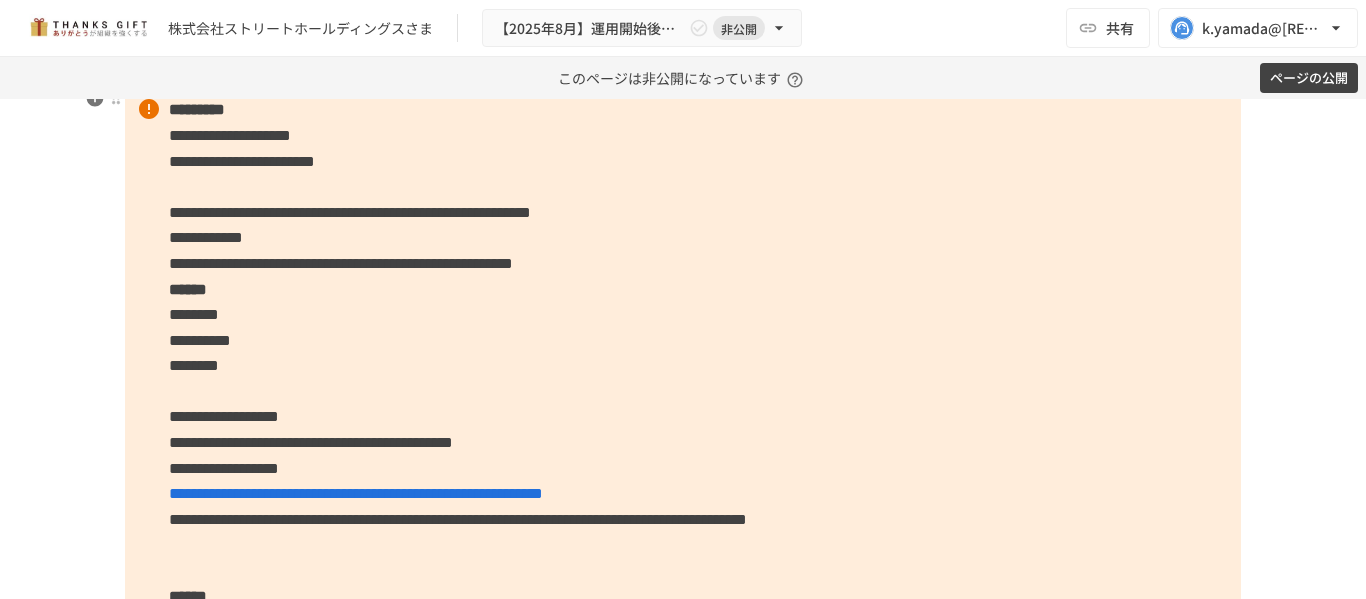 click on "**********" at bounding box center (683, 378) 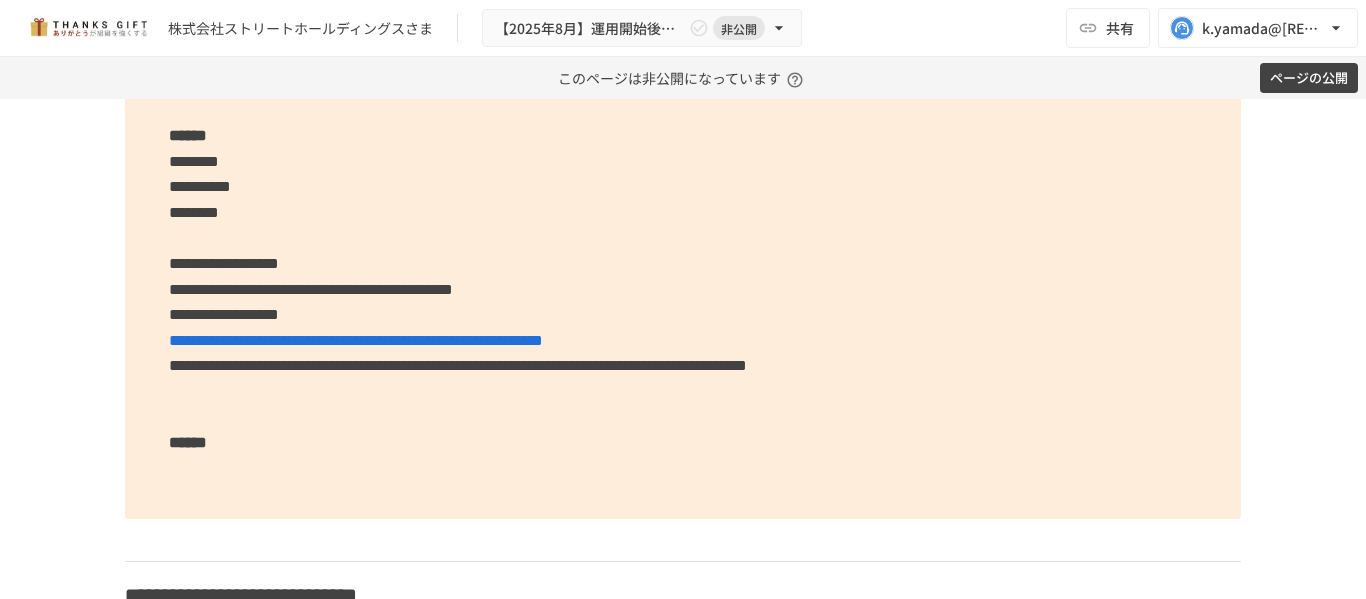 scroll, scrollTop: 5245, scrollLeft: 0, axis: vertical 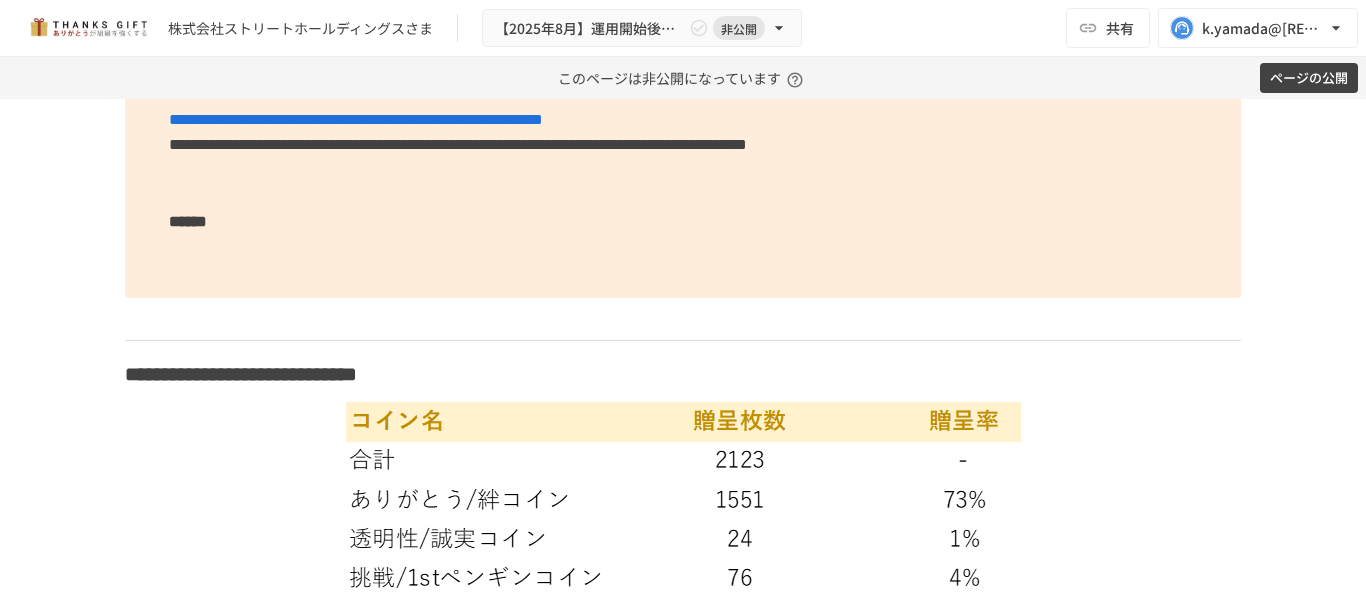 click on "**********" at bounding box center (683, -9) 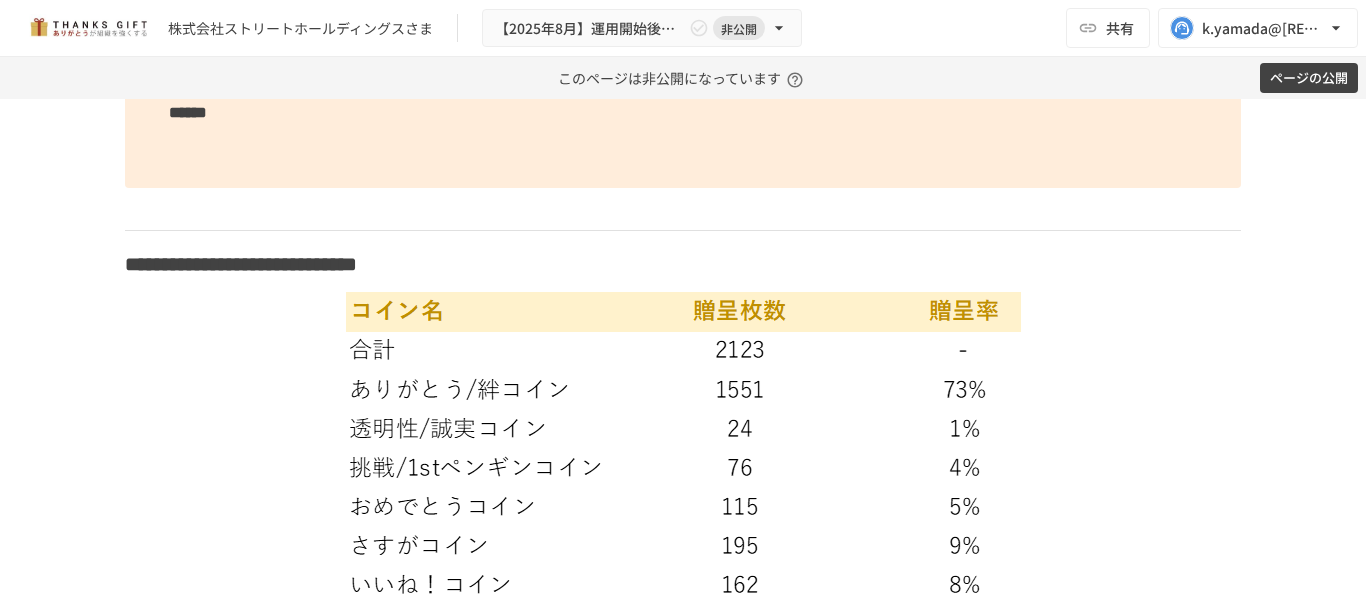 scroll, scrollTop: 5545, scrollLeft: 0, axis: vertical 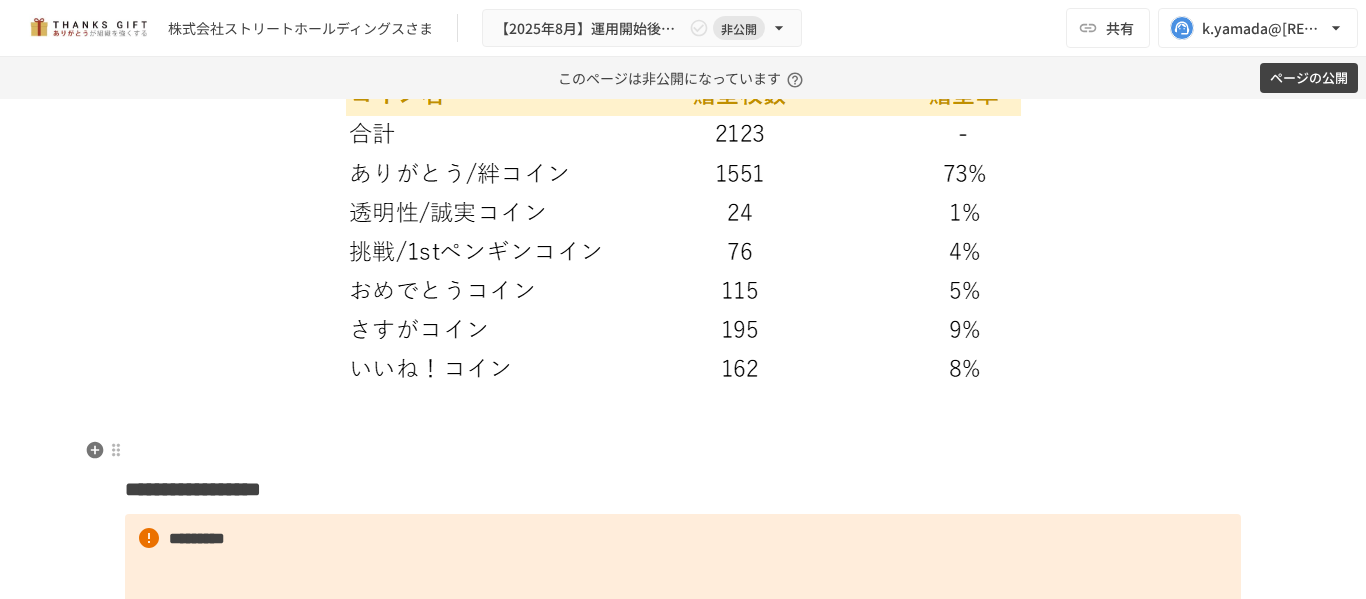 click on "**********" at bounding box center (683, 457) 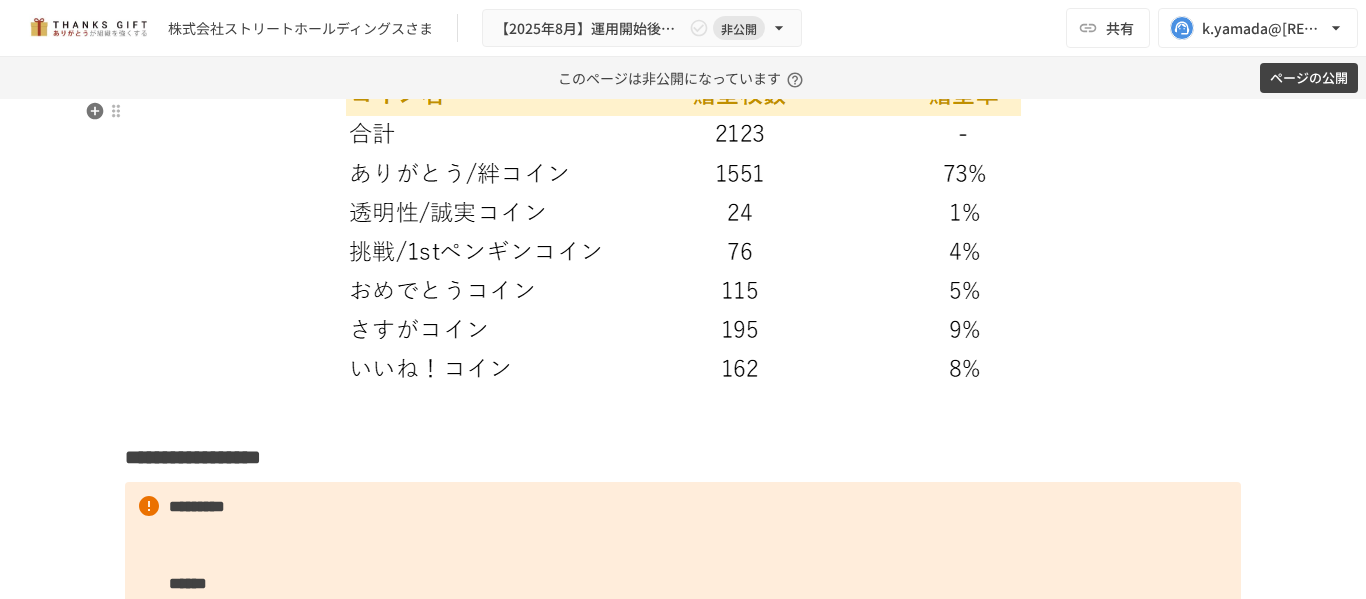 click at bounding box center (683, 232) 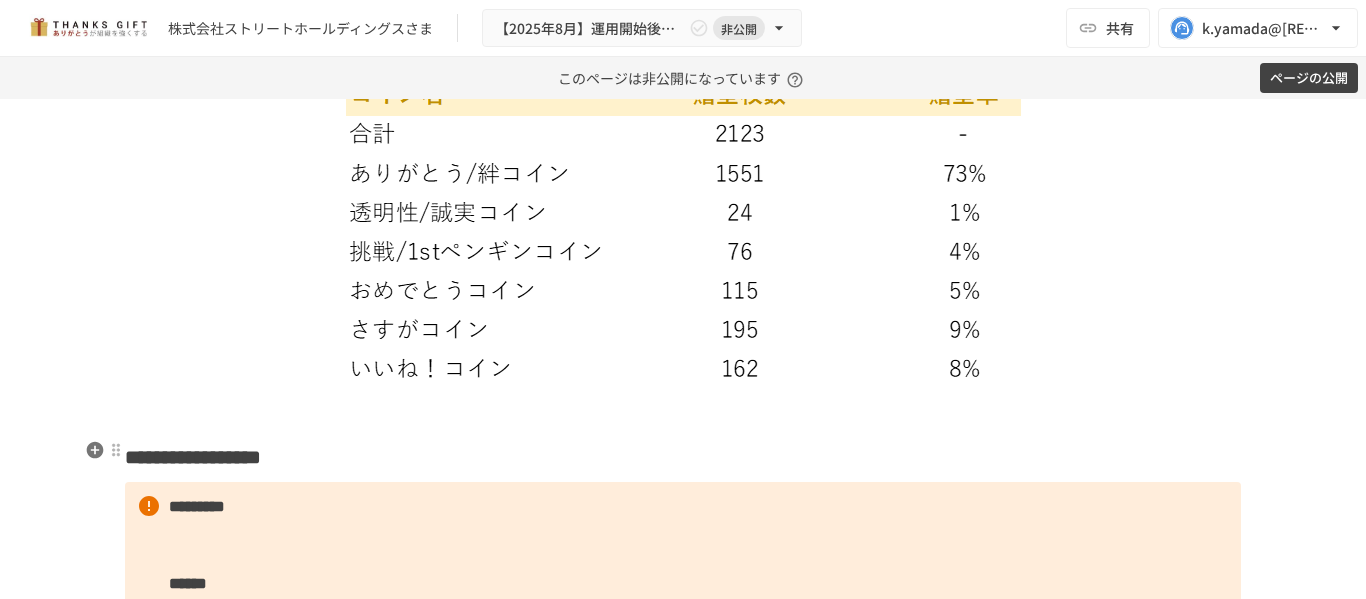 click on "**********" at bounding box center [683, 441] 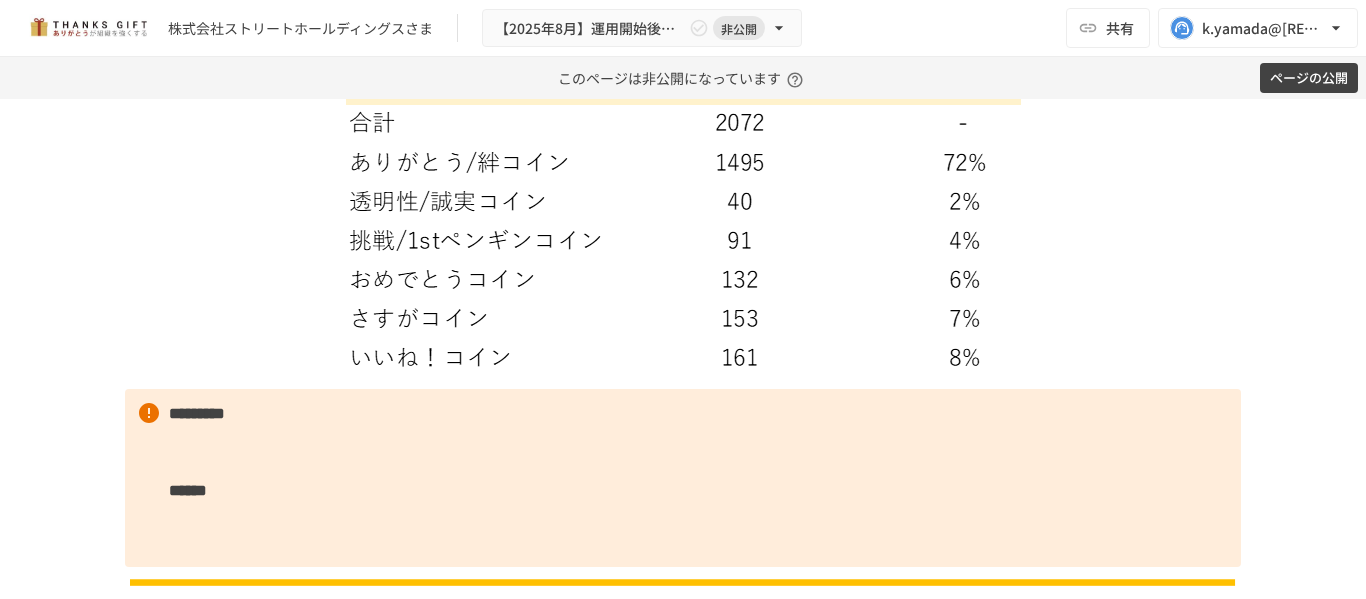 scroll, scrollTop: 6145, scrollLeft: 0, axis: vertical 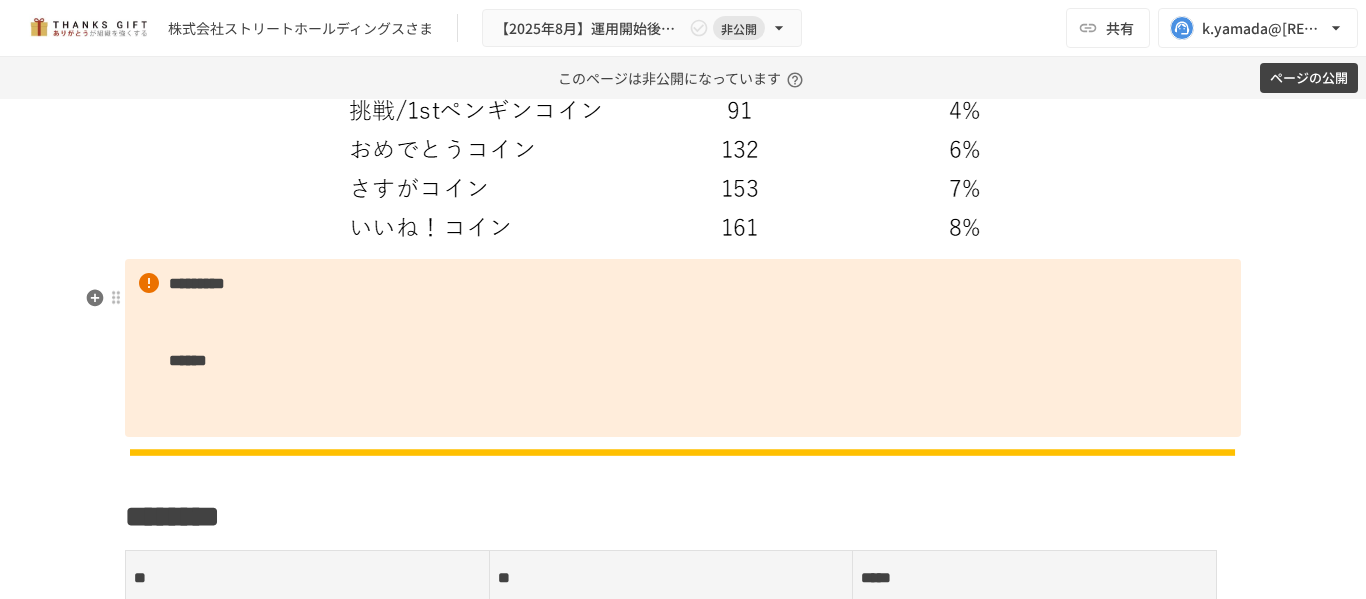 click on "********* ******" at bounding box center [683, 348] 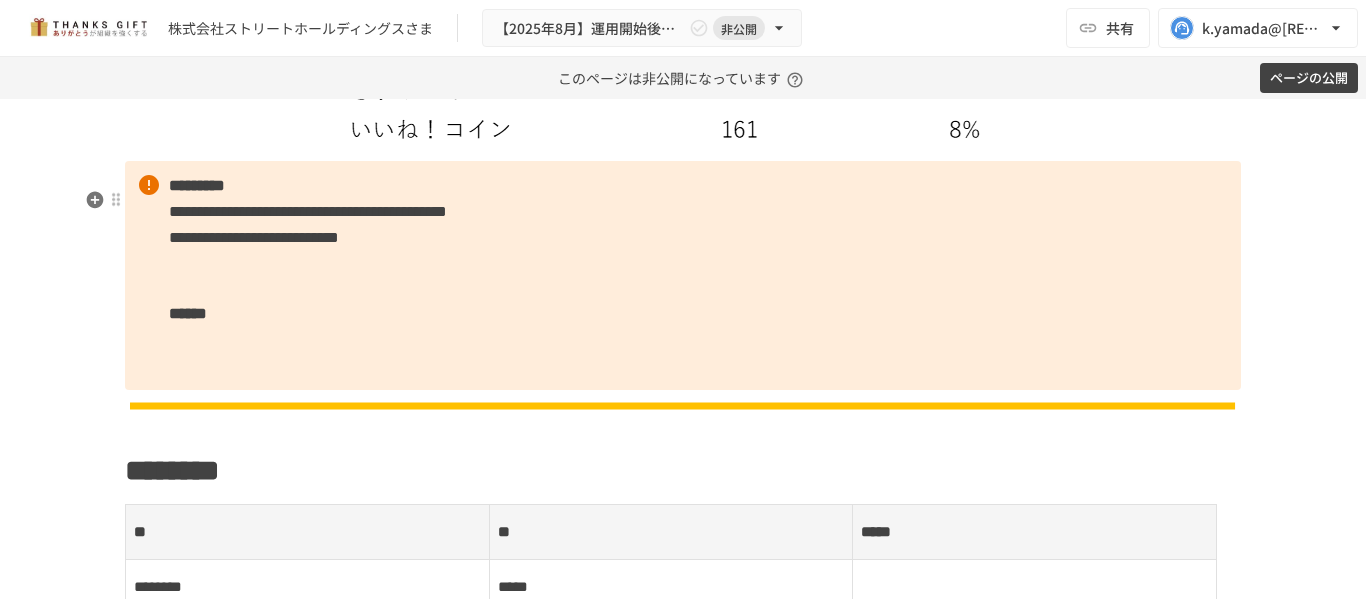scroll, scrollTop: 6245, scrollLeft: 0, axis: vertical 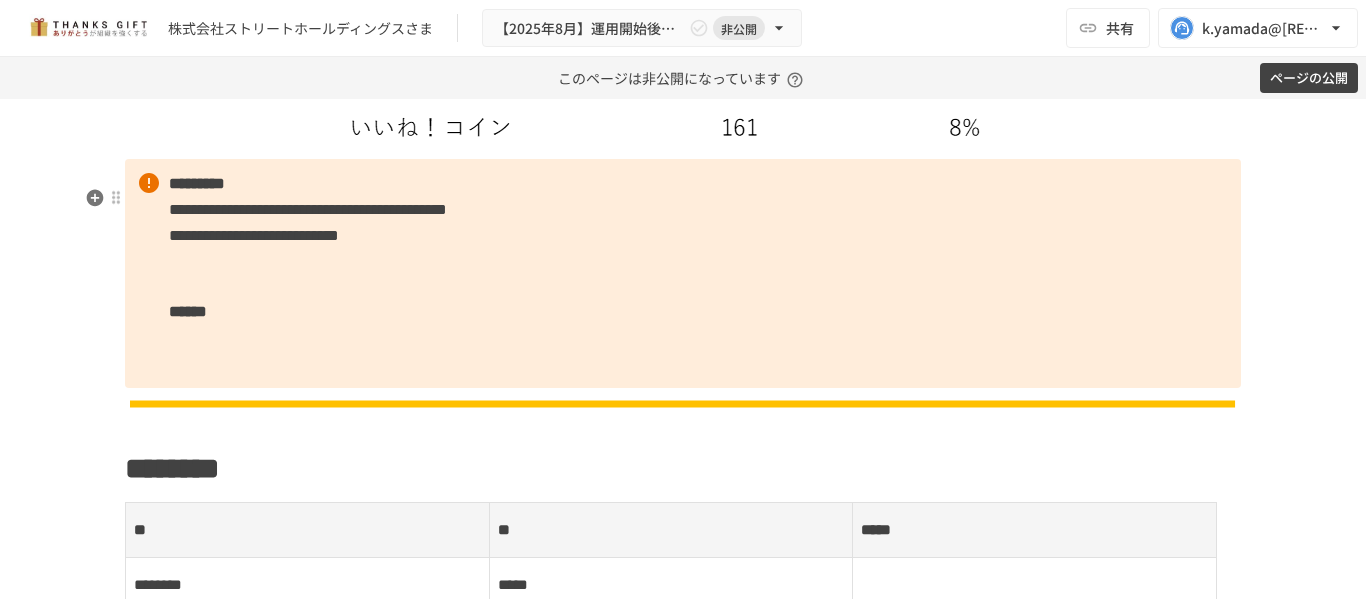click on "**********" at bounding box center [683, 273] 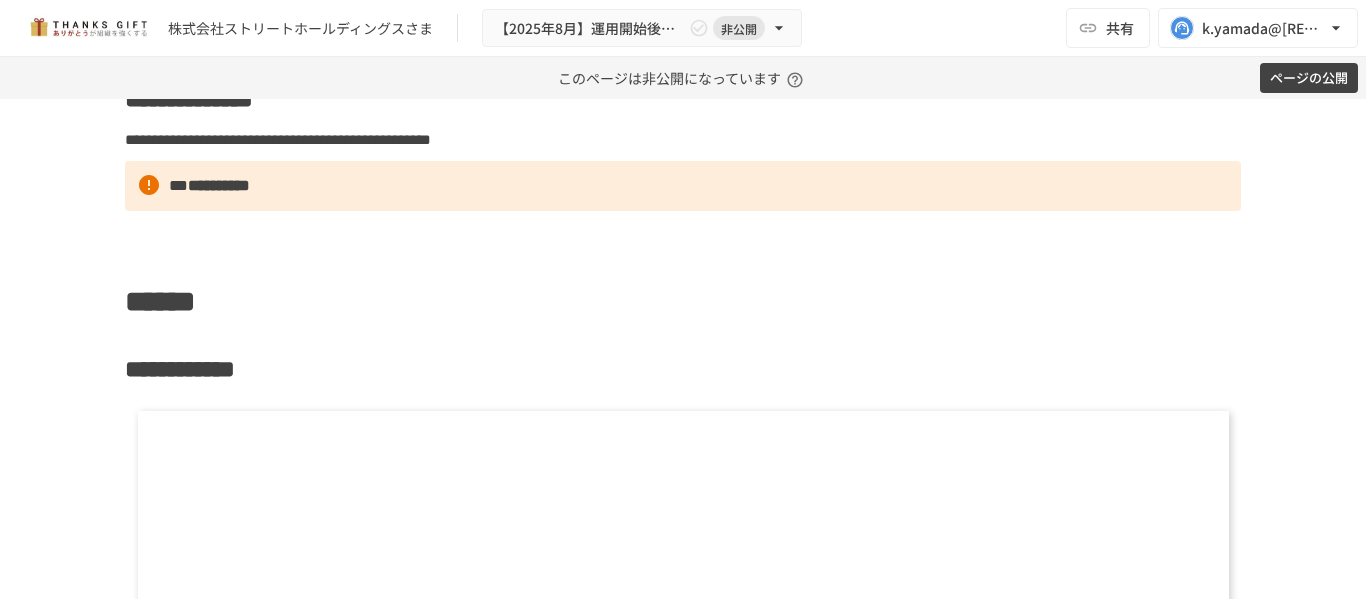 scroll, scrollTop: 7445, scrollLeft: 0, axis: vertical 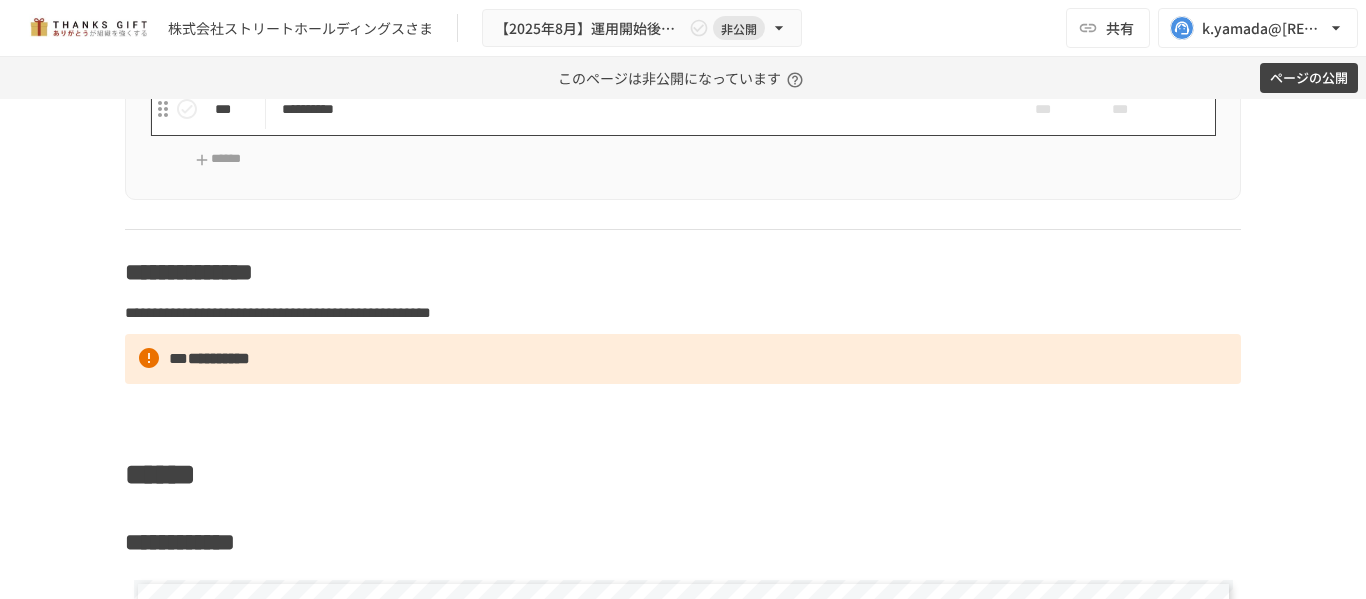 click on "**********" at bounding box center (641, 109) 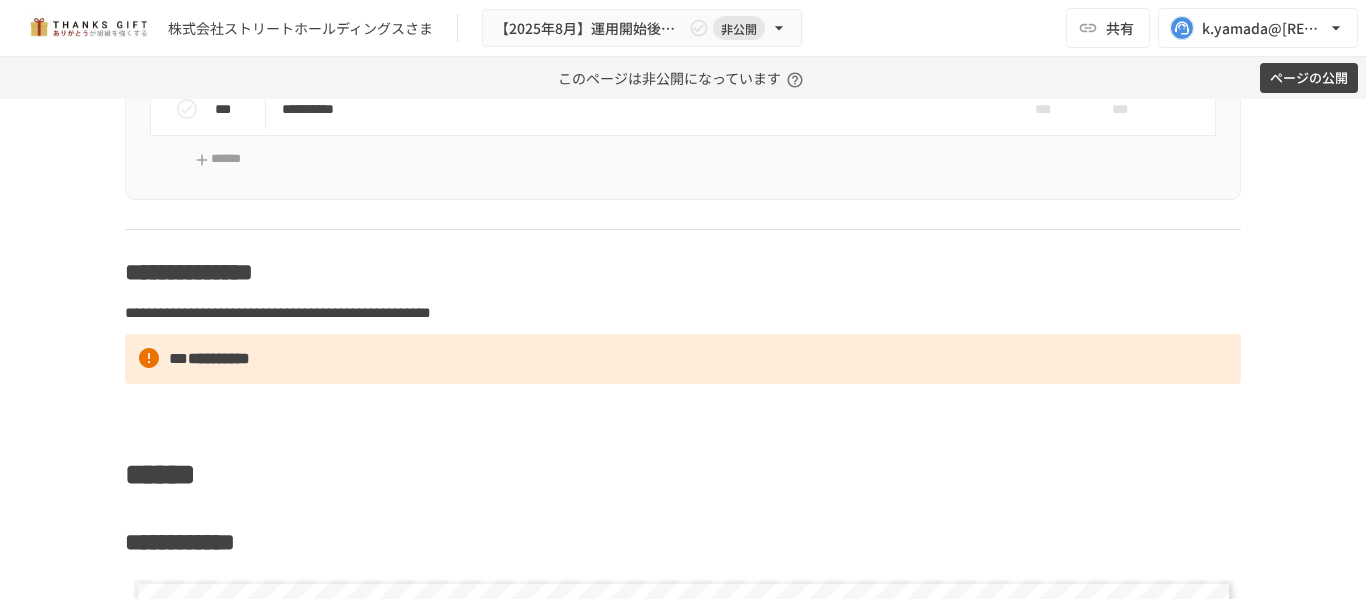 scroll, scrollTop: 6420, scrollLeft: 0, axis: vertical 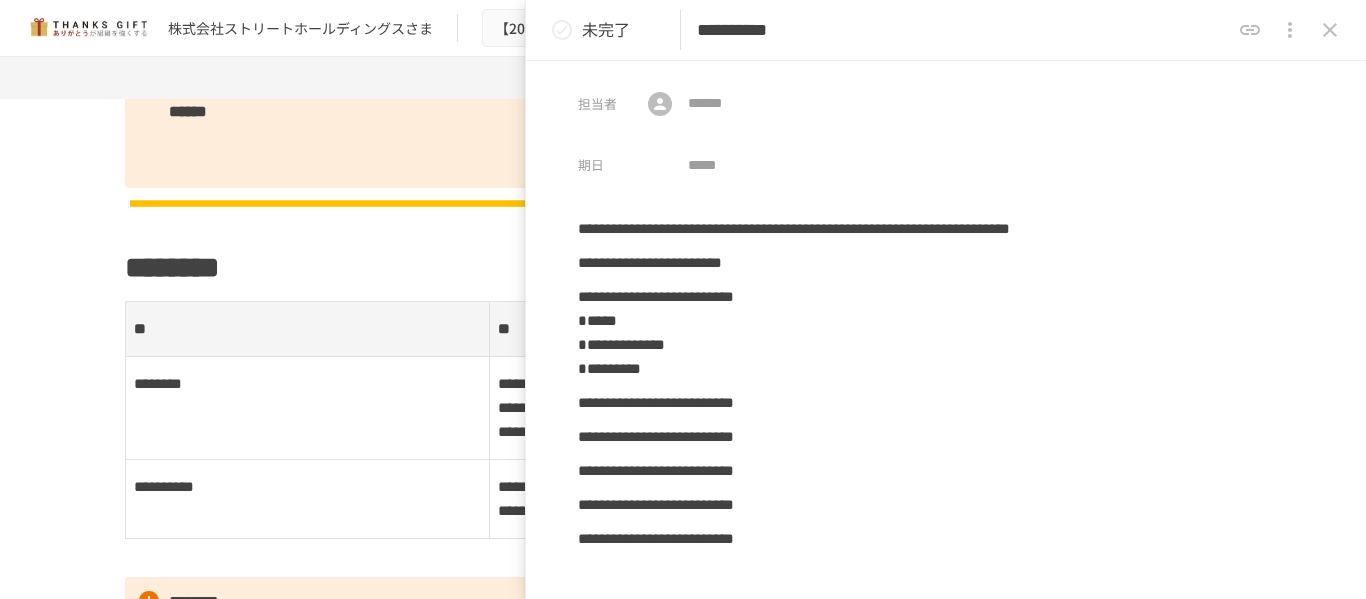 click 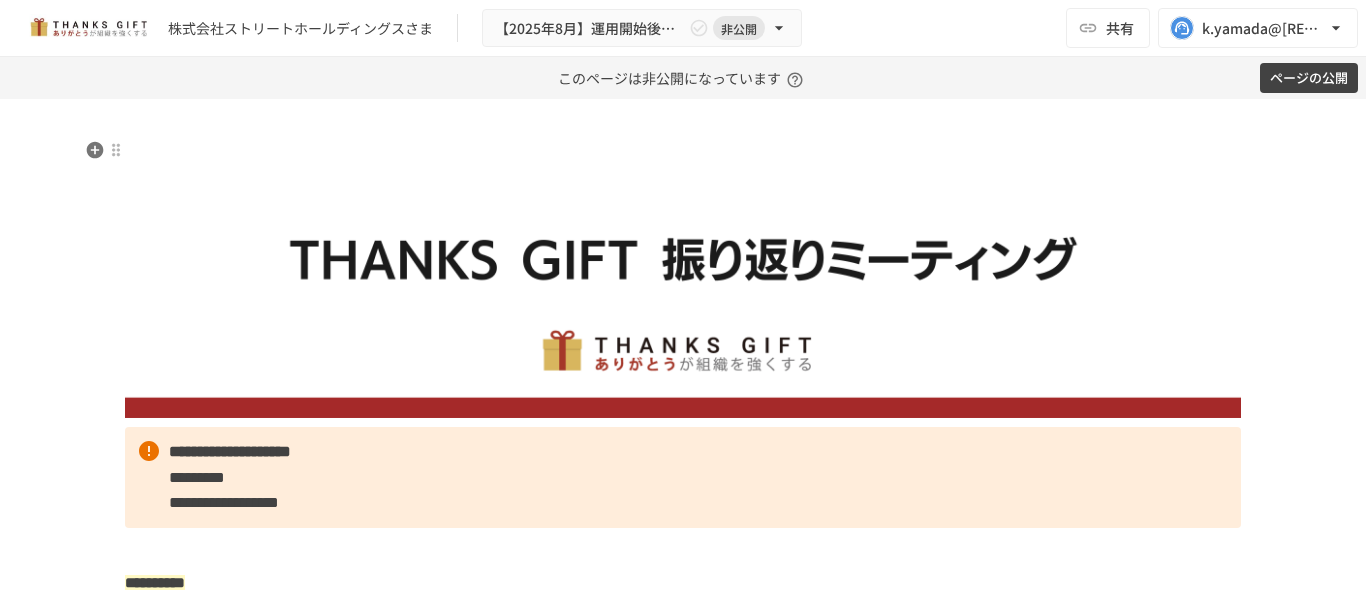 scroll, scrollTop: 0, scrollLeft: 0, axis: both 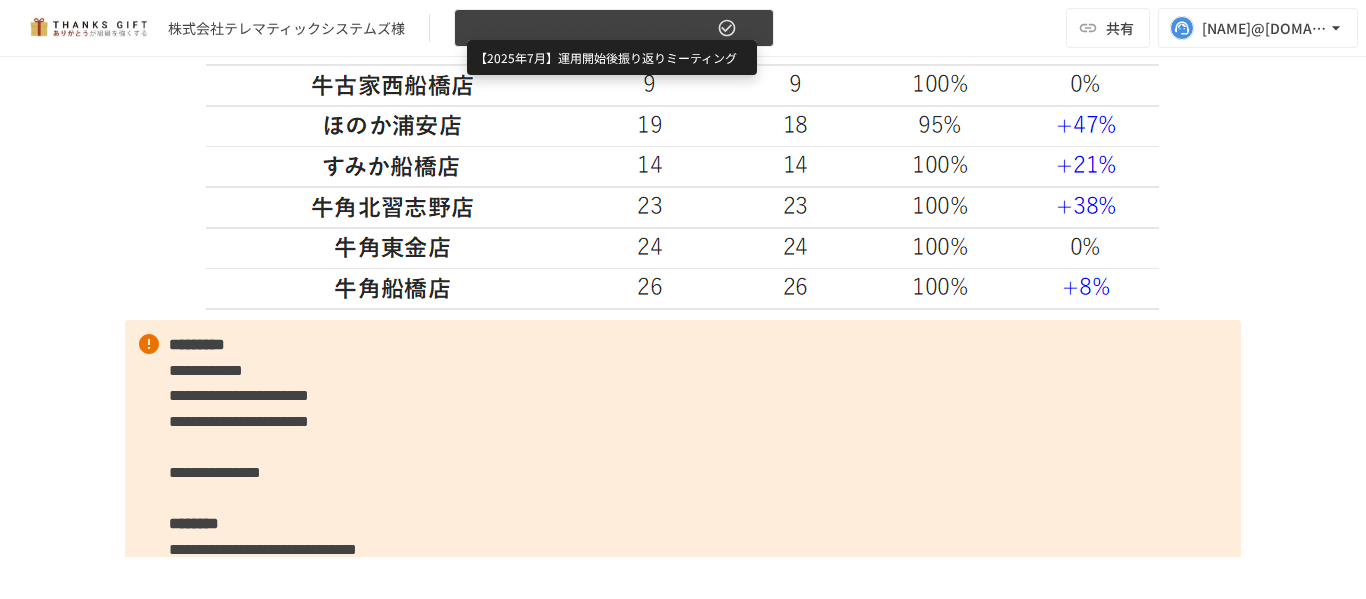 click on "【2025年7月】運用開始後振り返りミーティング" at bounding box center [590, 28] 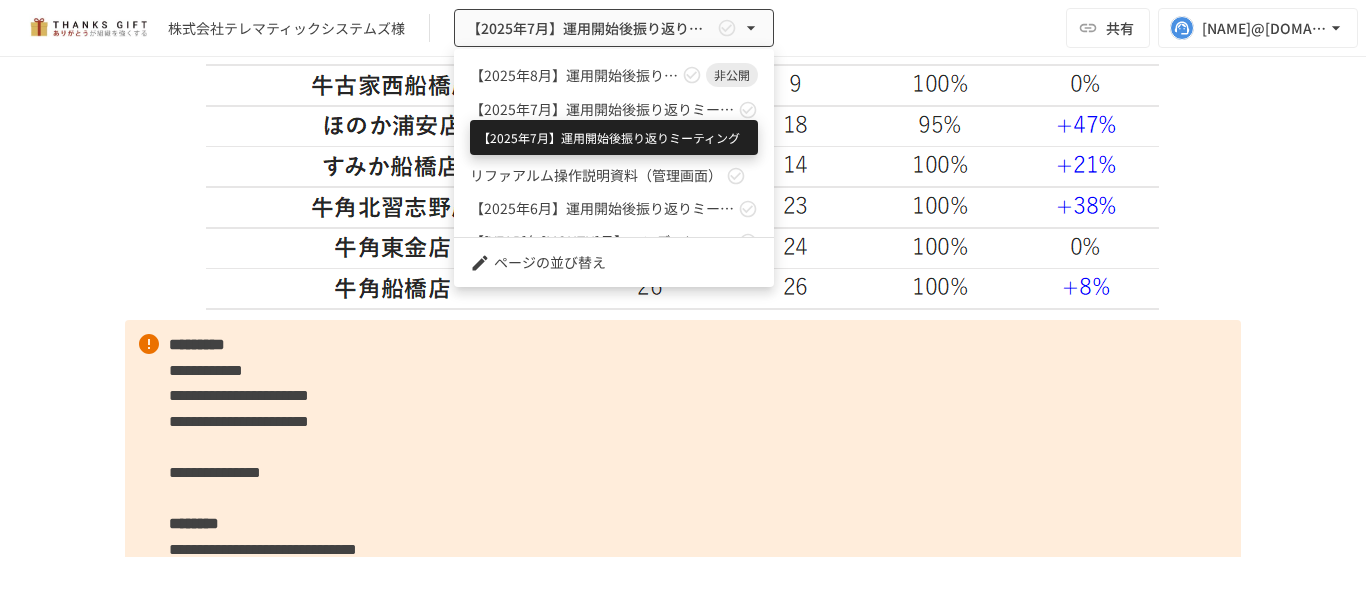 click on "【2025年7月】運用開始後振り返りミーティング" at bounding box center (602, 109) 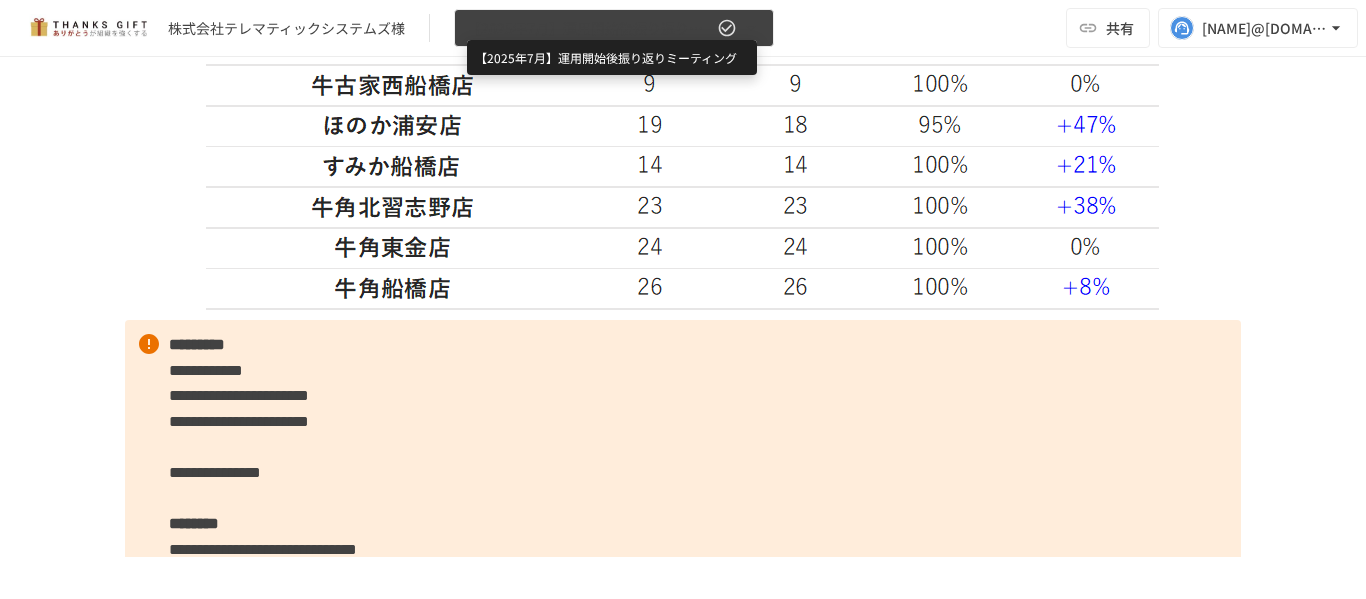 click on "【2025年7月】運用開始後振り返りミーティング" at bounding box center [590, 28] 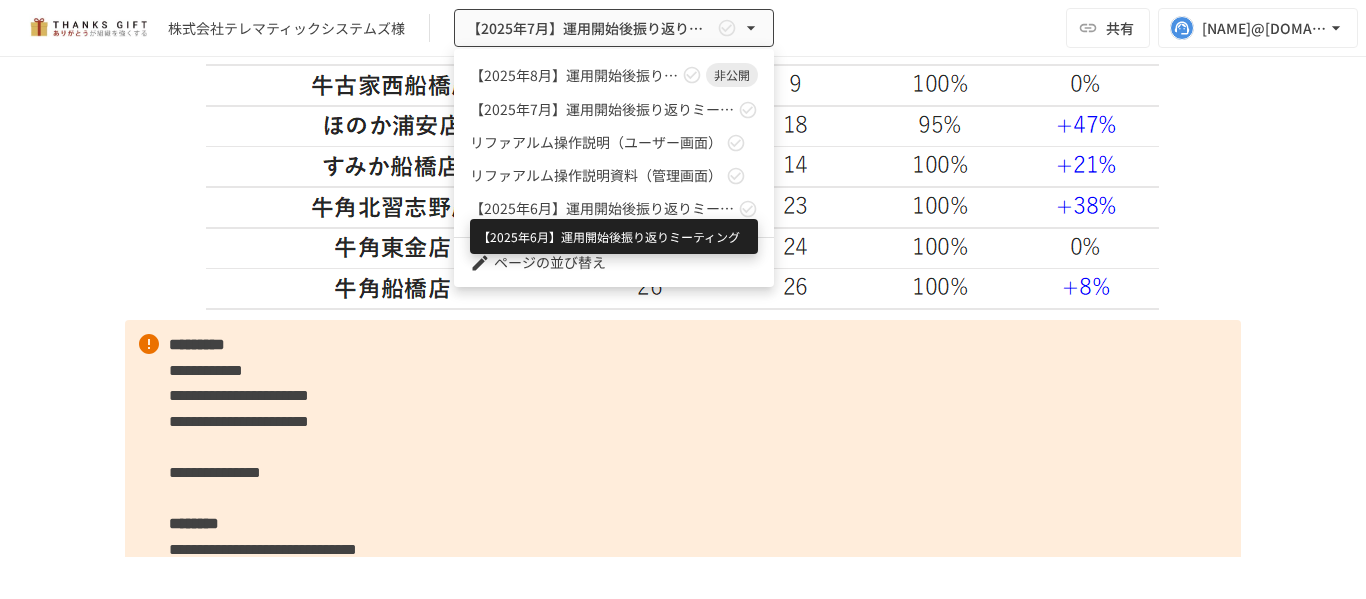 click on "【2025年6月】運用開始後振り返りミーティング" at bounding box center (602, 208) 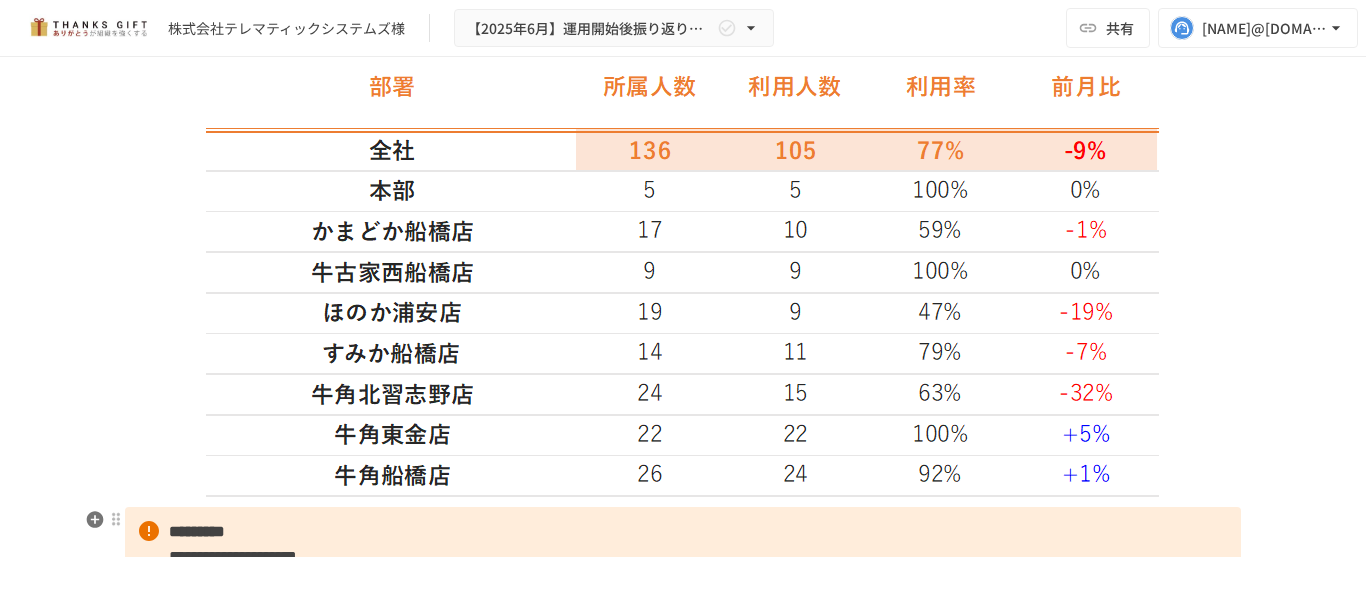 scroll, scrollTop: 2467, scrollLeft: 0, axis: vertical 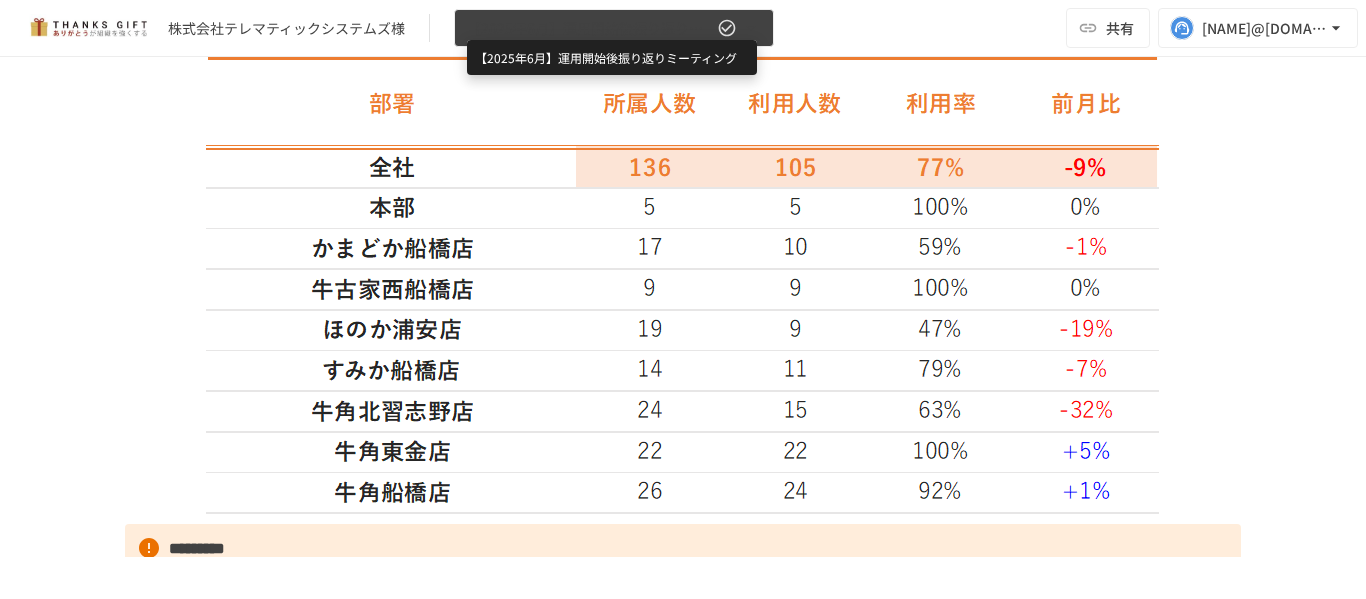 click on "【2025年6月】運用開始後振り返りミーティング" at bounding box center [590, 28] 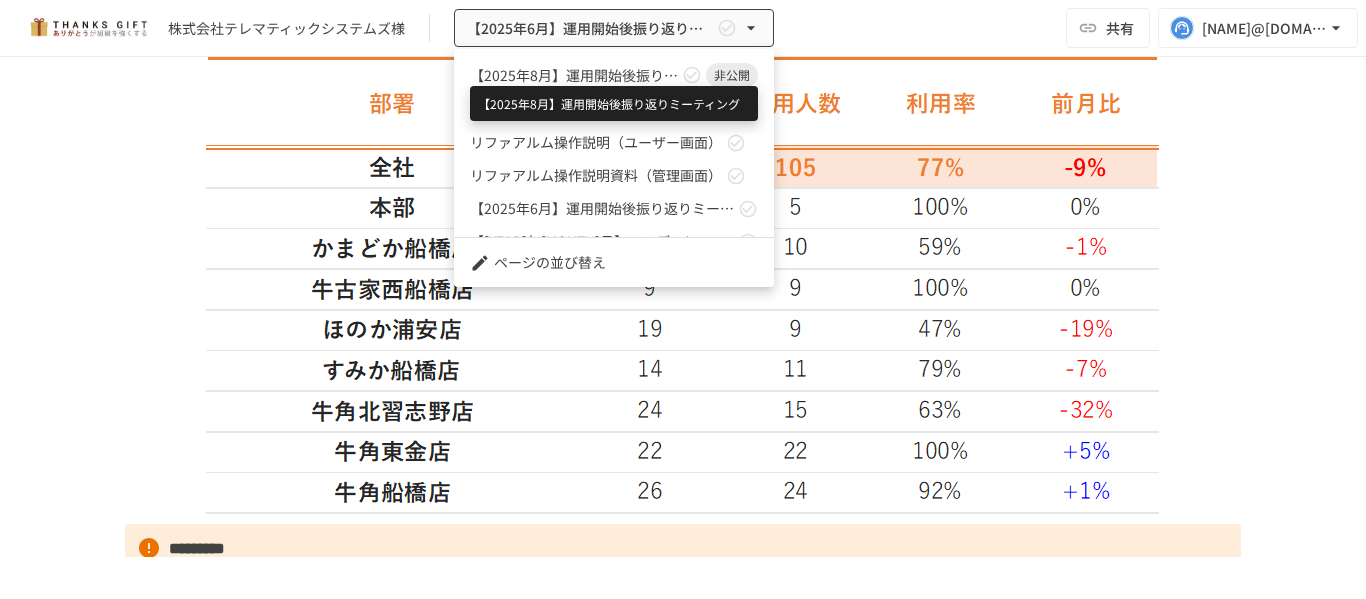 click on "【2025年8月】運用開始後振り返りミーティング" at bounding box center (574, 75) 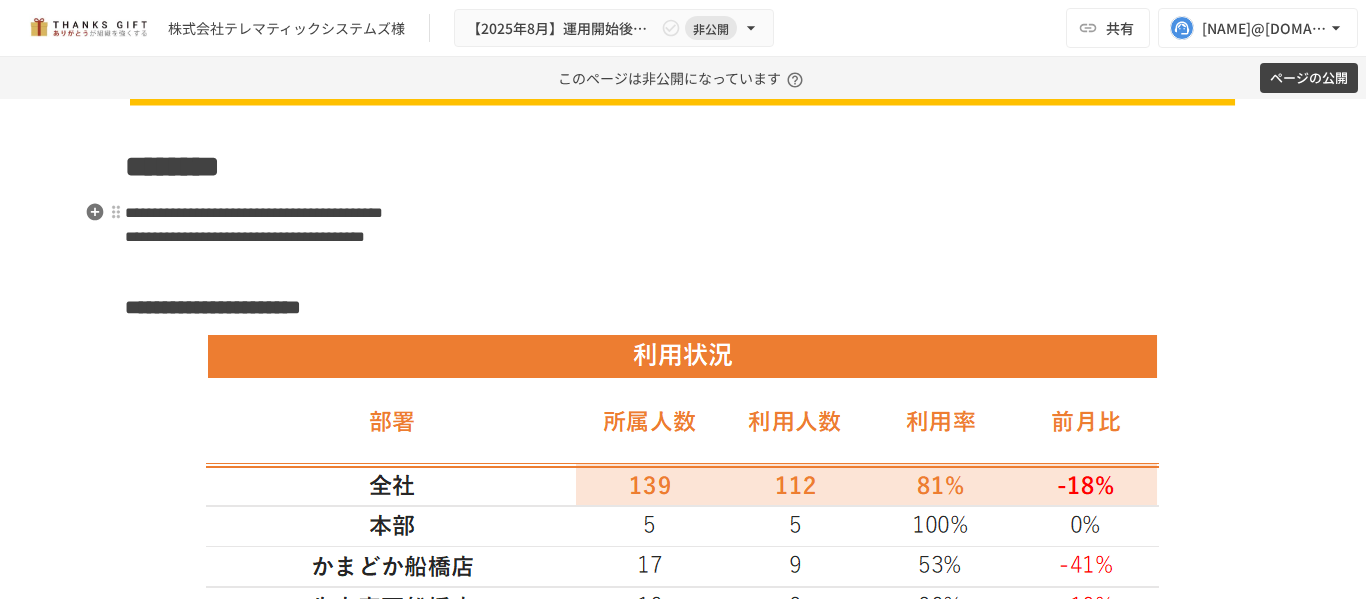 scroll, scrollTop: 2547, scrollLeft: 0, axis: vertical 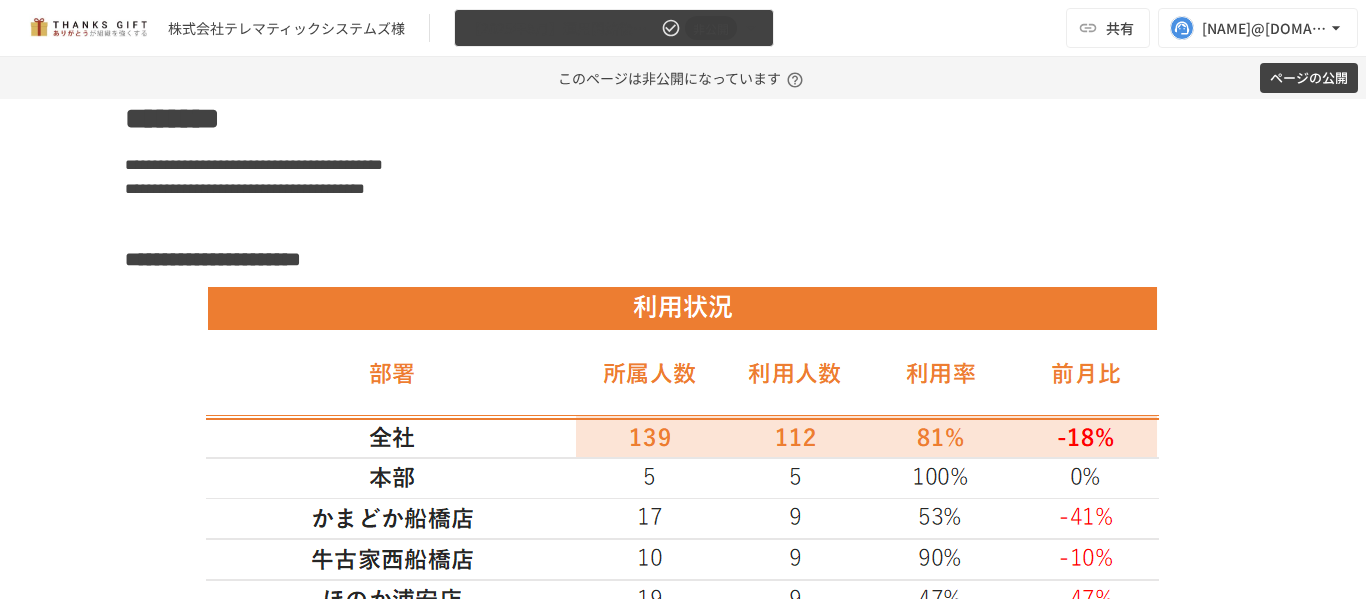 click on "【2025年8月】運用開始後振り返りミーティング 非公開" at bounding box center (614, 28) 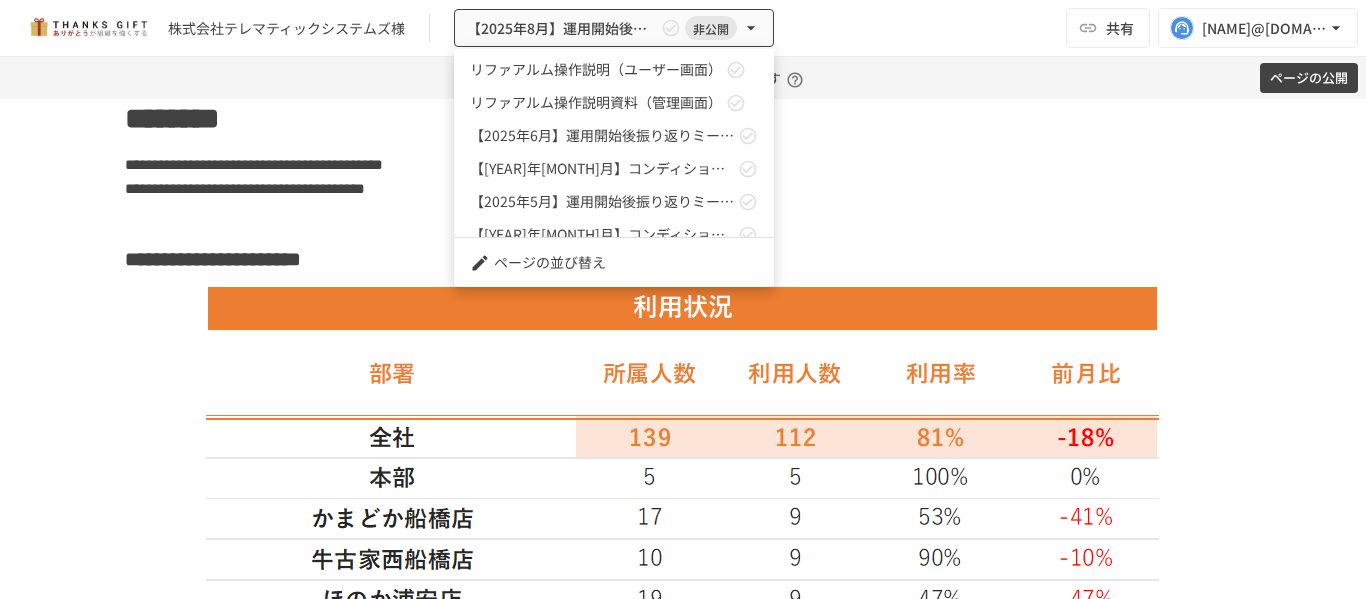 scroll, scrollTop: 100, scrollLeft: 0, axis: vertical 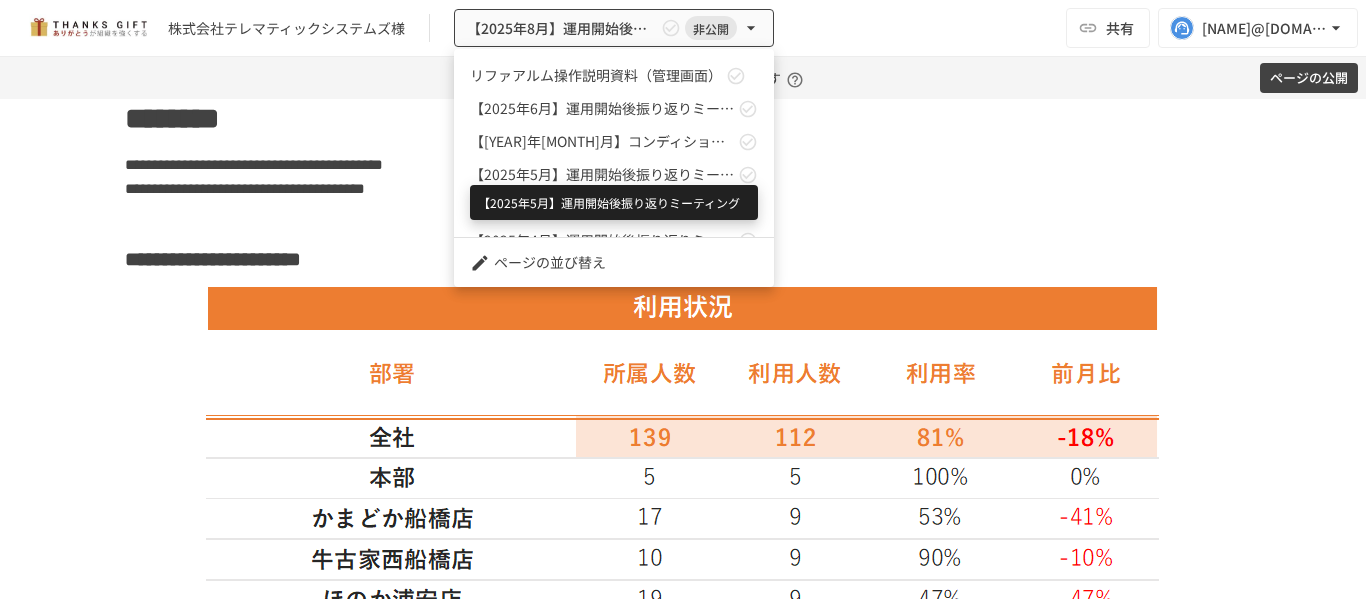 click on "【2025年5月】運用開始後振り返りミーティング" at bounding box center (602, 174) 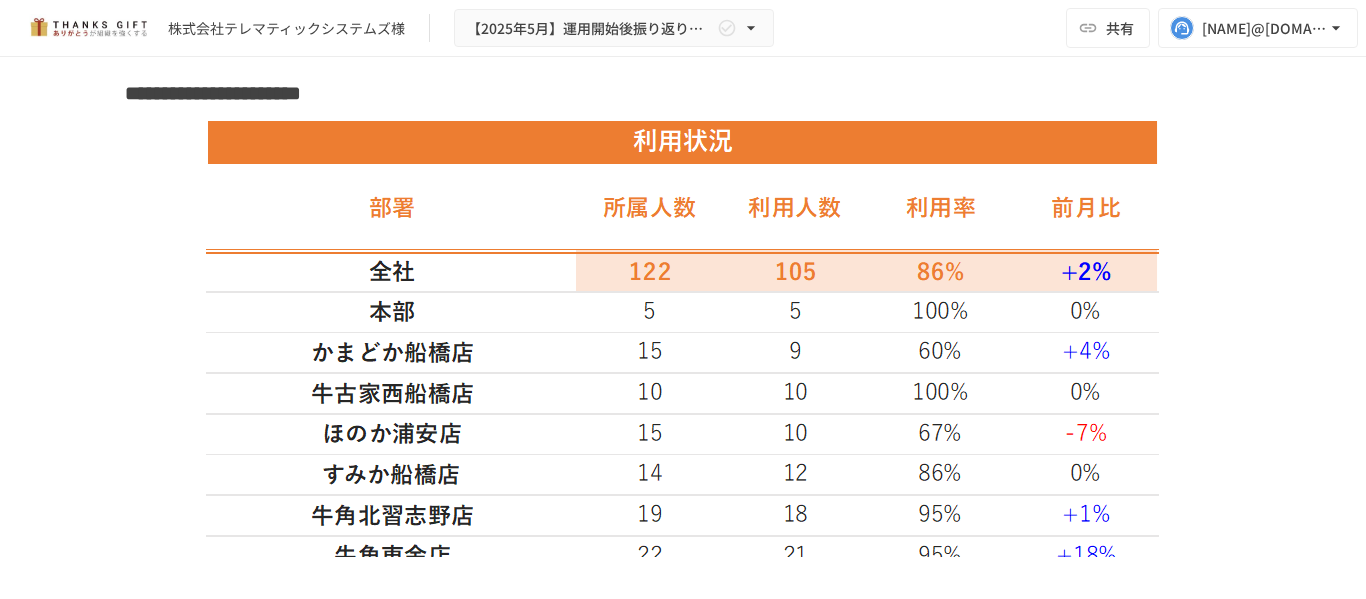 scroll, scrollTop: 2582, scrollLeft: 0, axis: vertical 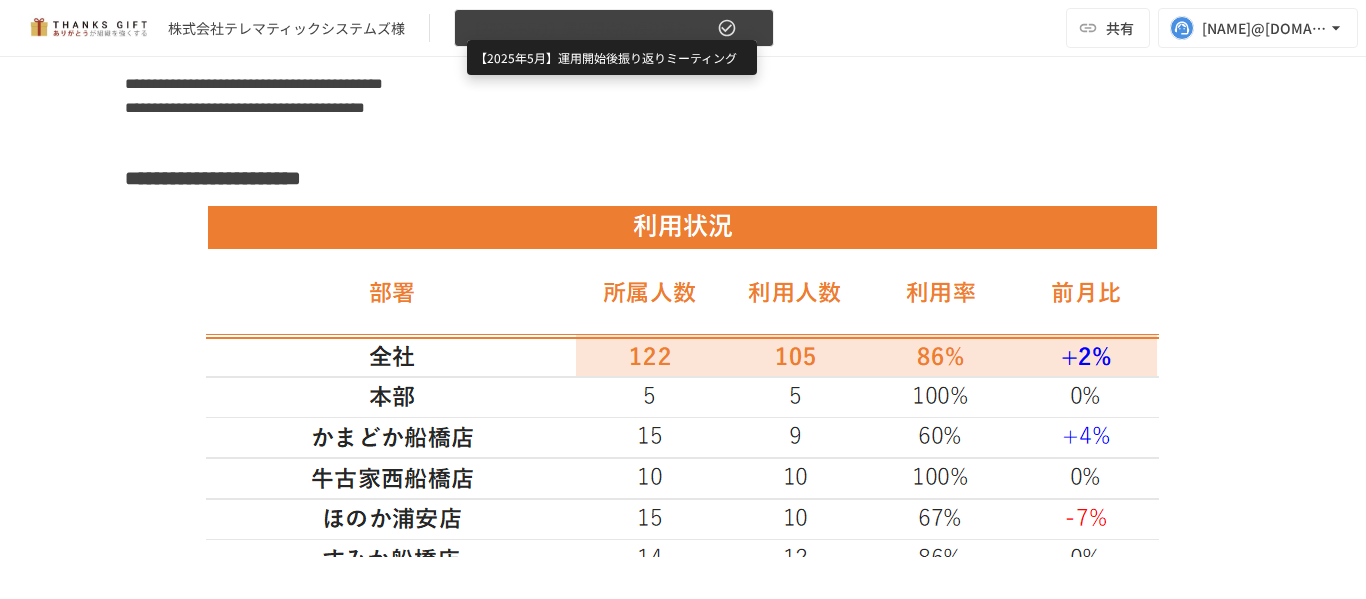 click on "【2025年5月】運用開始後振り返りミーティング" at bounding box center (590, 28) 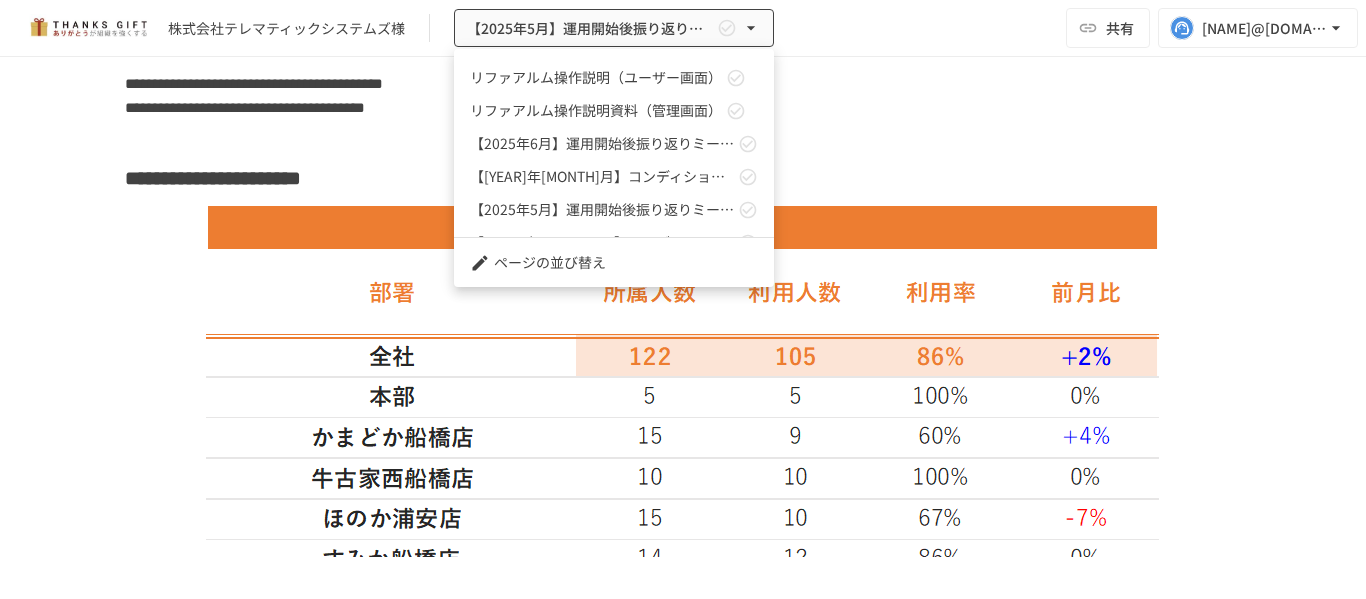 scroll, scrollTop: 100, scrollLeft: 0, axis: vertical 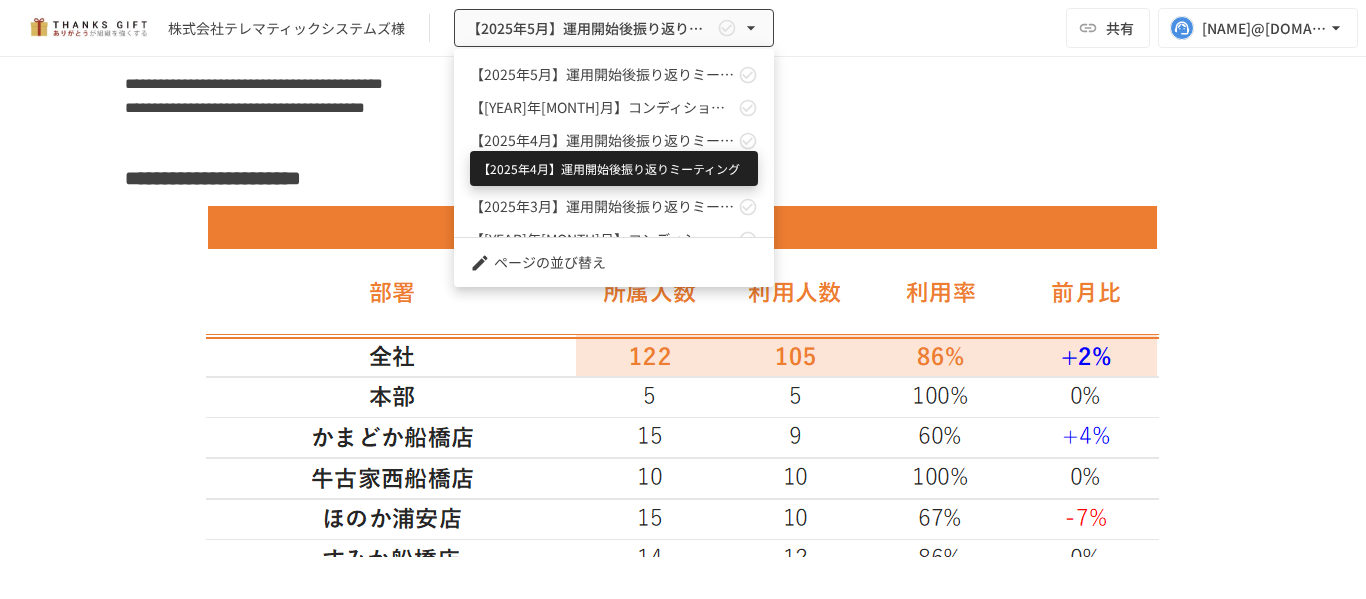 click on "【2025年4月】運用開始後振り返りミーティング" at bounding box center (602, 140) 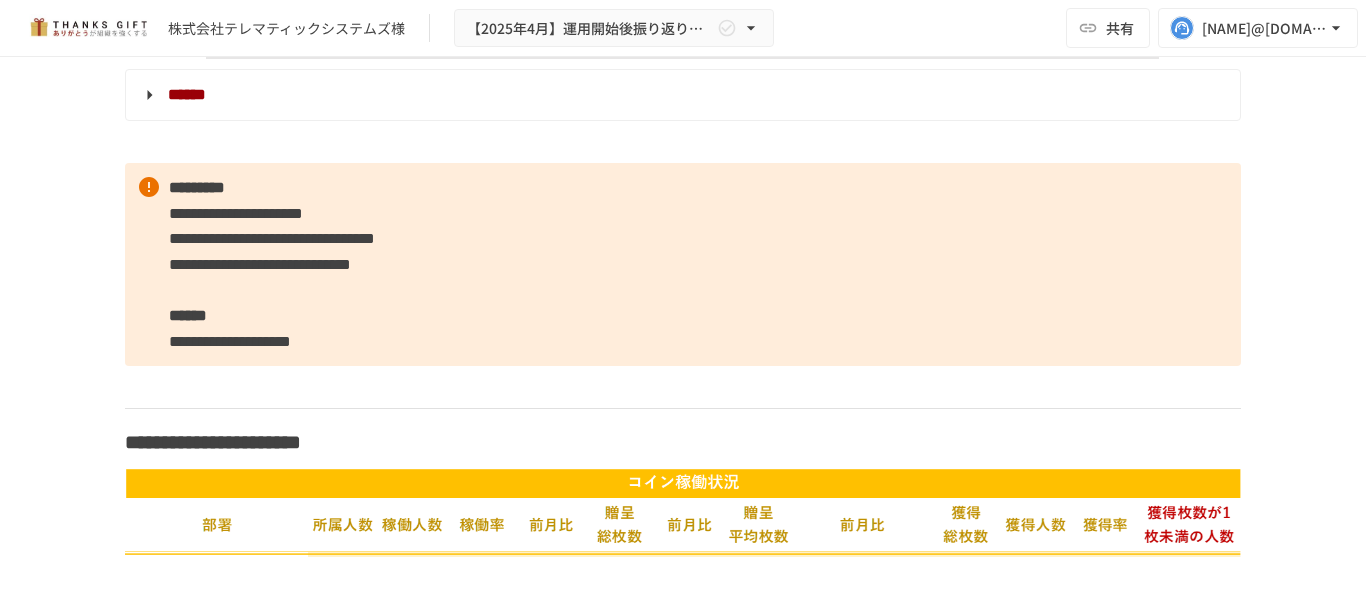 scroll, scrollTop: 4013, scrollLeft: 0, axis: vertical 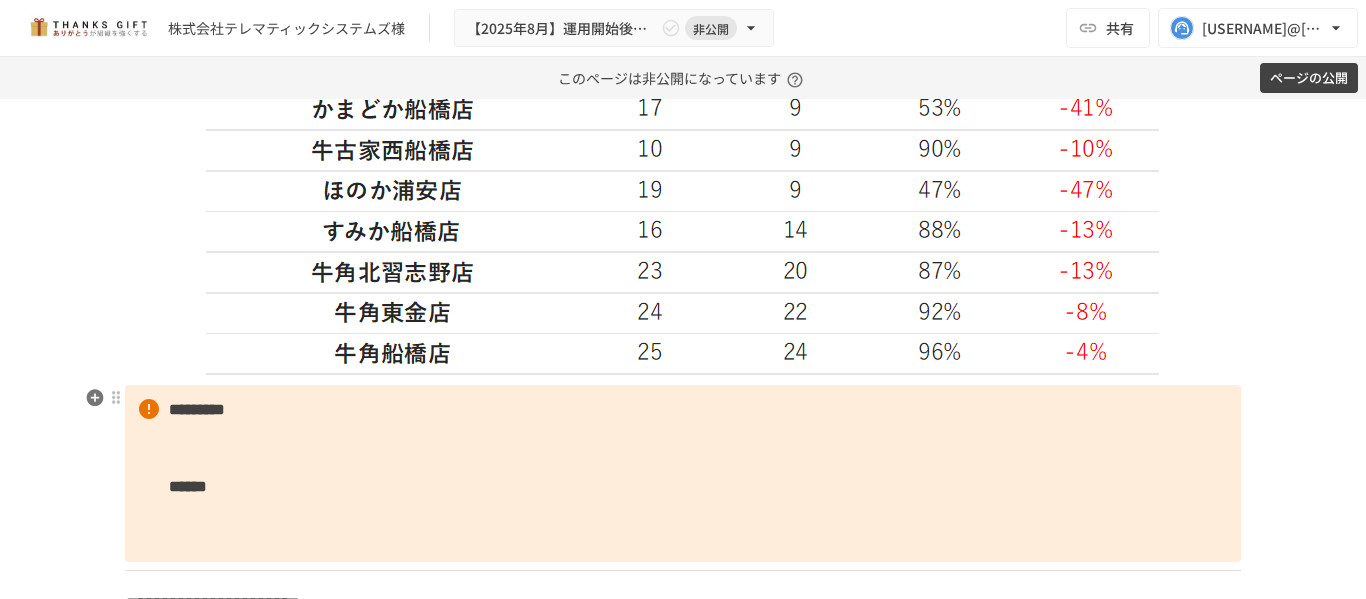 click on "********* ******" at bounding box center (683, 474) 